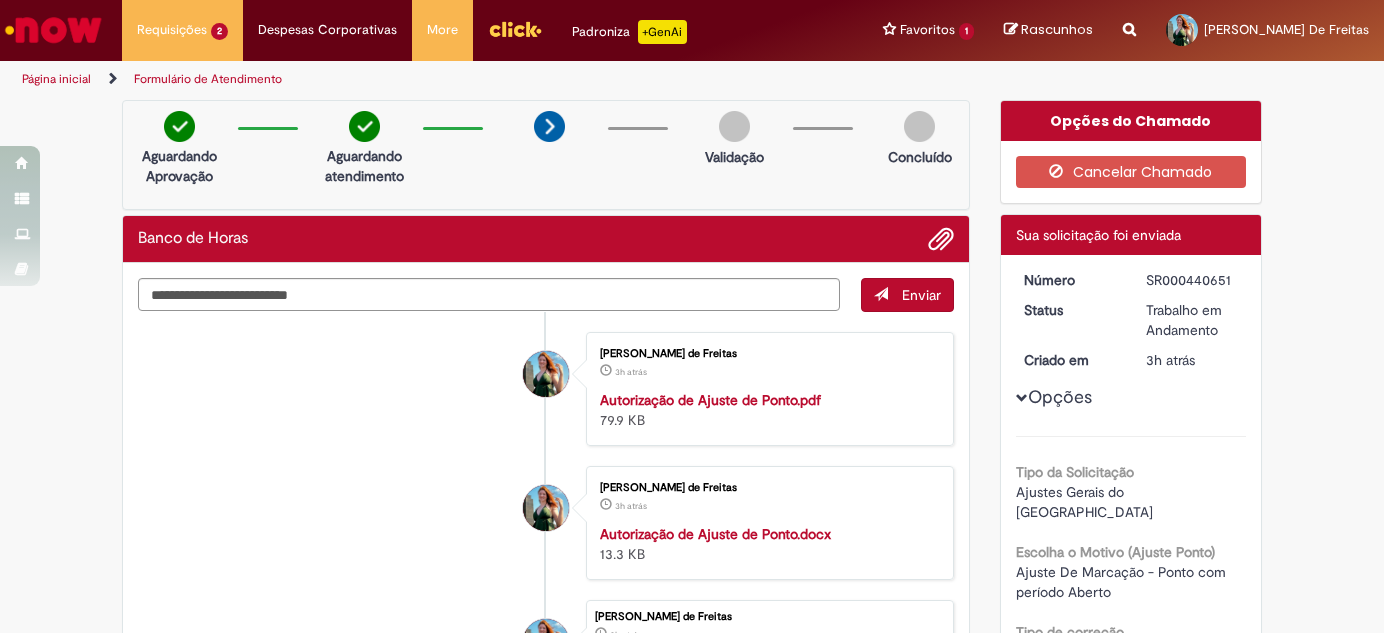 scroll, scrollTop: 0, scrollLeft: 0, axis: both 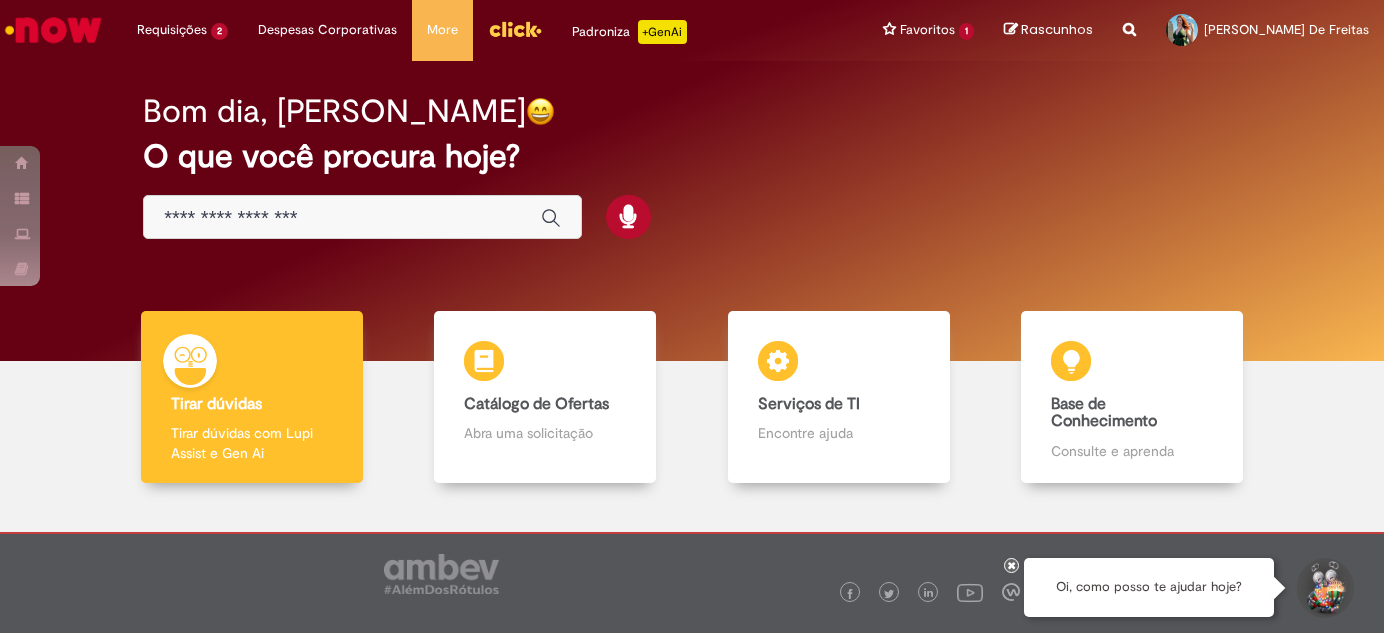 click at bounding box center [342, 218] 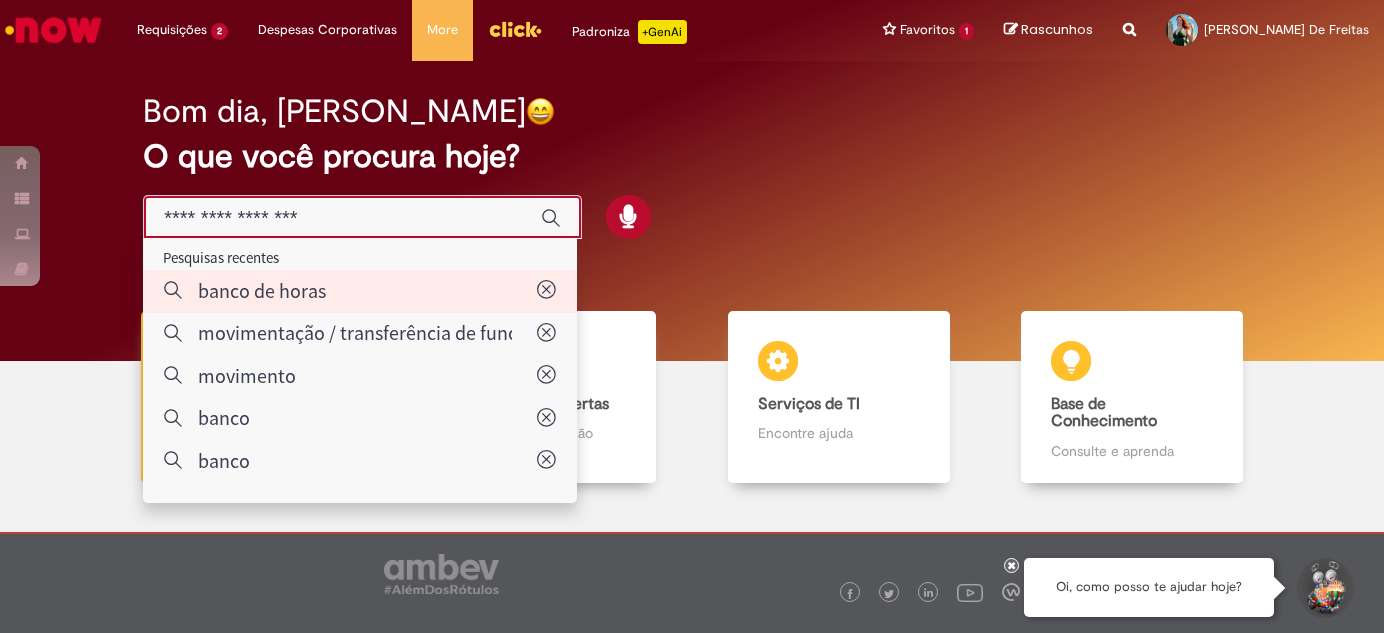 type on "**********" 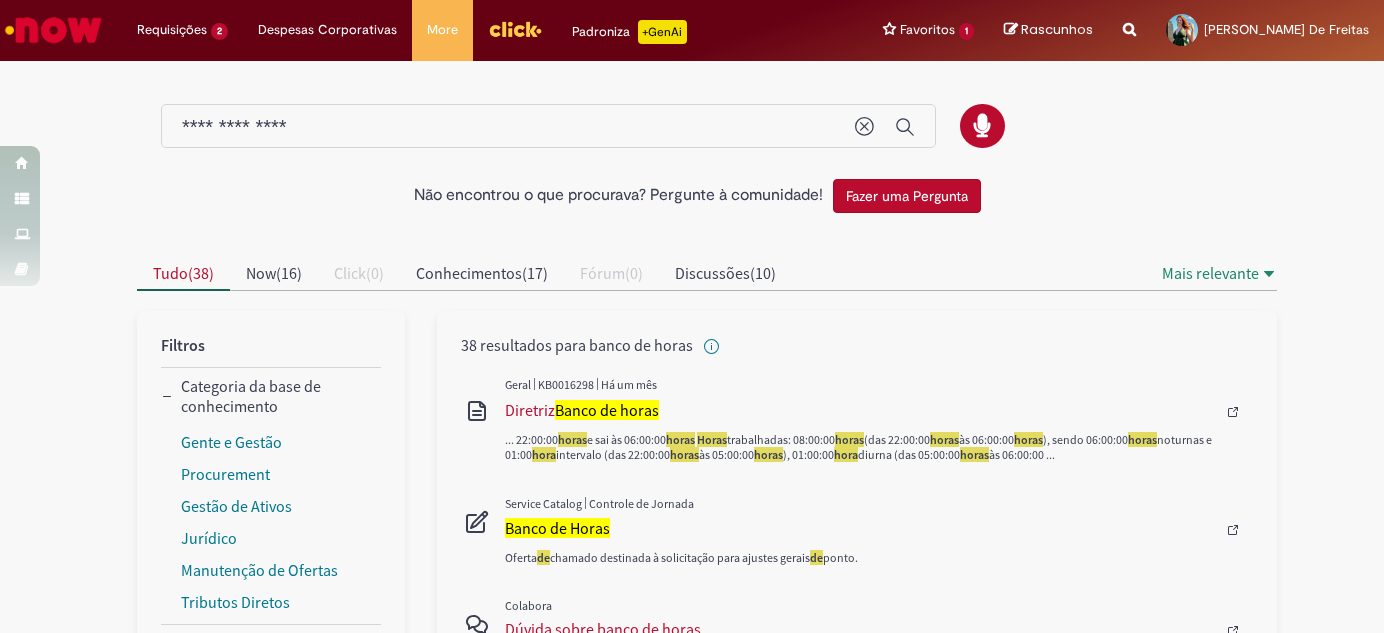scroll, scrollTop: 272, scrollLeft: 0, axis: vertical 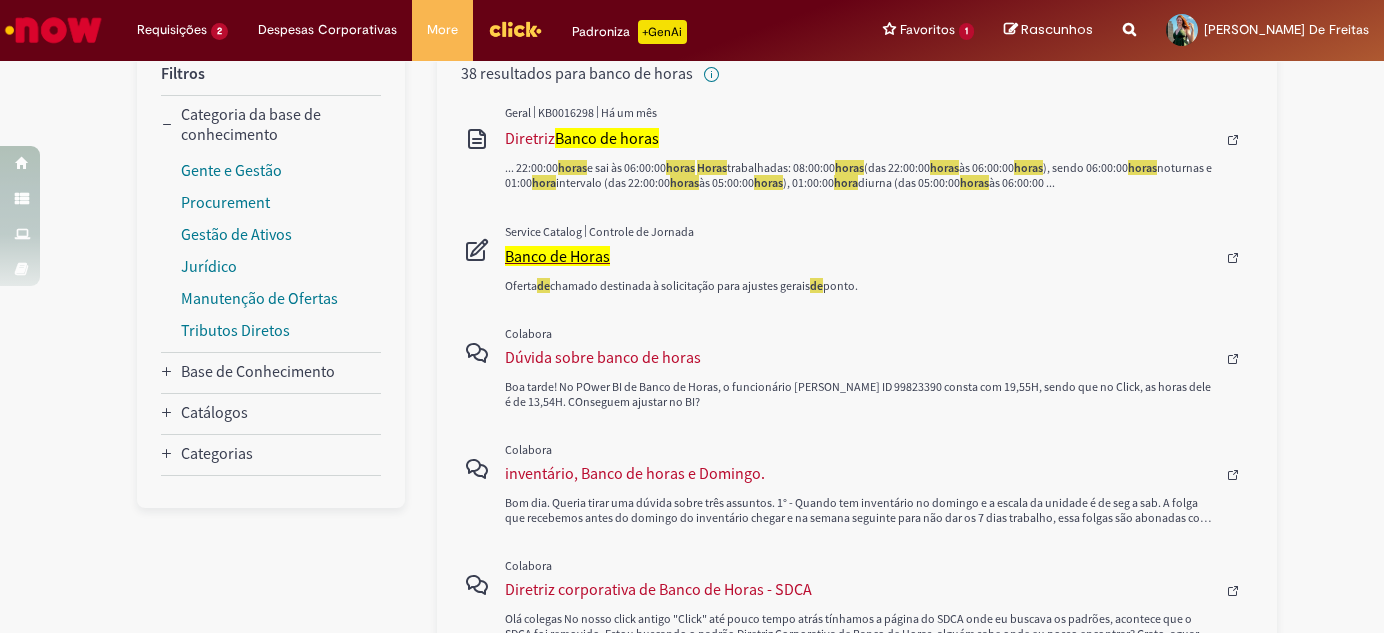 click on "Banco de Horas" at bounding box center [557, 256] 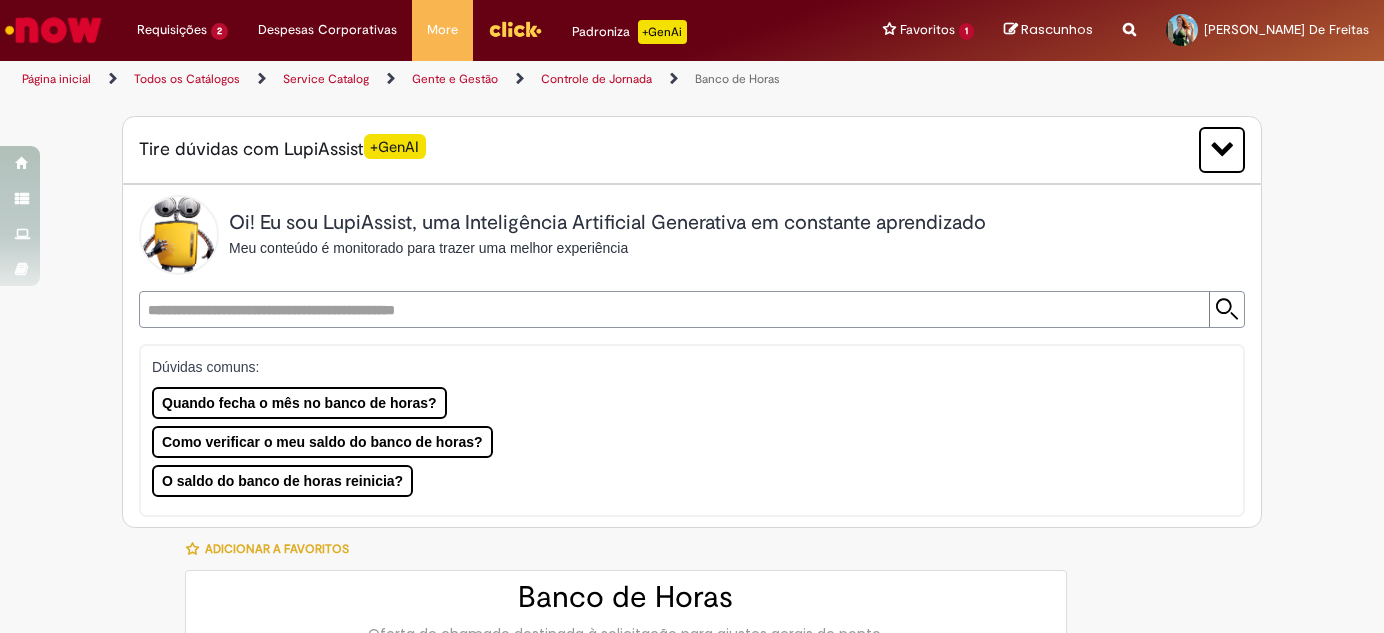 type on "********" 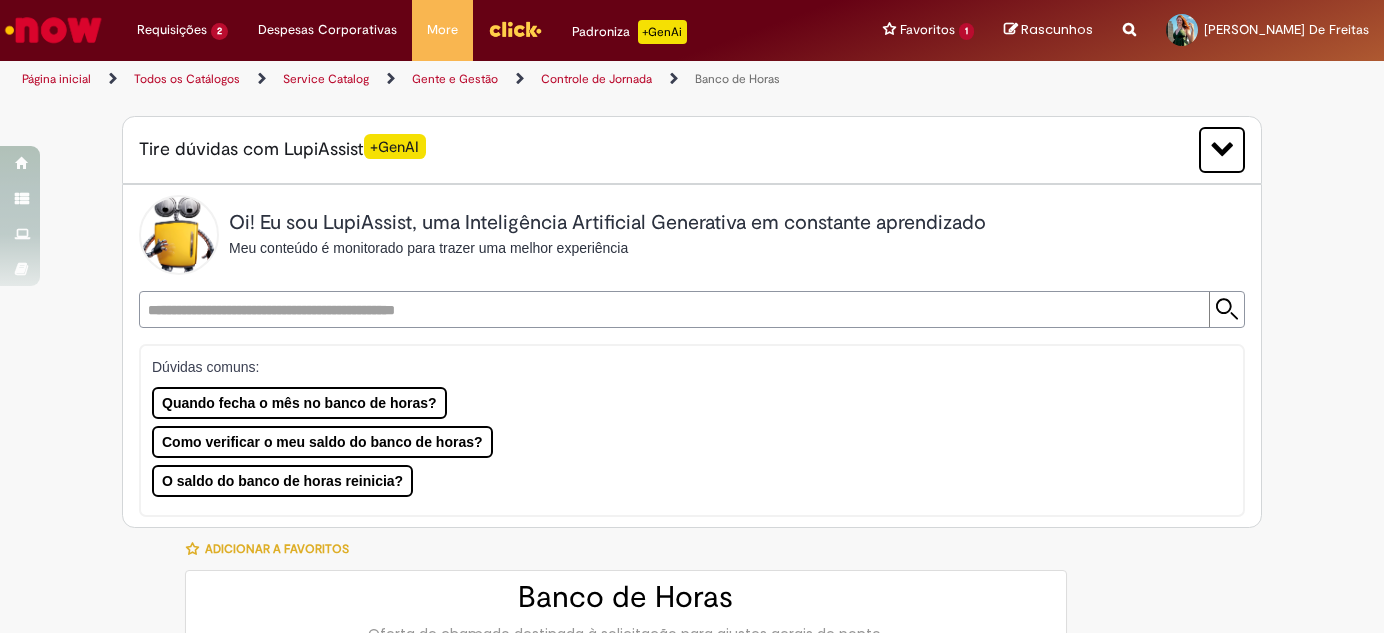 type on "**********" 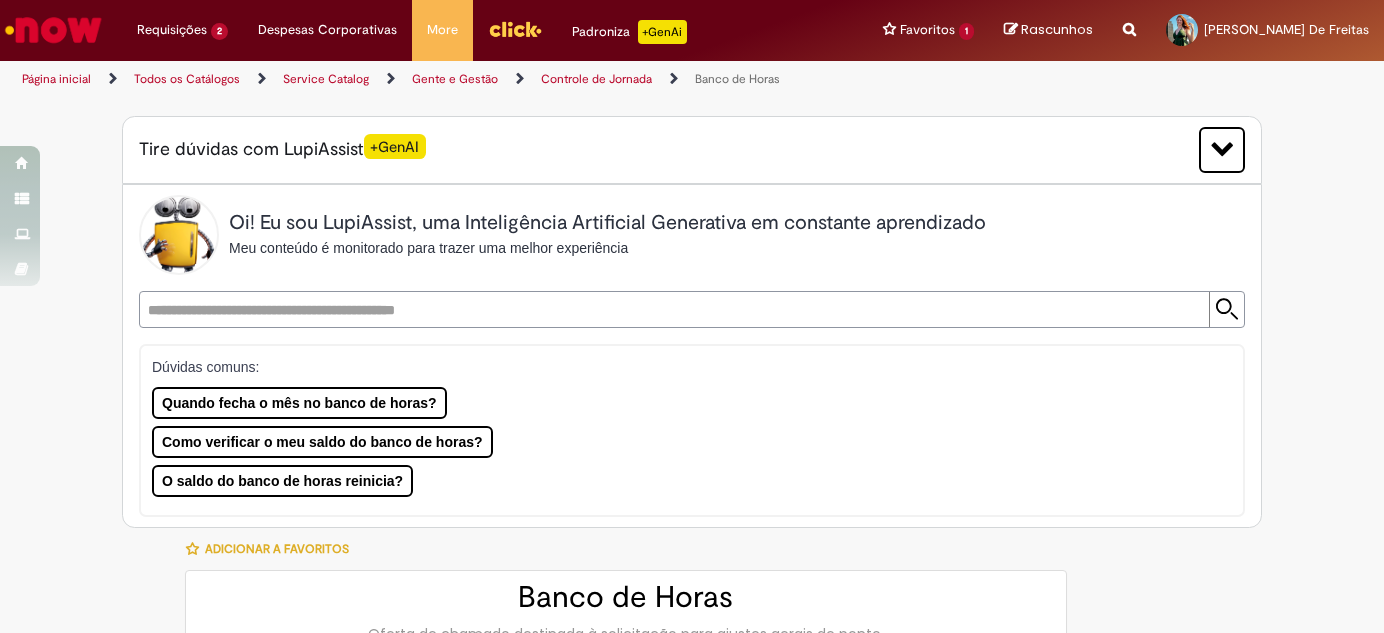 type on "**********" 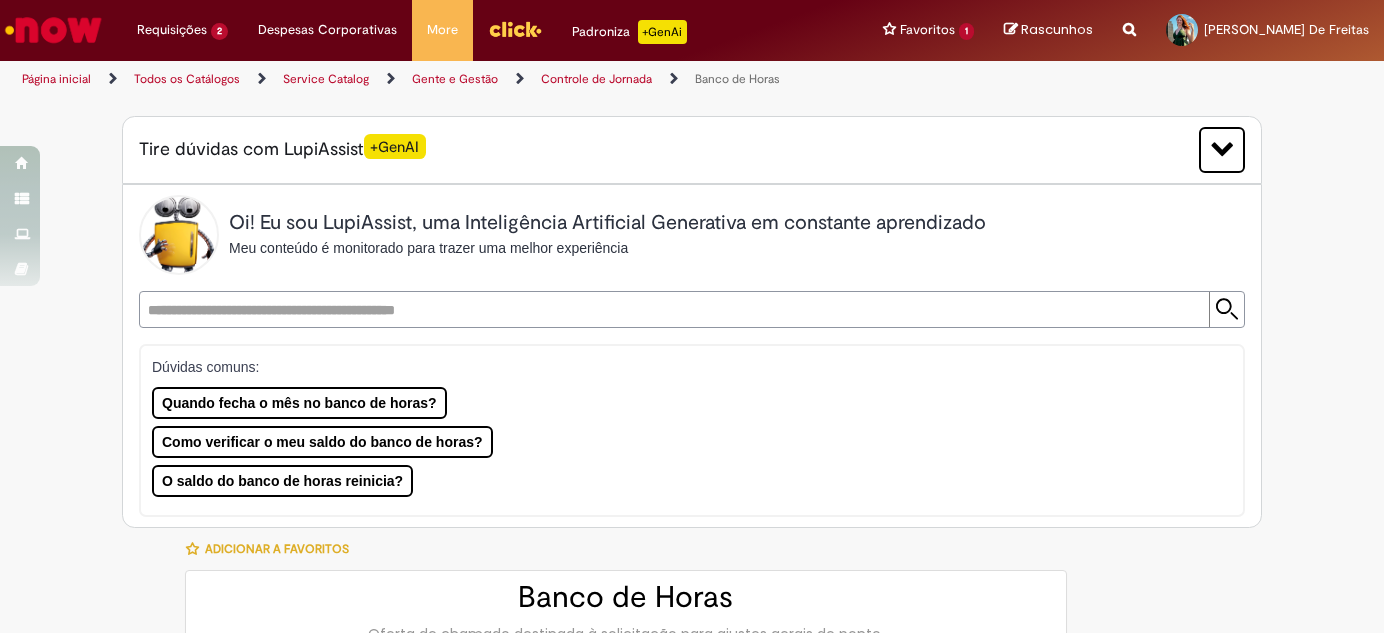 type on "**********" 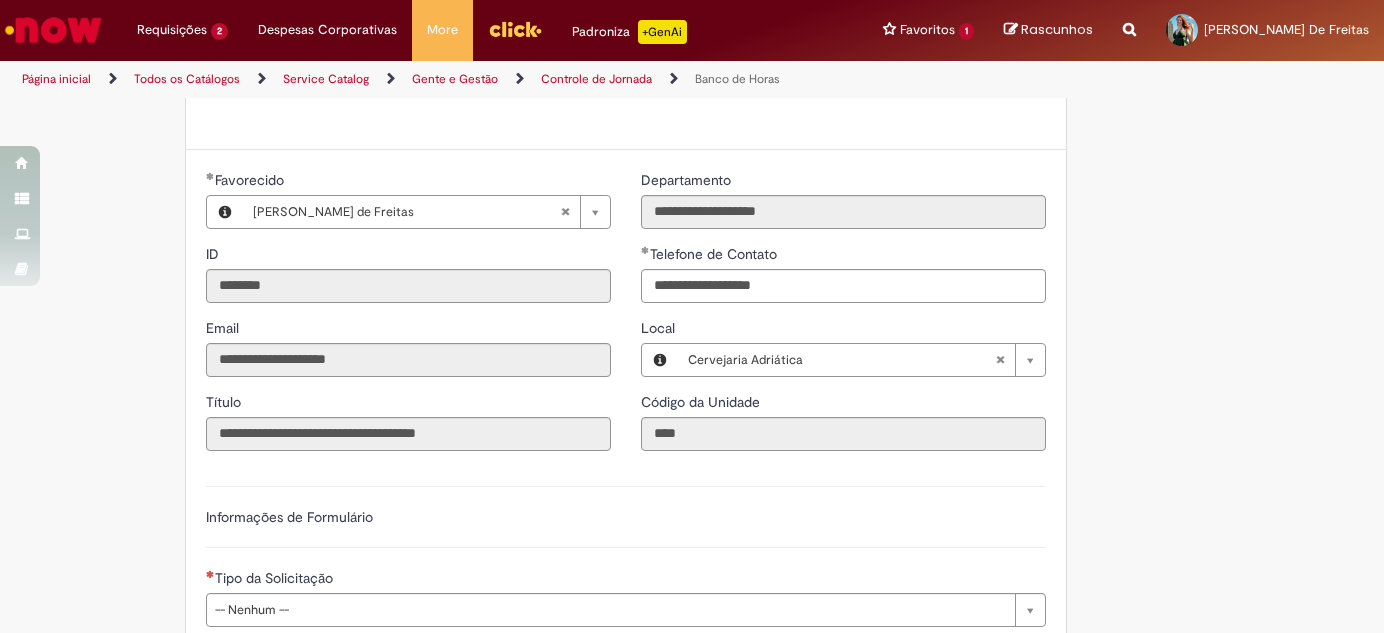scroll, scrollTop: 1181, scrollLeft: 0, axis: vertical 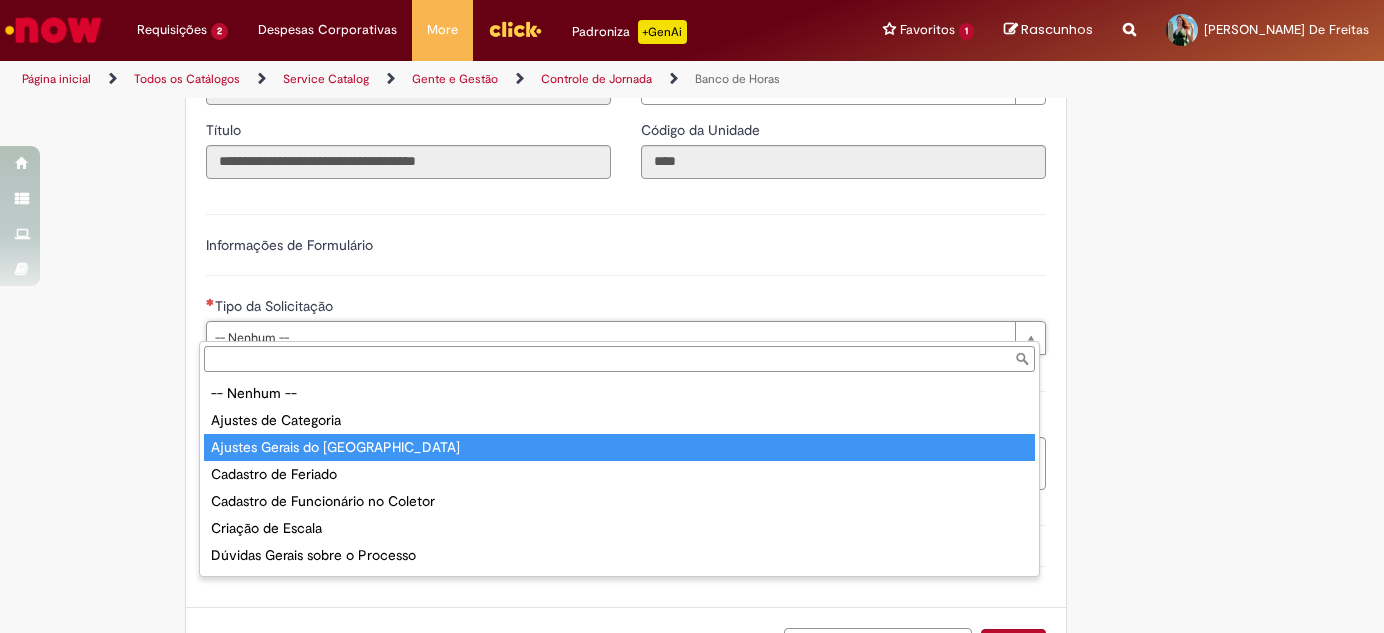 type on "**********" 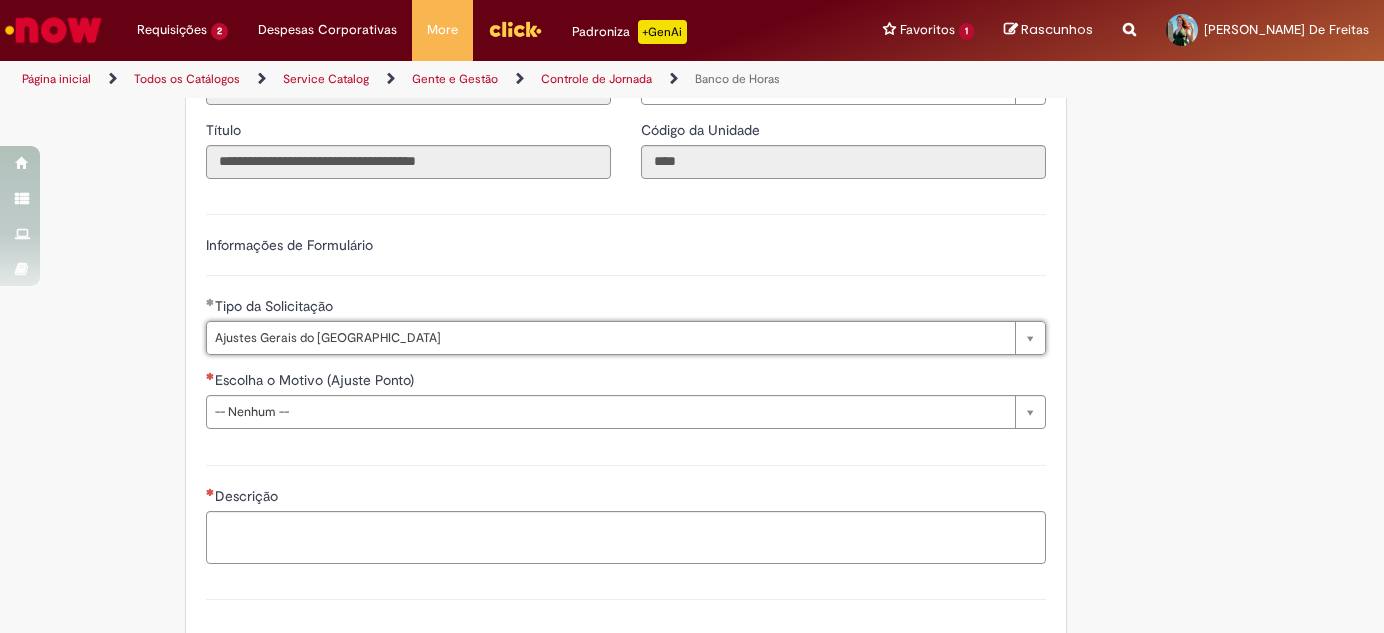 click on "Informações de Formulário" at bounding box center (626, 255) 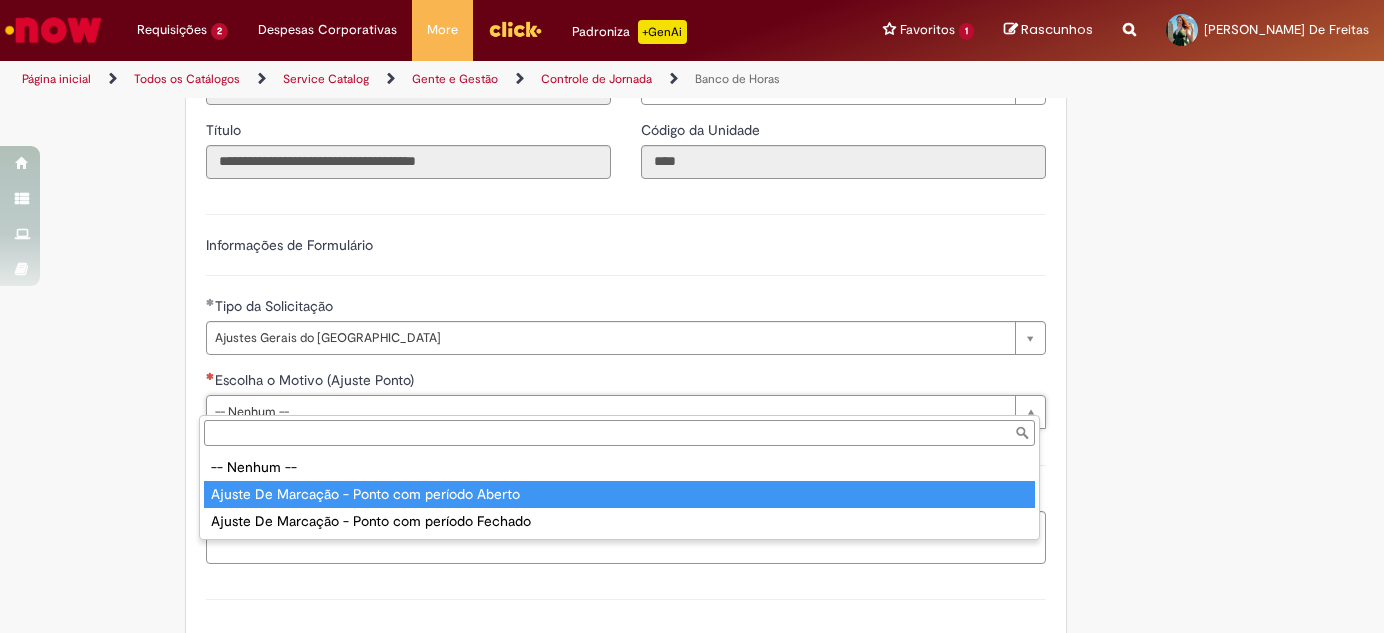 type on "**********" 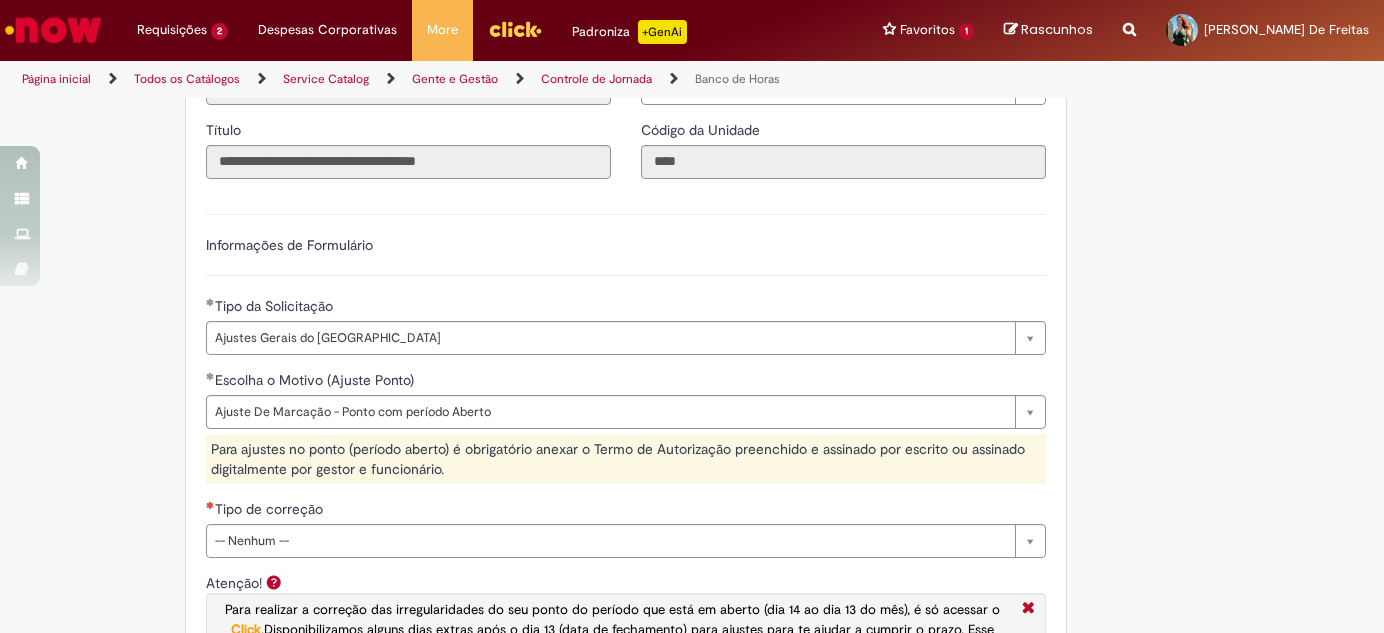drag, startPoint x: 617, startPoint y: 460, endPoint x: 494, endPoint y: 489, distance: 126.37247 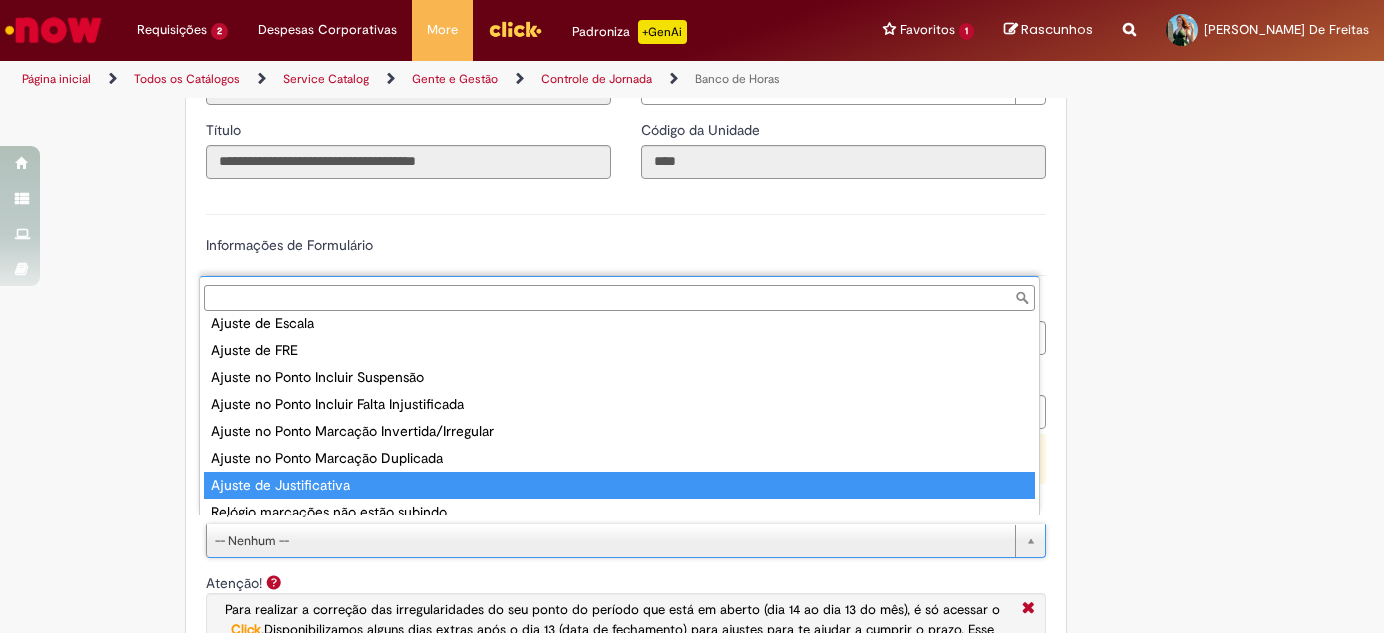 scroll, scrollTop: 96, scrollLeft: 0, axis: vertical 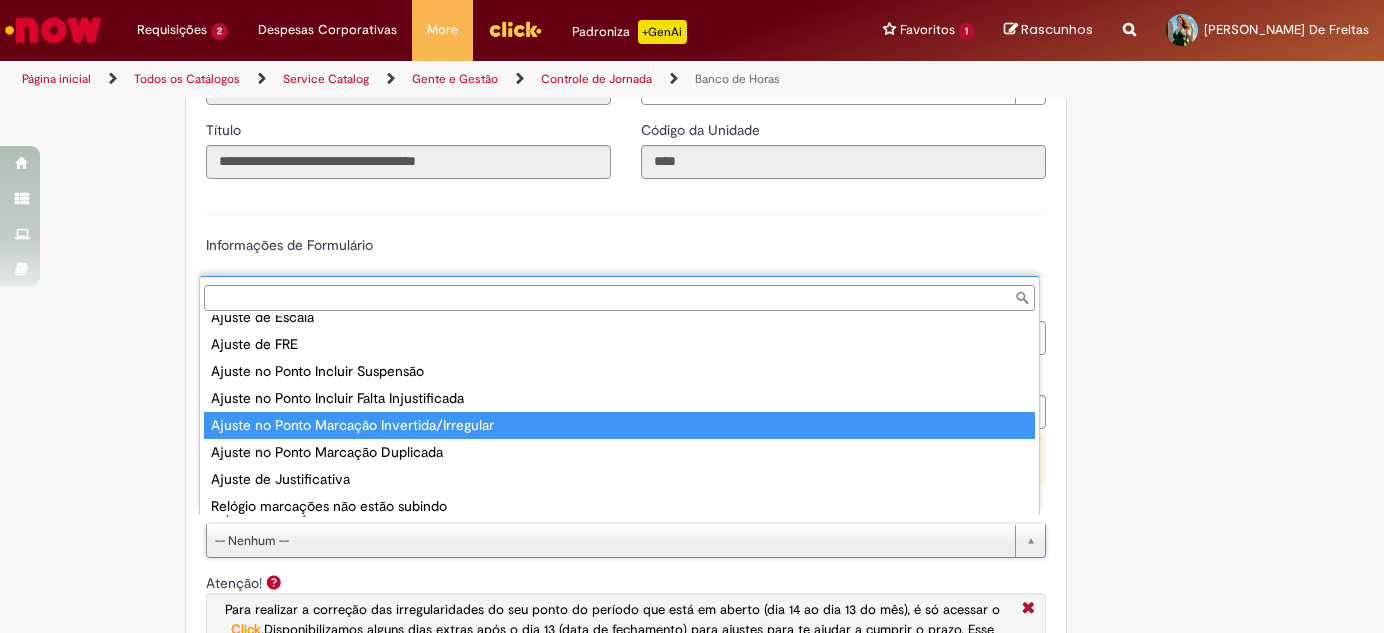 type on "**********" 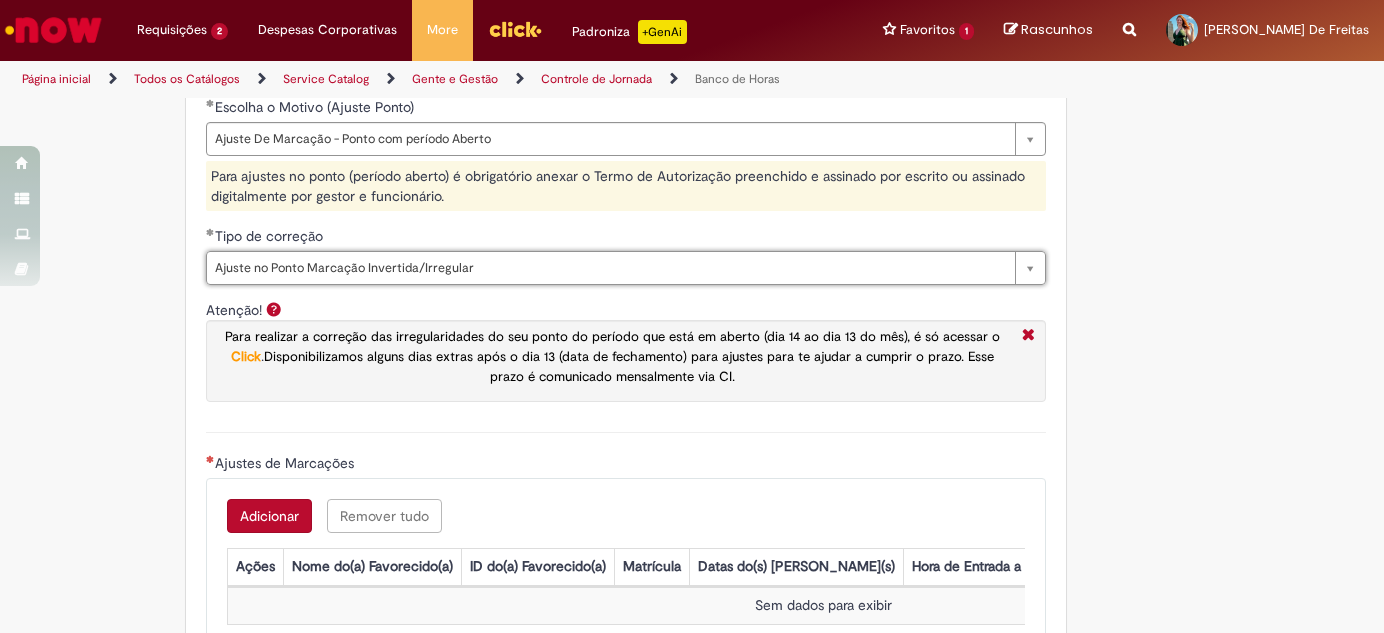 scroll, scrollTop: 1636, scrollLeft: 0, axis: vertical 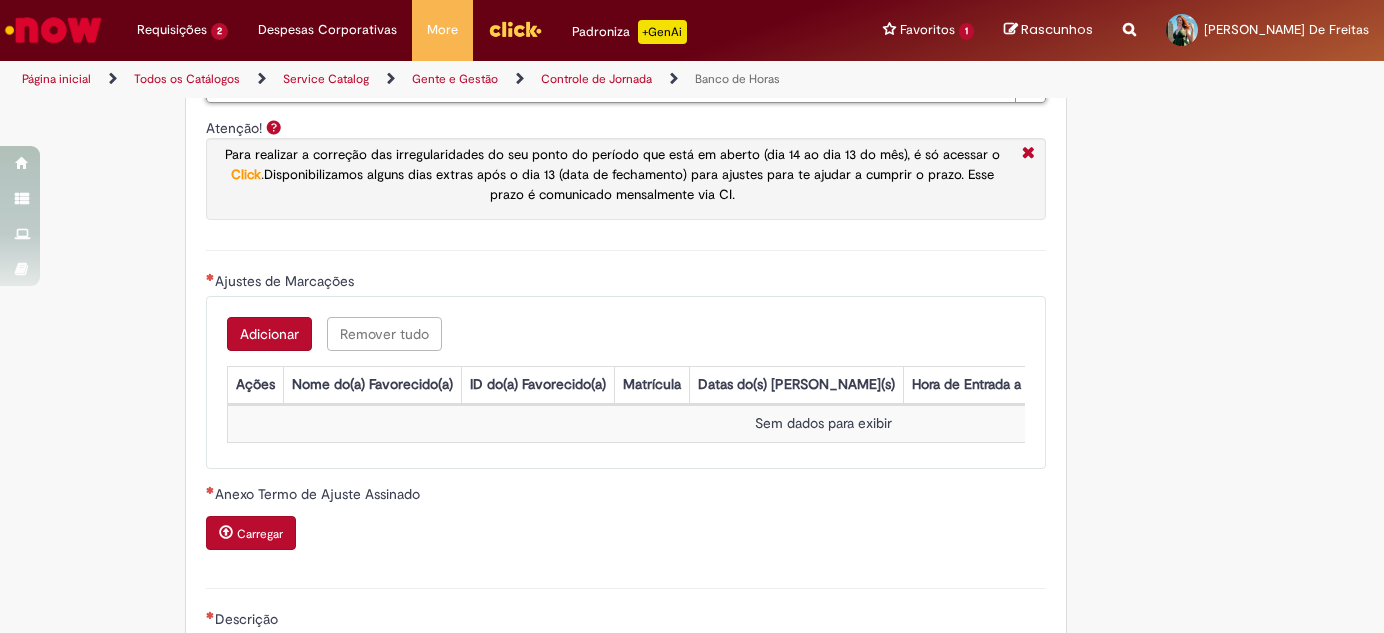 click on "Adicionar" at bounding box center (269, 334) 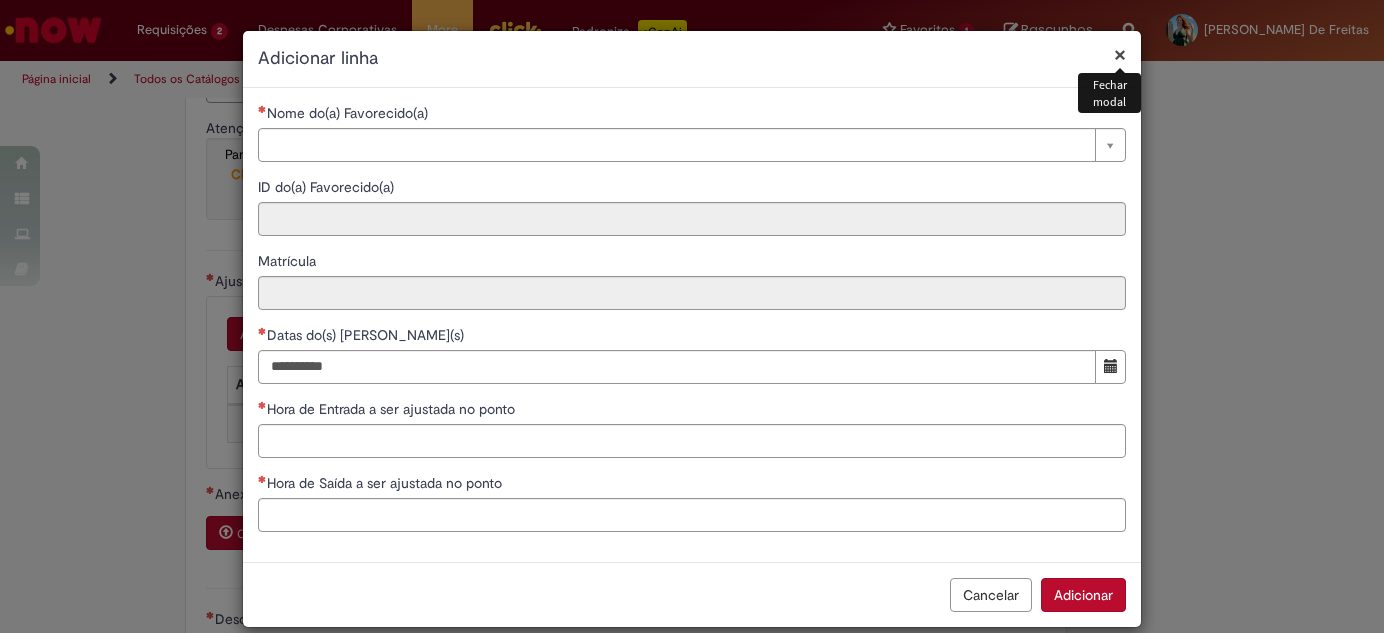 click on "Nome do(a) Favorecido(a)" at bounding box center [345, 113] 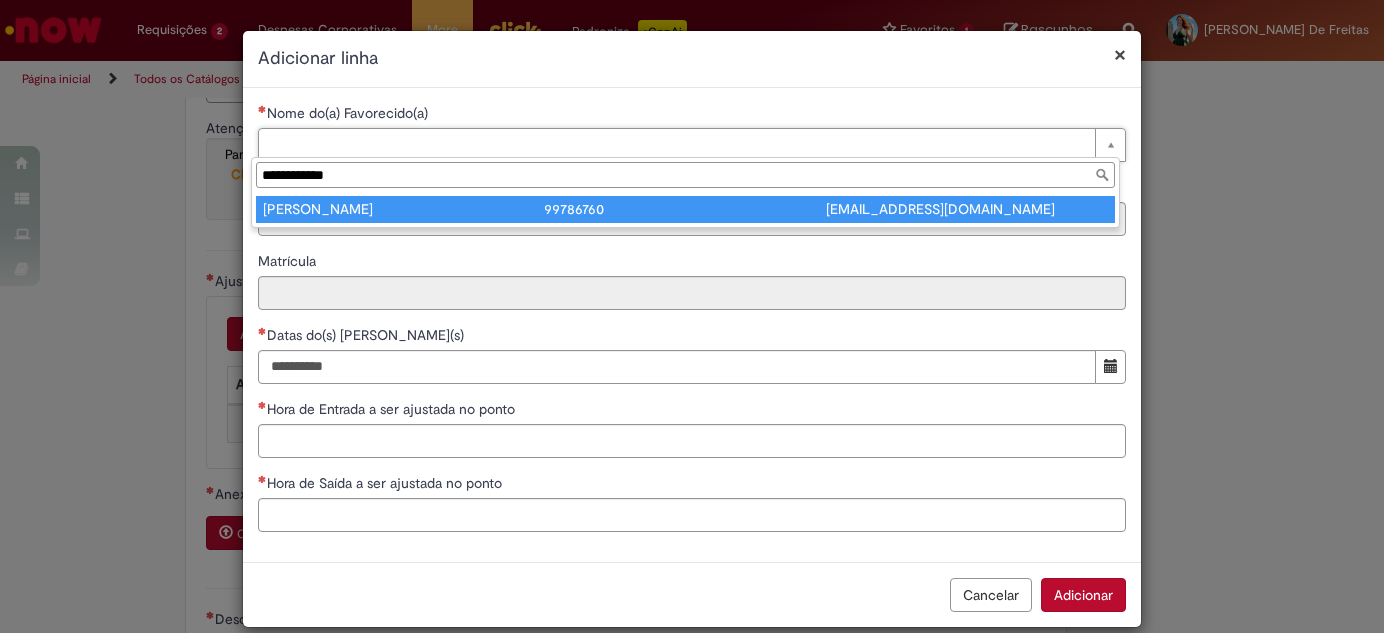 type on "**********" 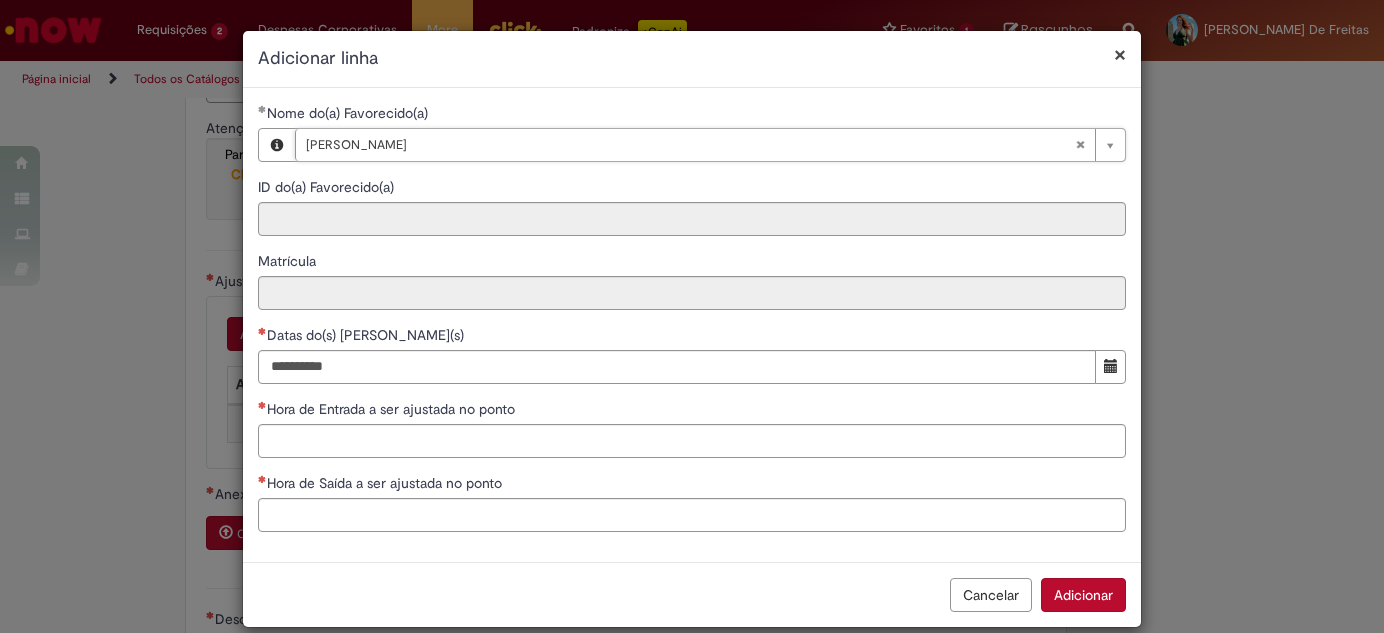 type on "********" 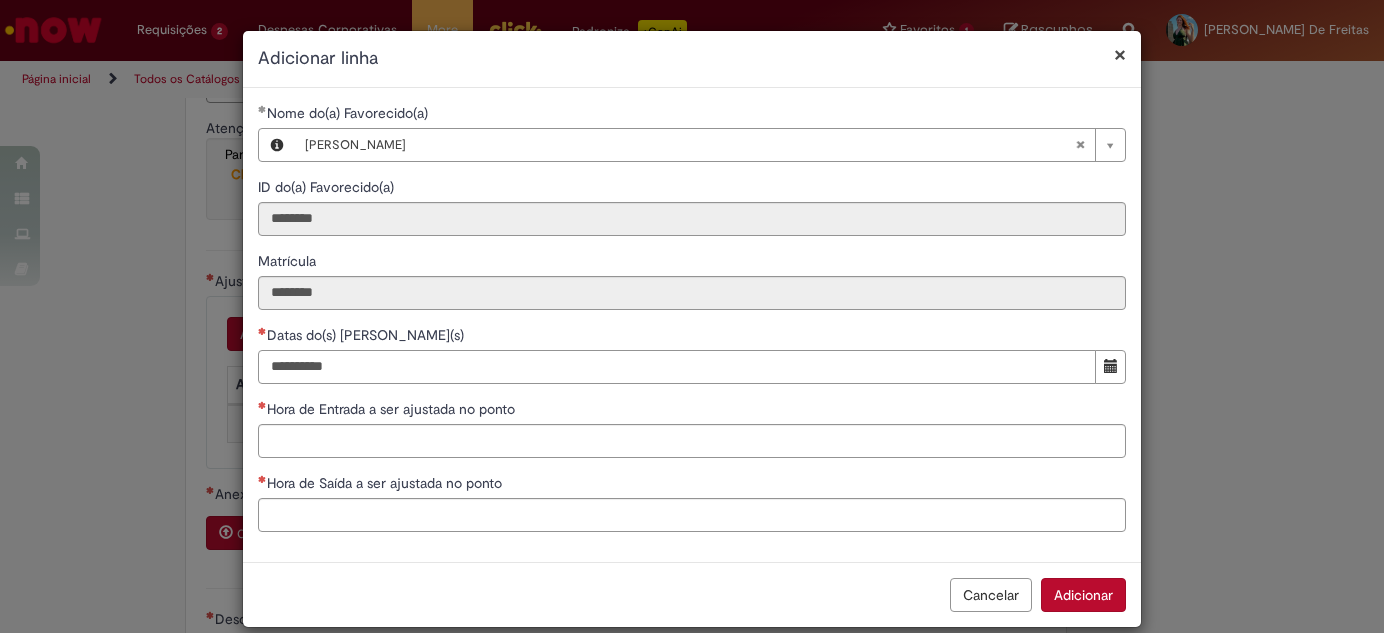 click on "Datas do(s) [PERSON_NAME](s)" at bounding box center [677, 367] 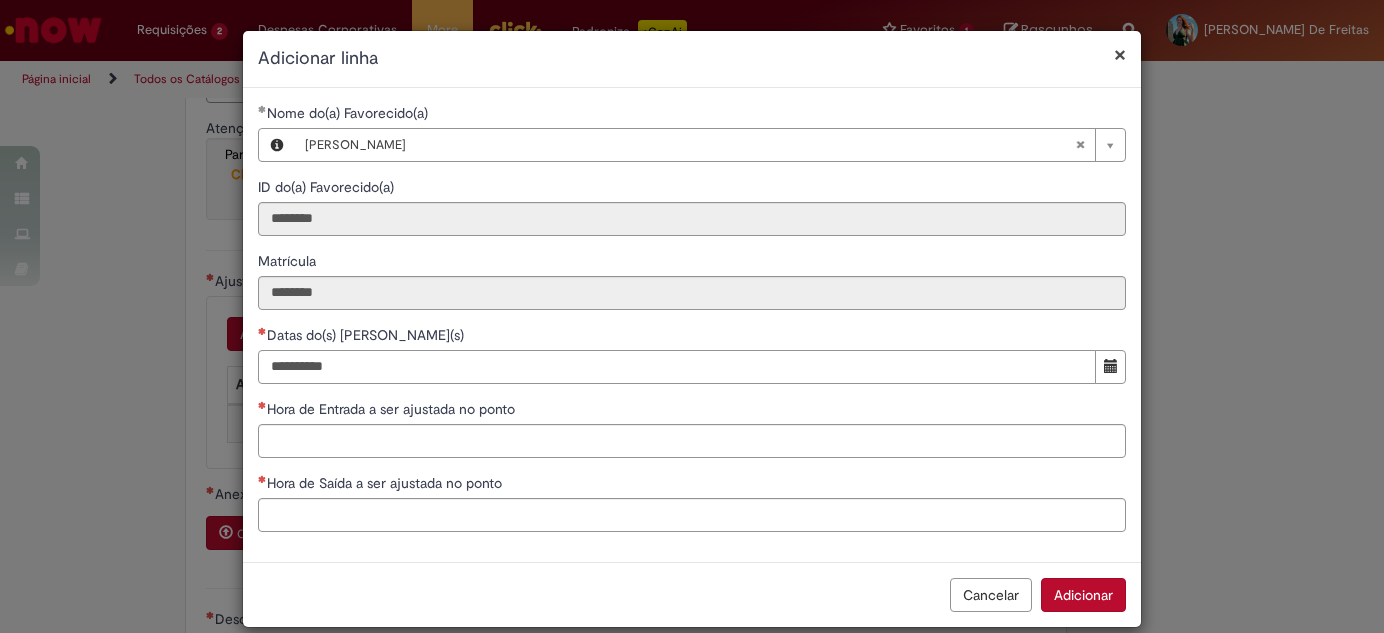 type on "**********" 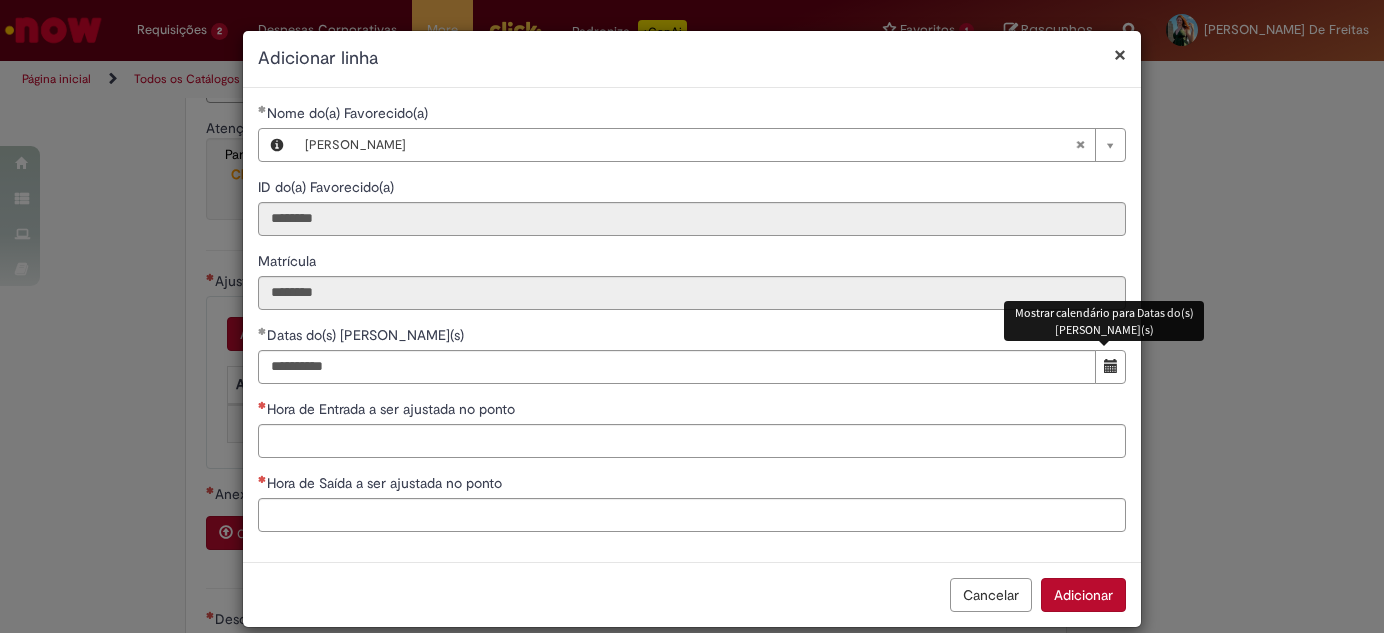 type 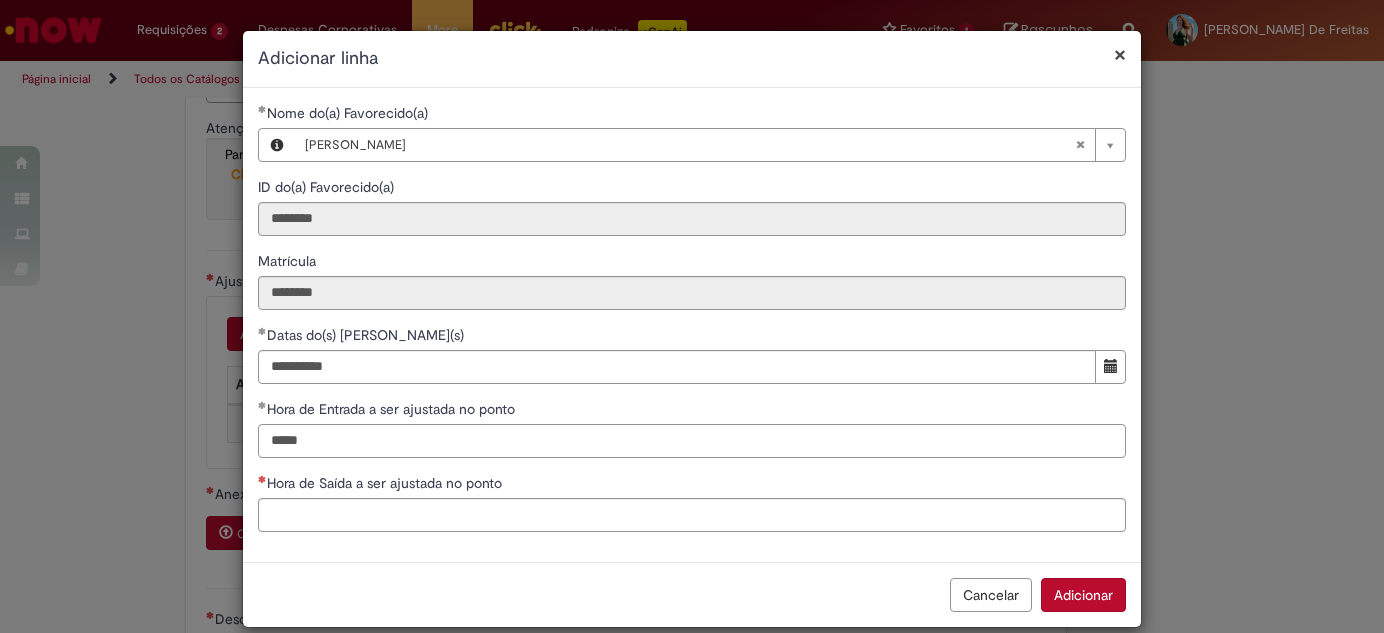type on "*****" 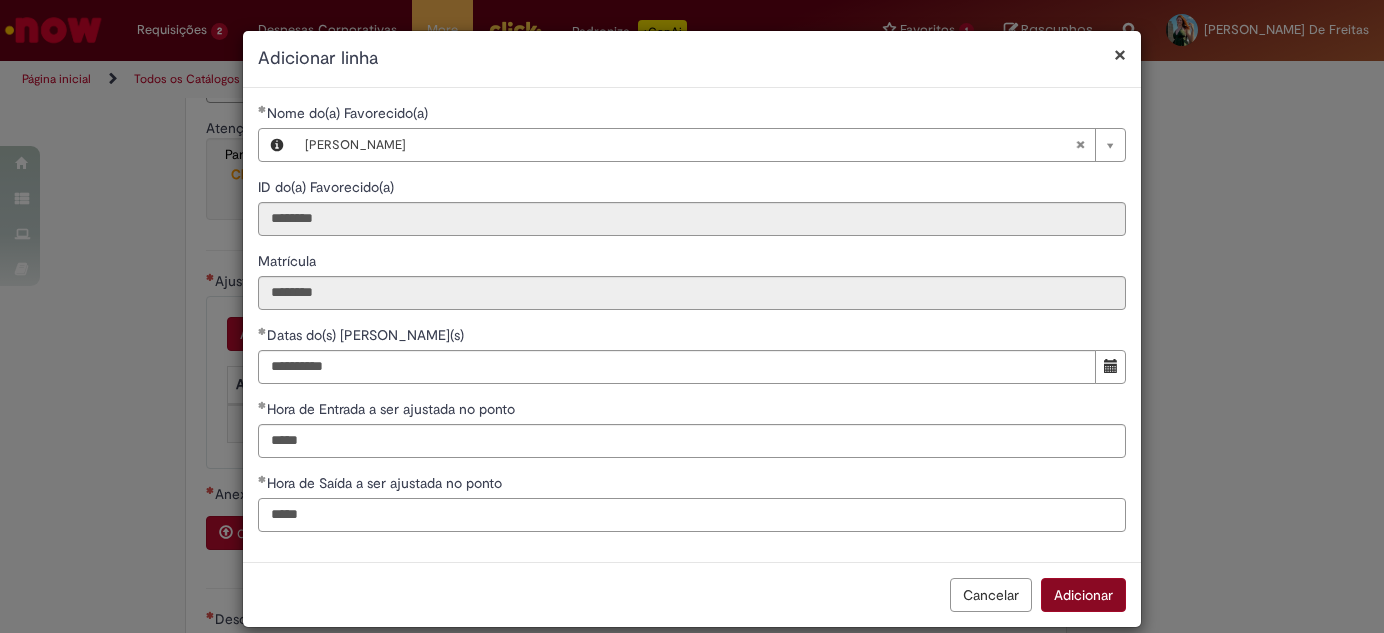 type on "*****" 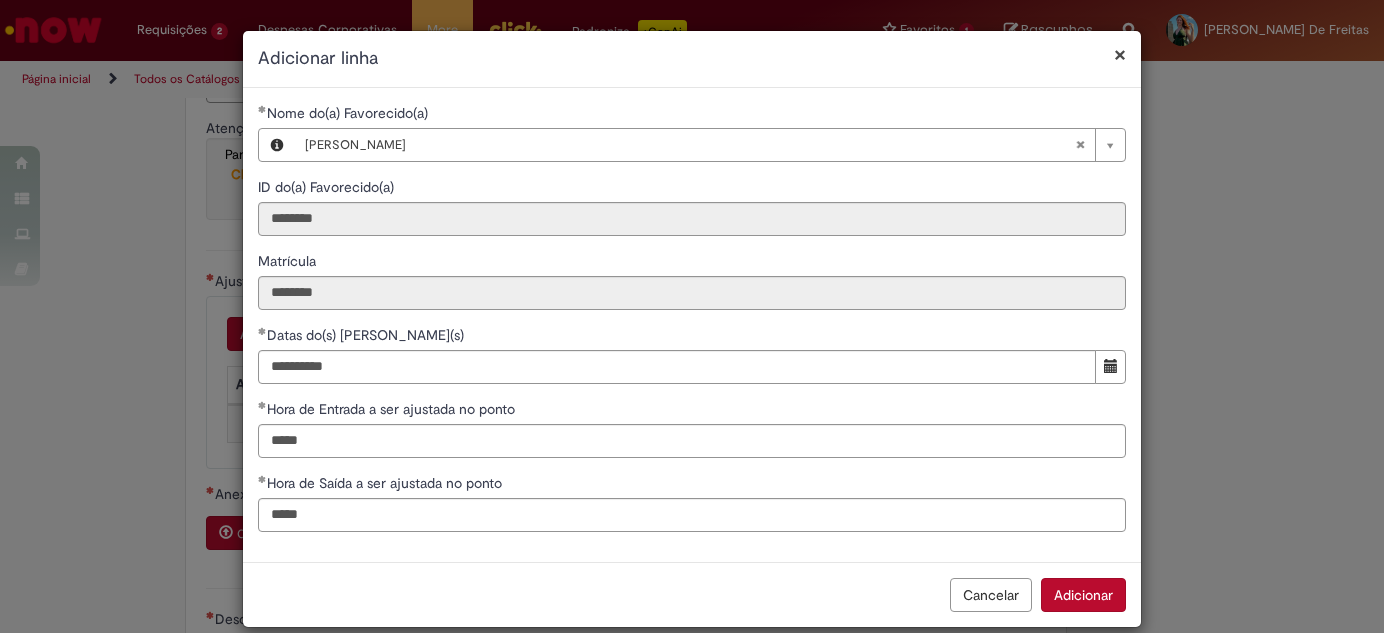 click on "Adicionar" at bounding box center (1083, 595) 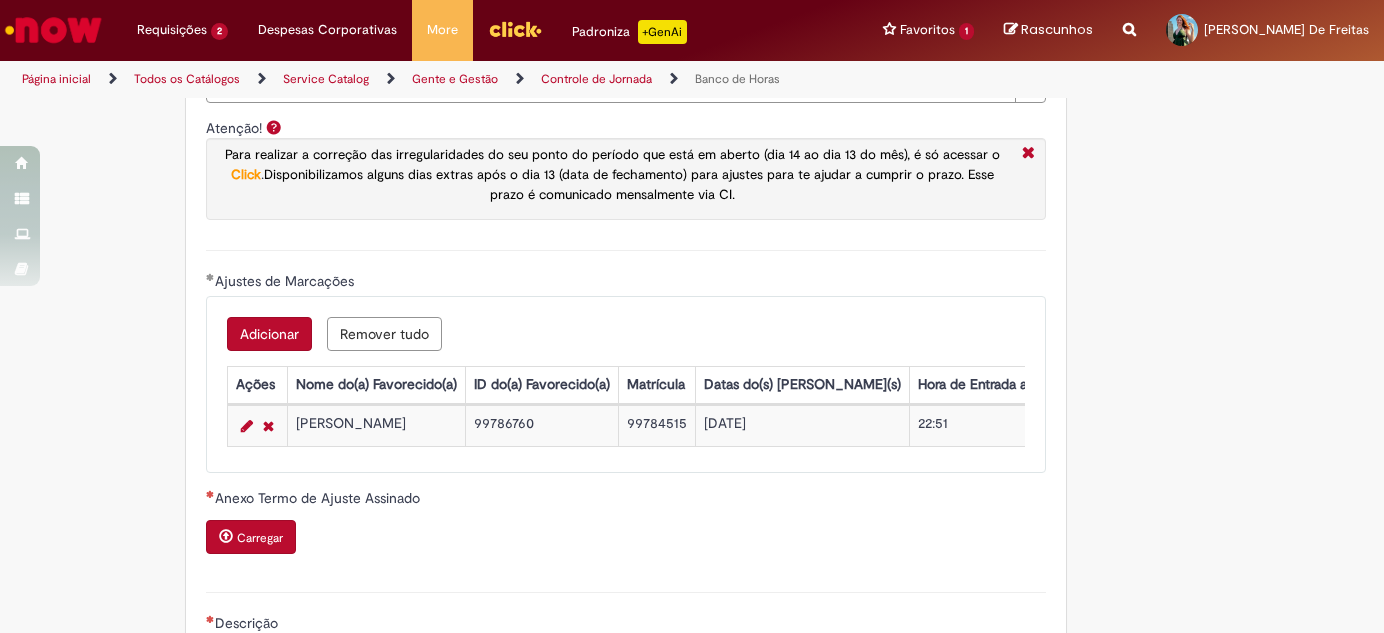 type 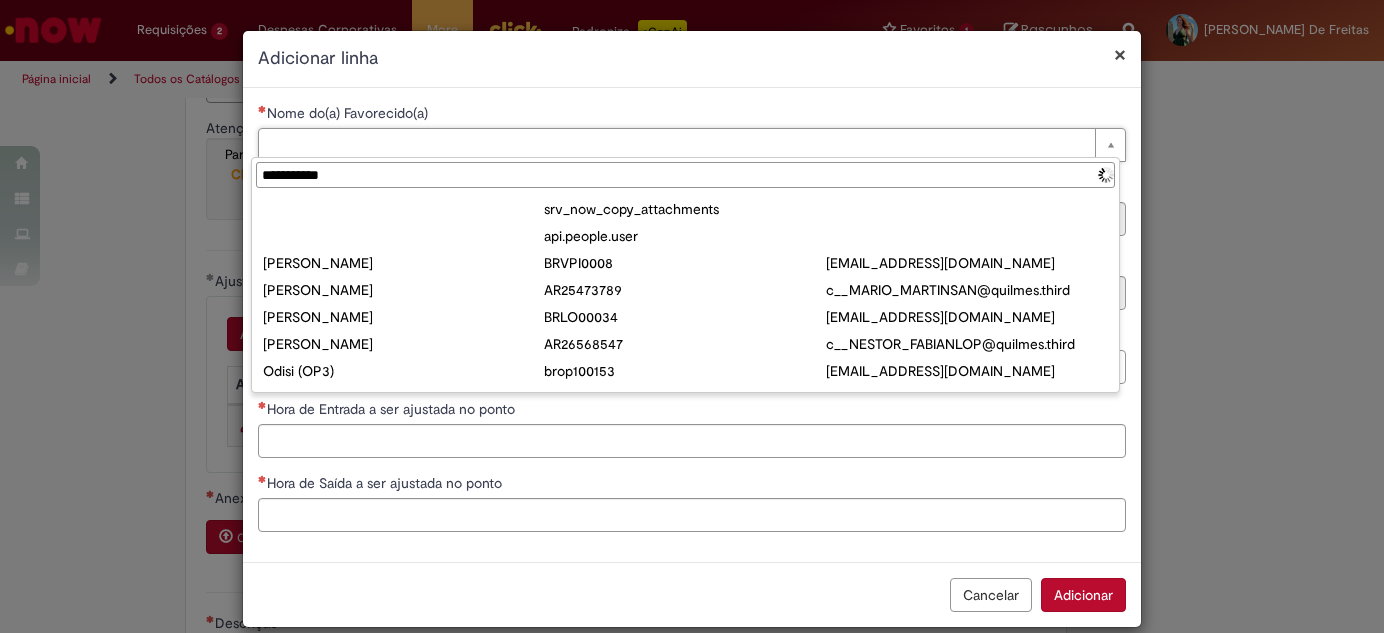 type on "**********" 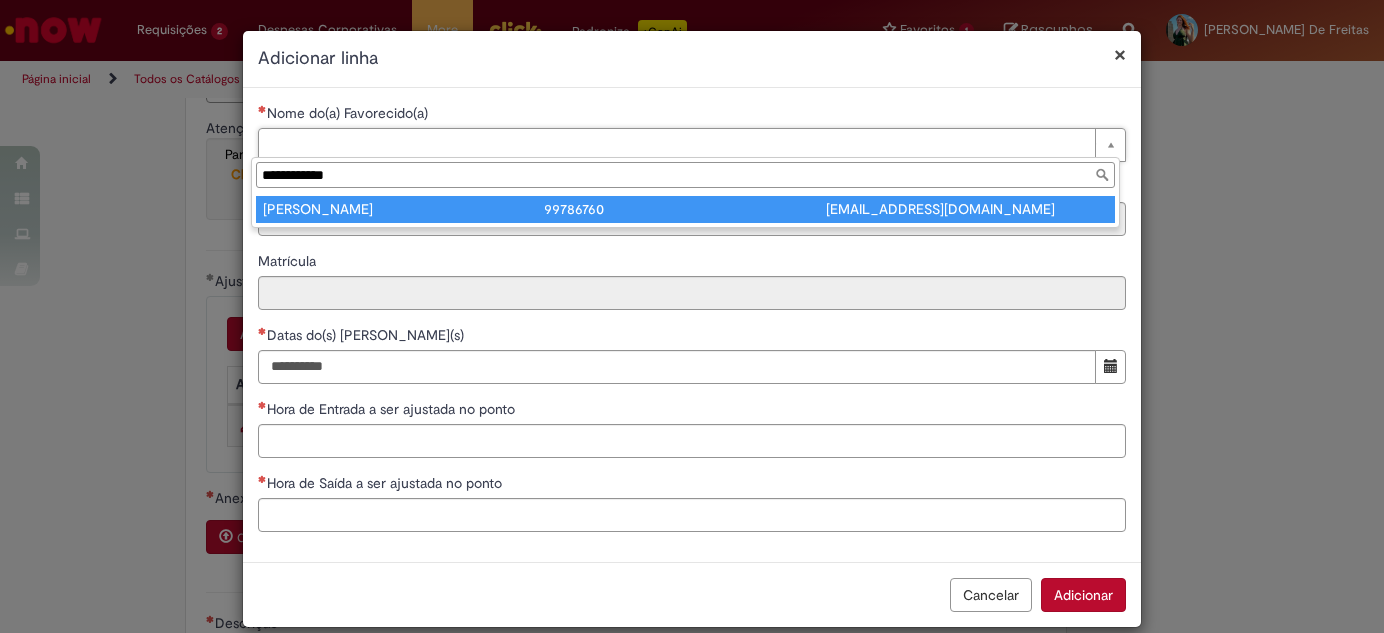 type on "**********" 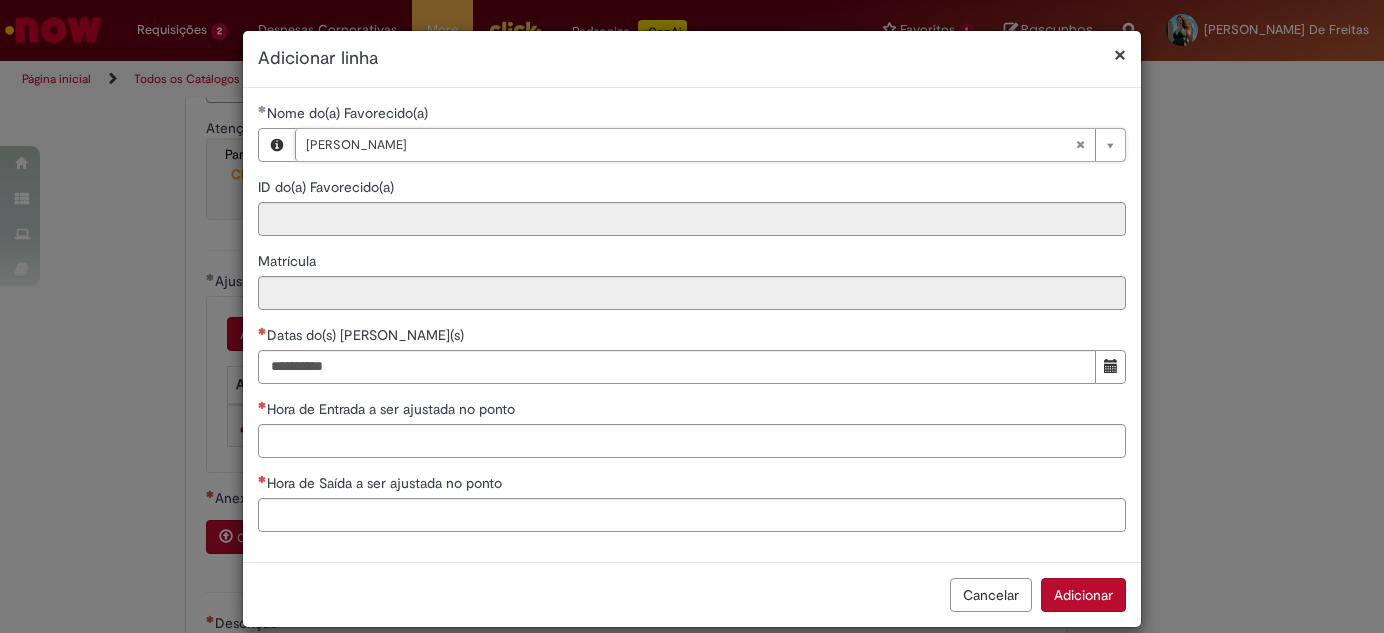 type on "********" 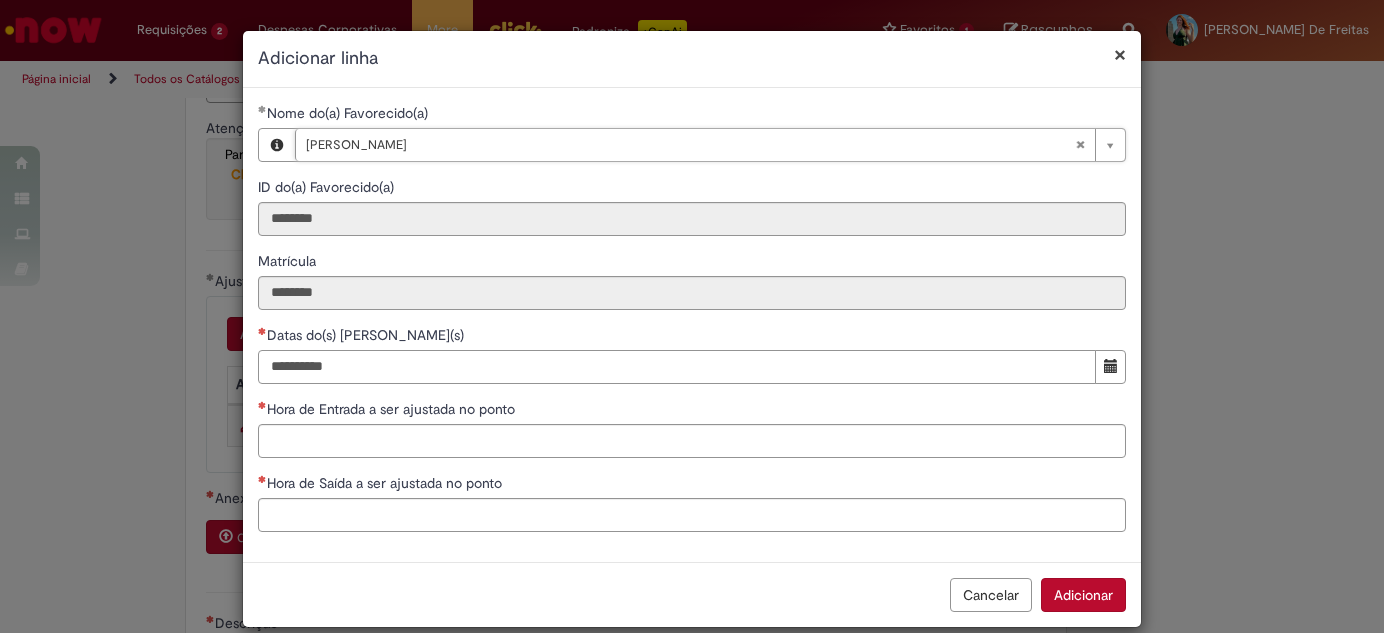 click on "Datas do(s) [PERSON_NAME](s)" at bounding box center [677, 367] 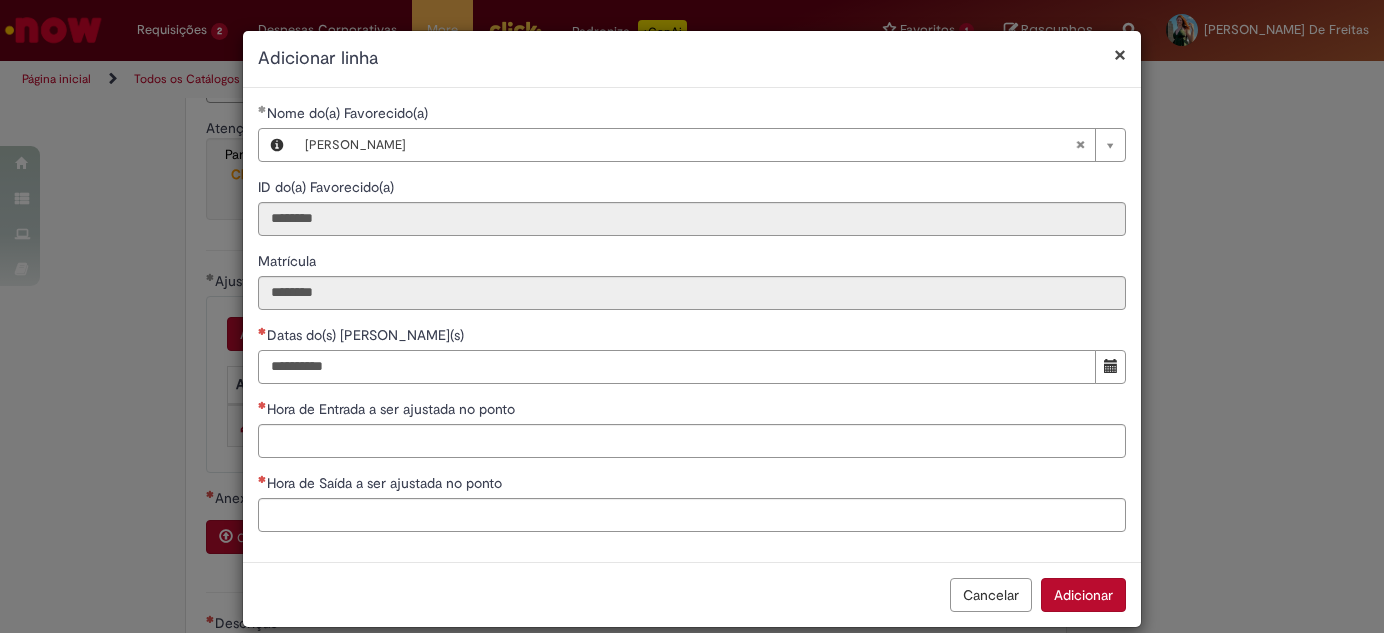 type on "**********" 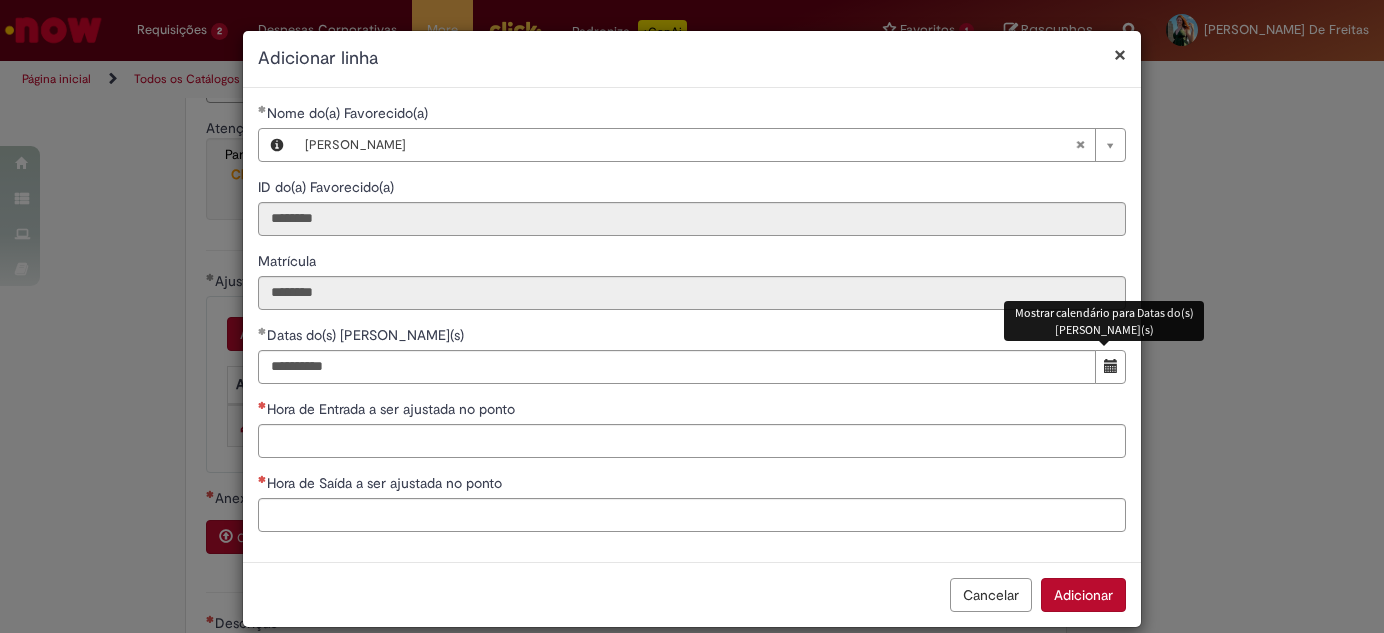 type 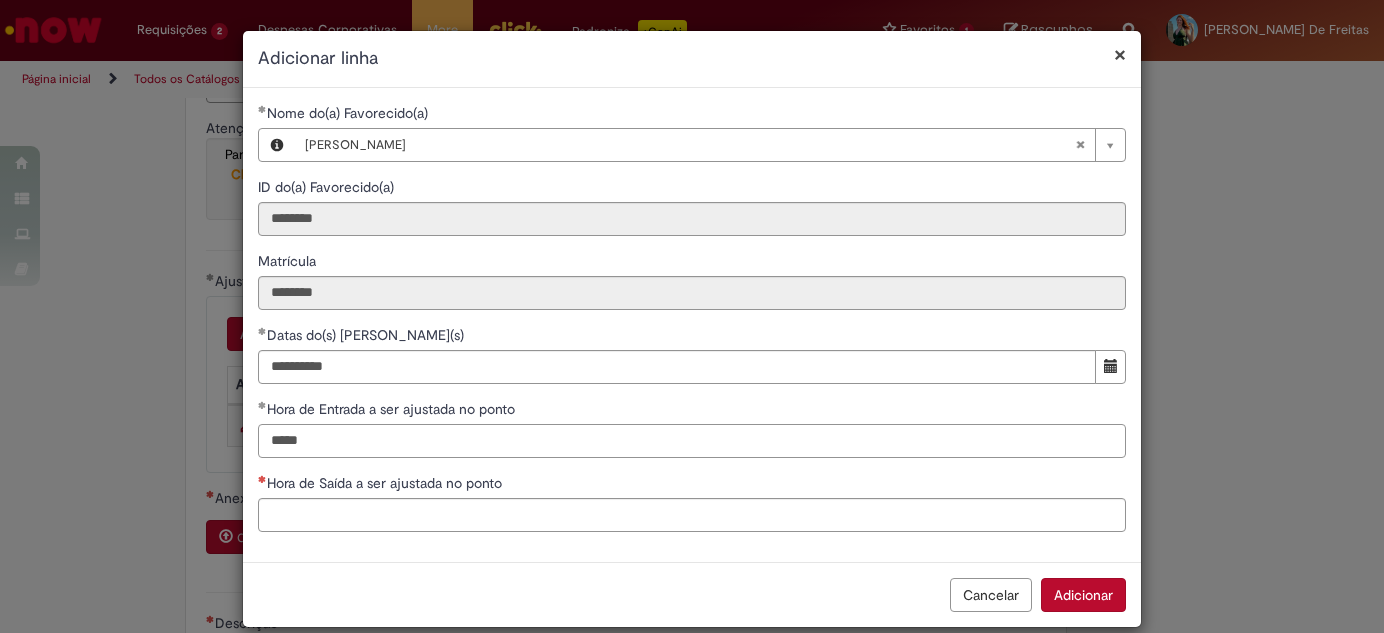 type on "*****" 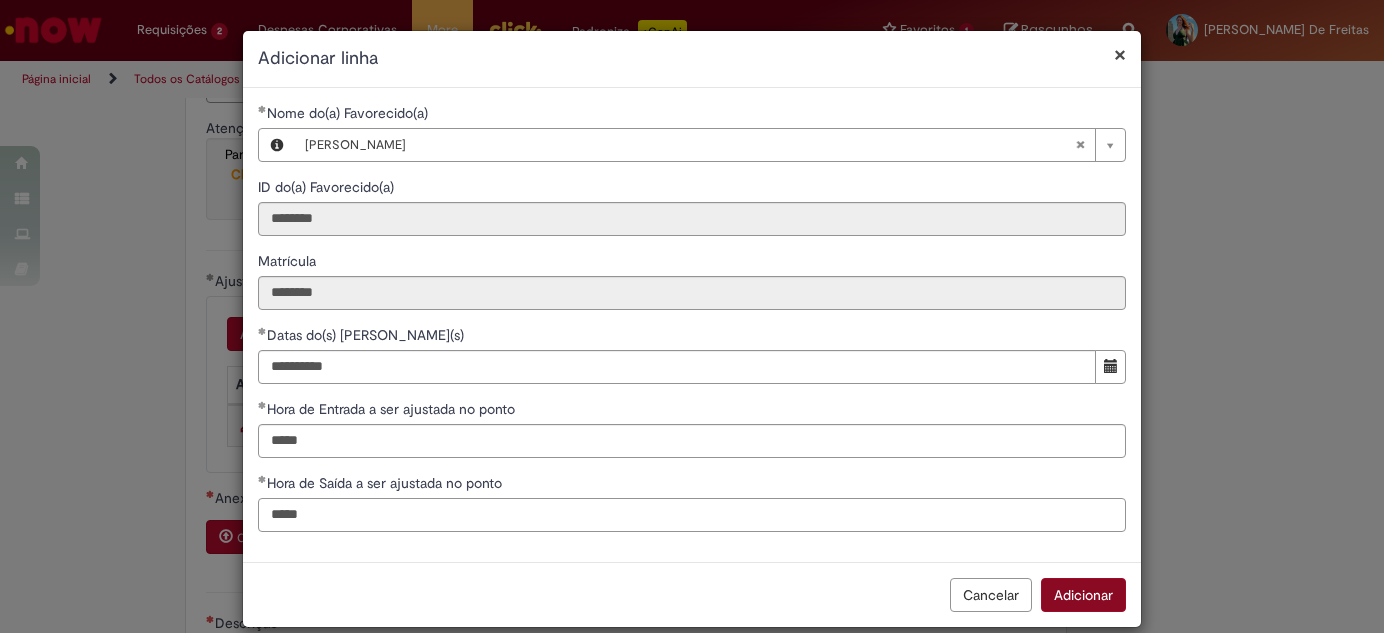 type on "*****" 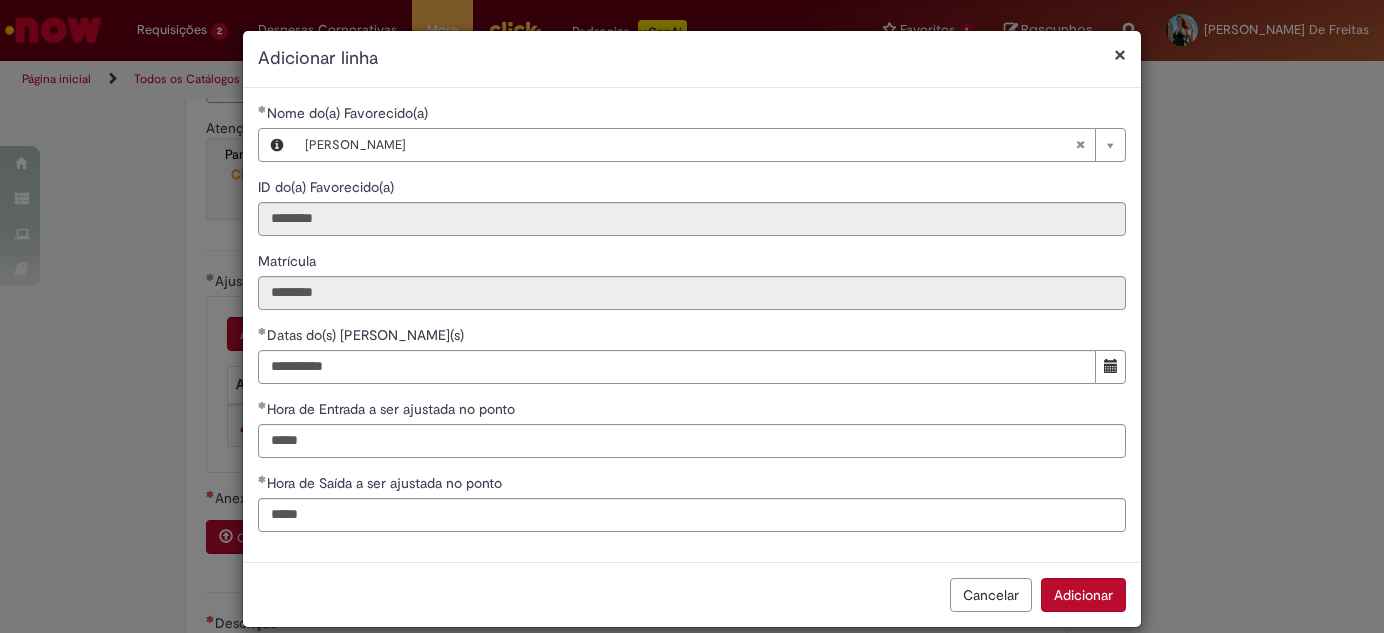 click on "Adicionar" at bounding box center [1083, 595] 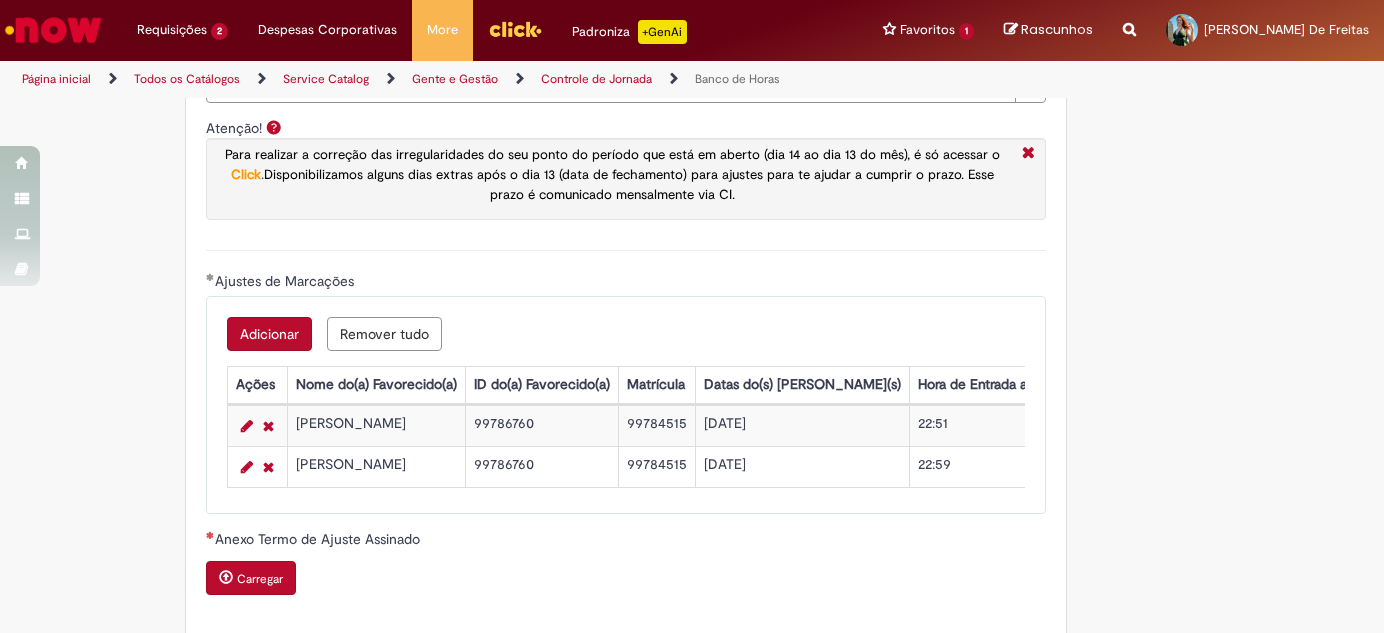 scroll, scrollTop: 1909, scrollLeft: 0, axis: vertical 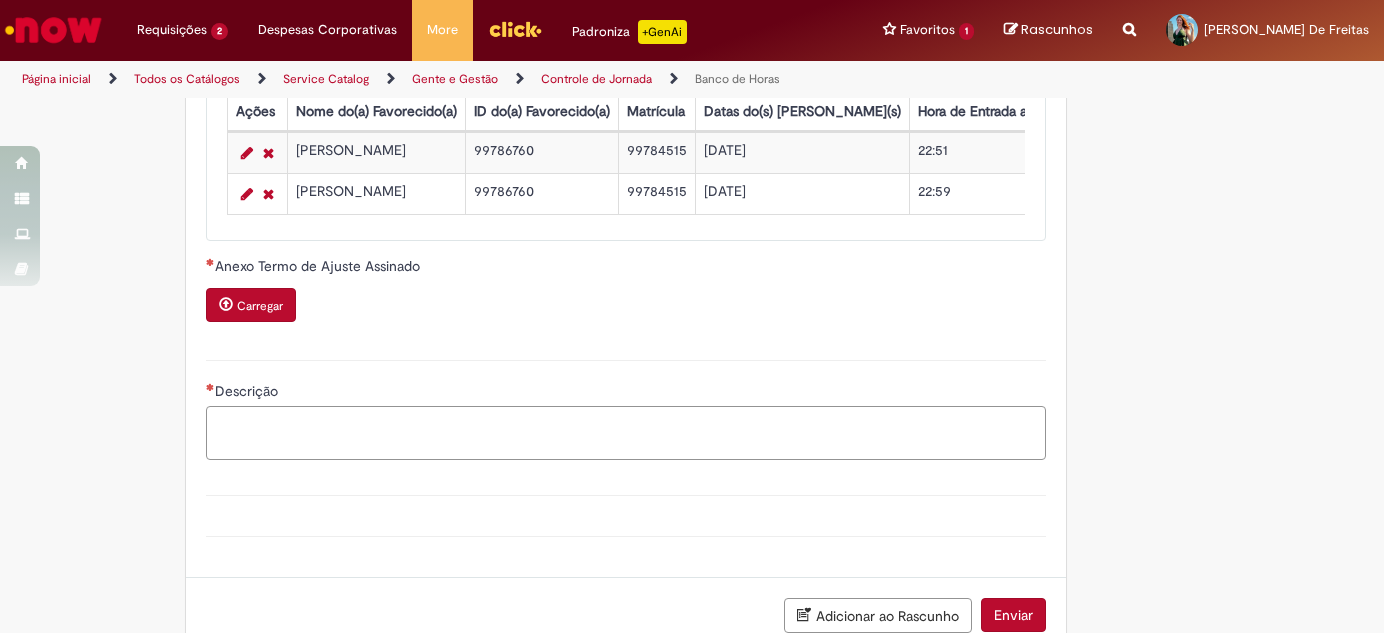 click on "Descrição" at bounding box center (626, 432) 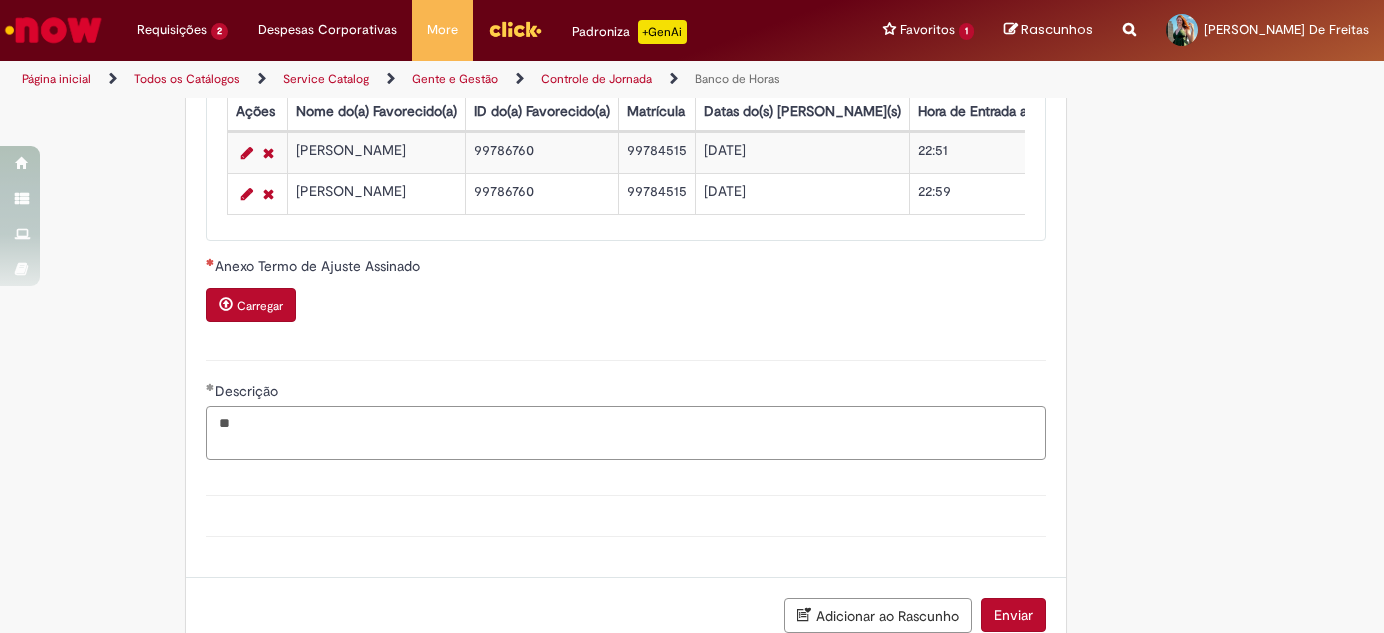 type on "*" 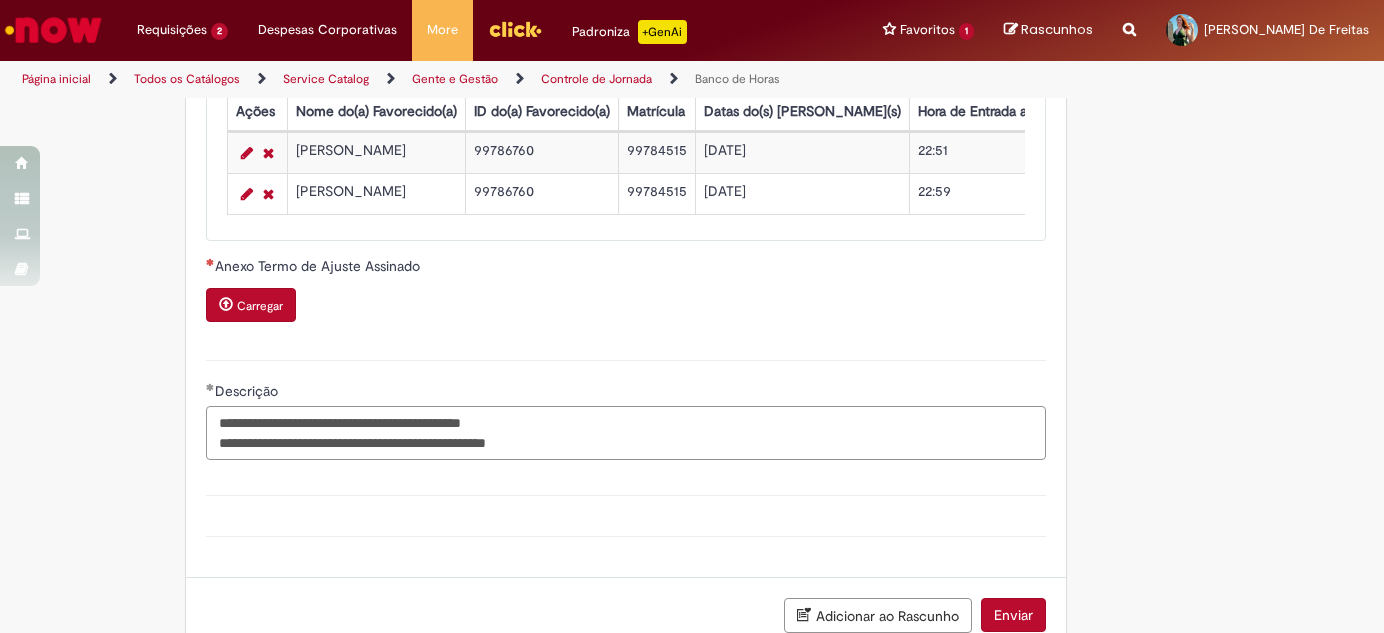type on "**********" 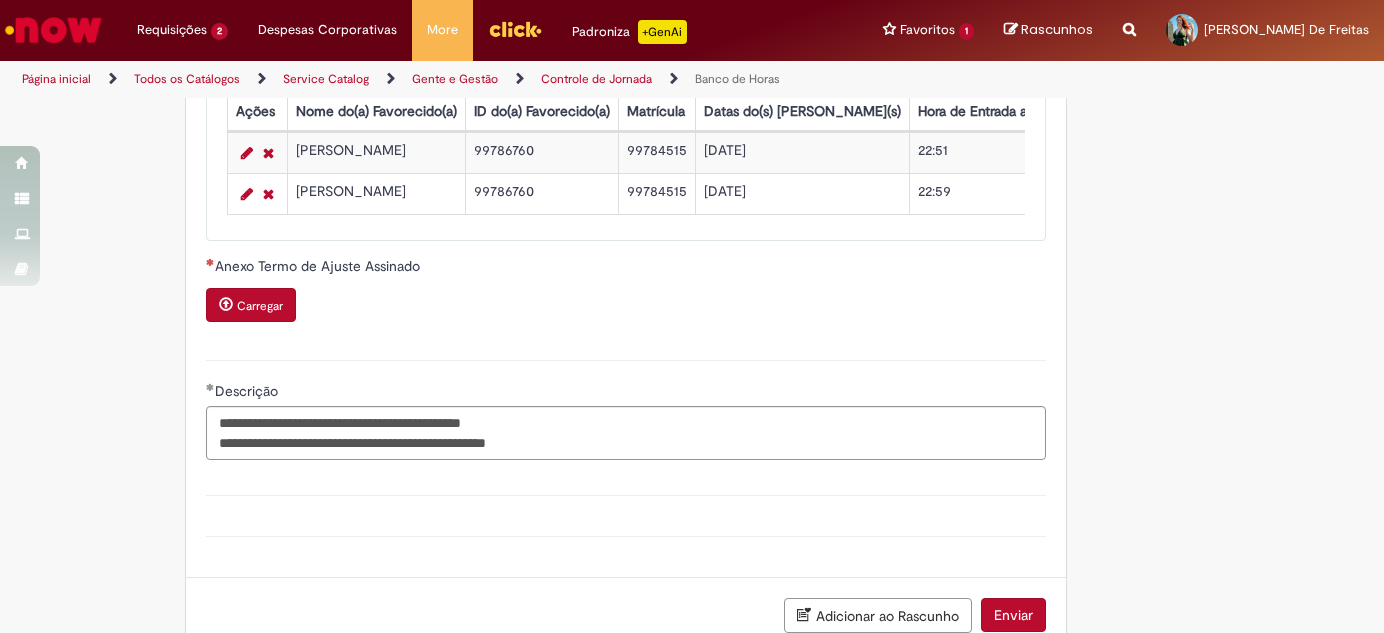 type 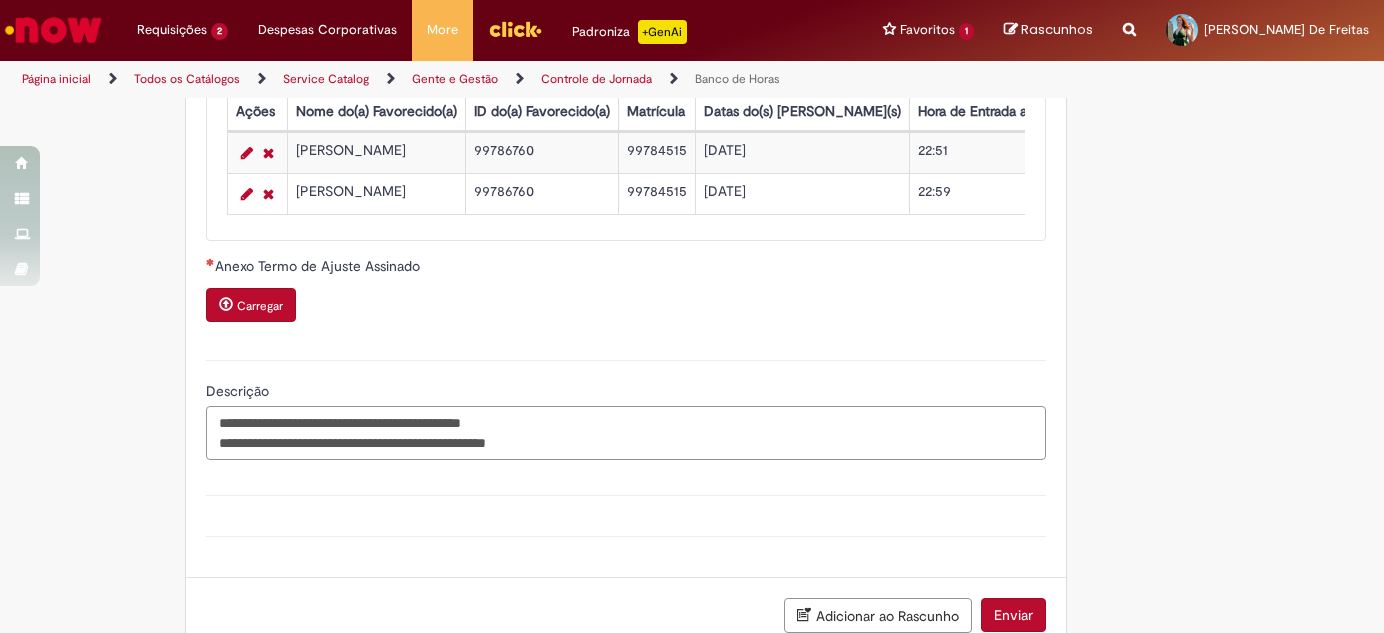 click on "**********" at bounding box center (626, 432) 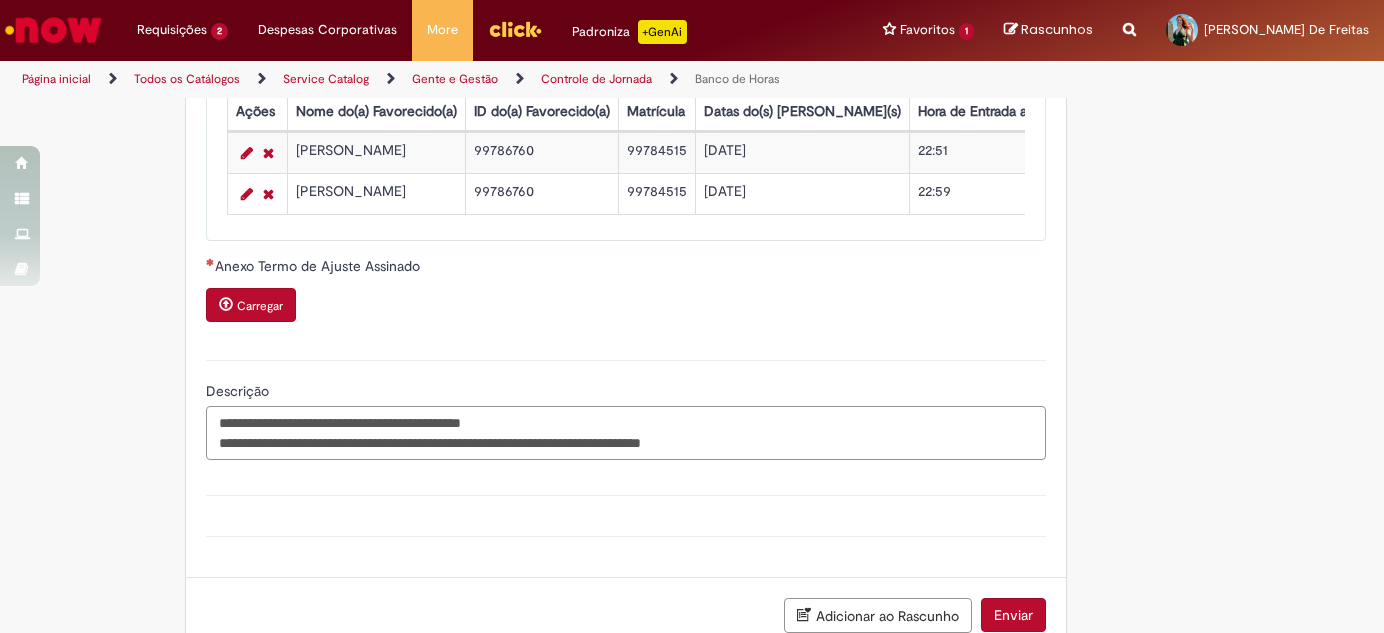 click on "**********" at bounding box center [626, 432] 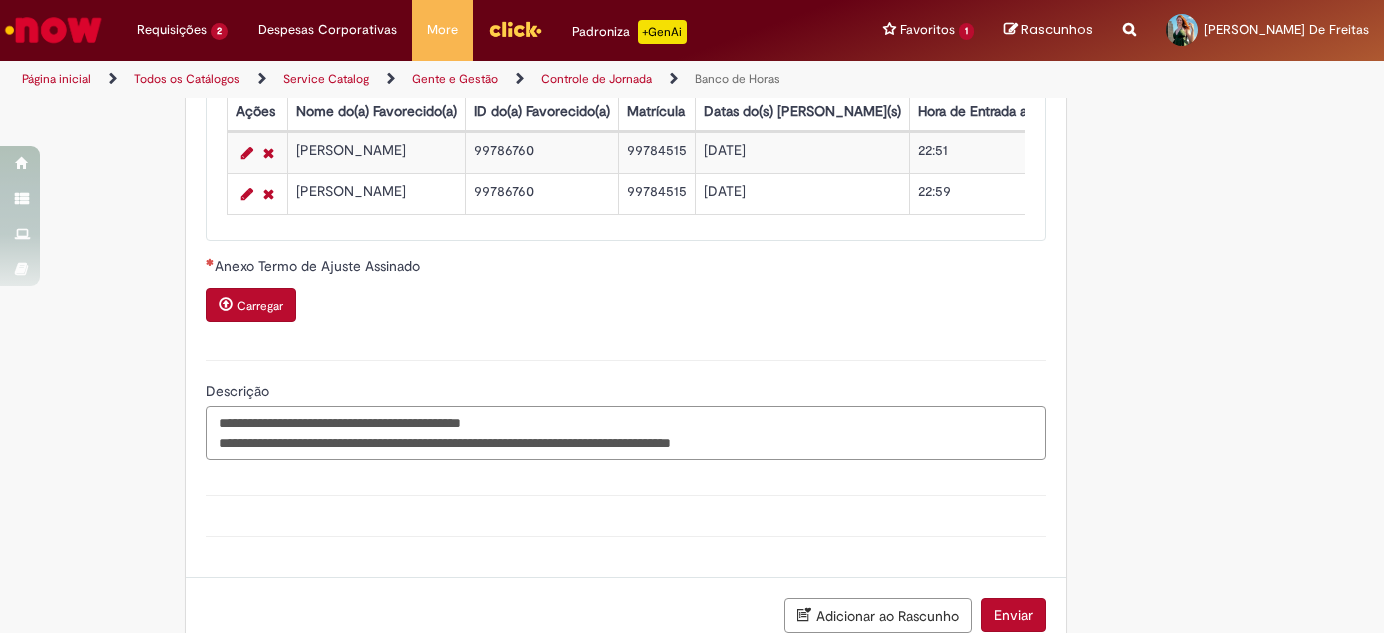 click on "**********" at bounding box center [626, 432] 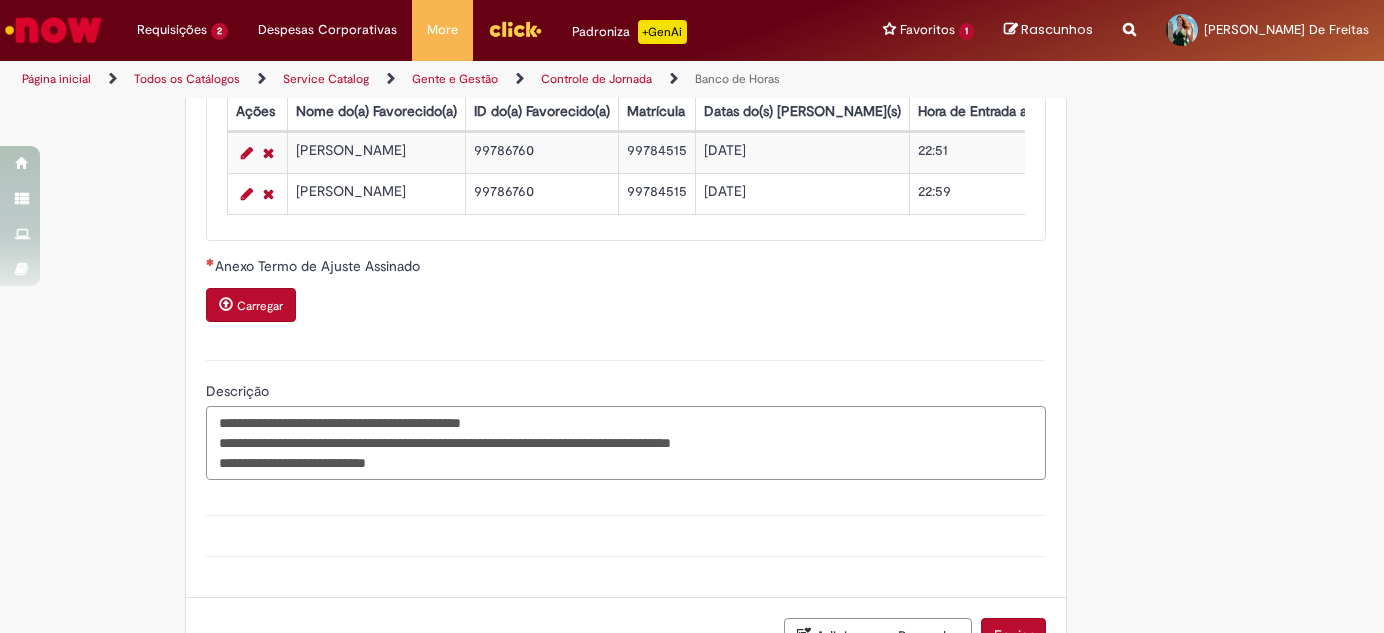drag, startPoint x: 413, startPoint y: 462, endPoint x: 328, endPoint y: 465, distance: 85.052925 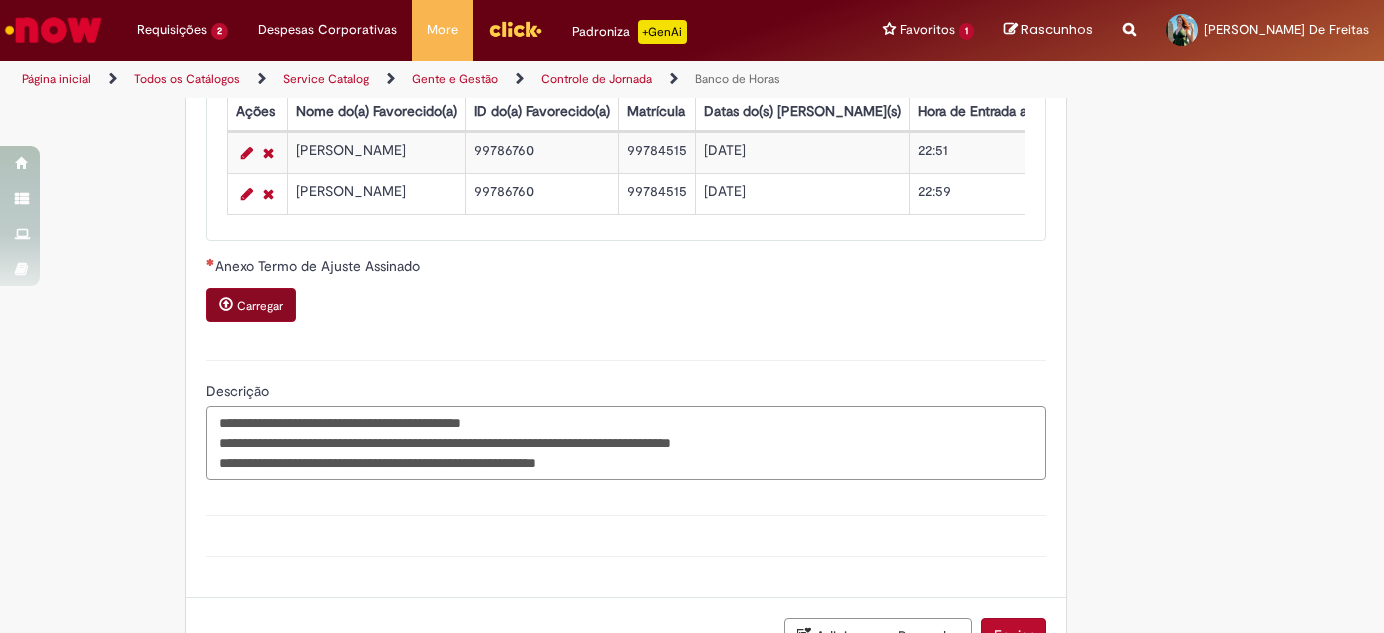 type on "**********" 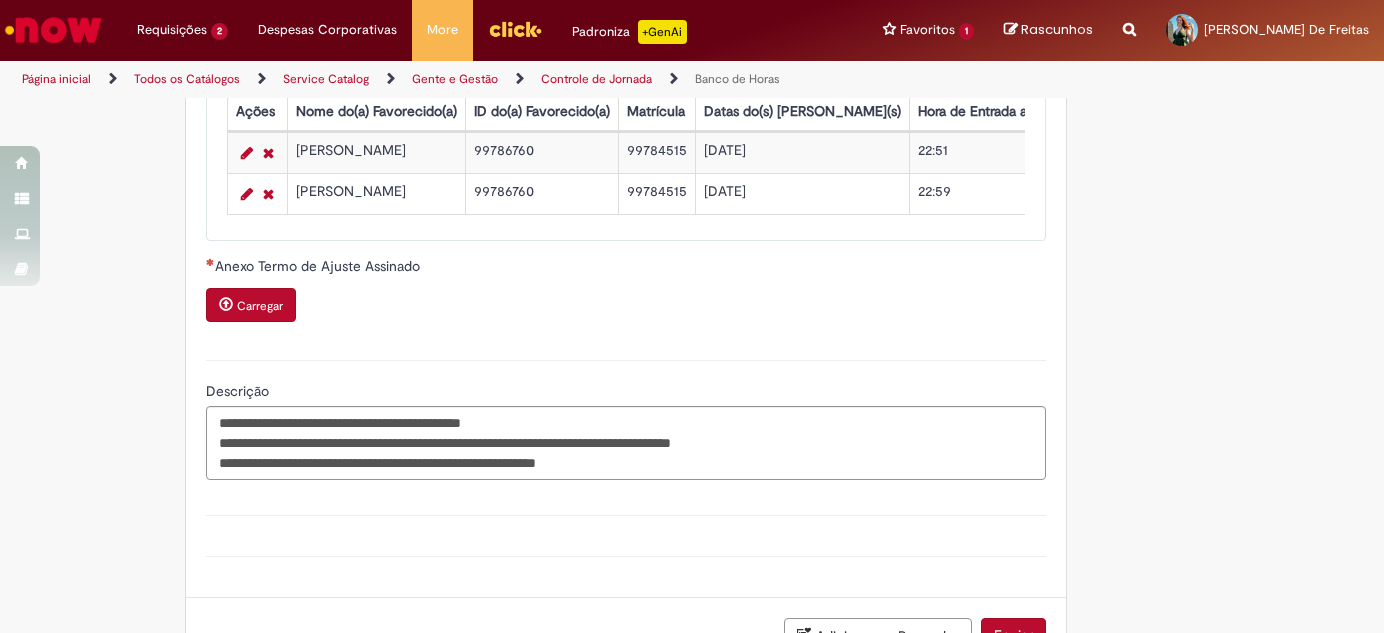 click on "Carregar" at bounding box center (260, 306) 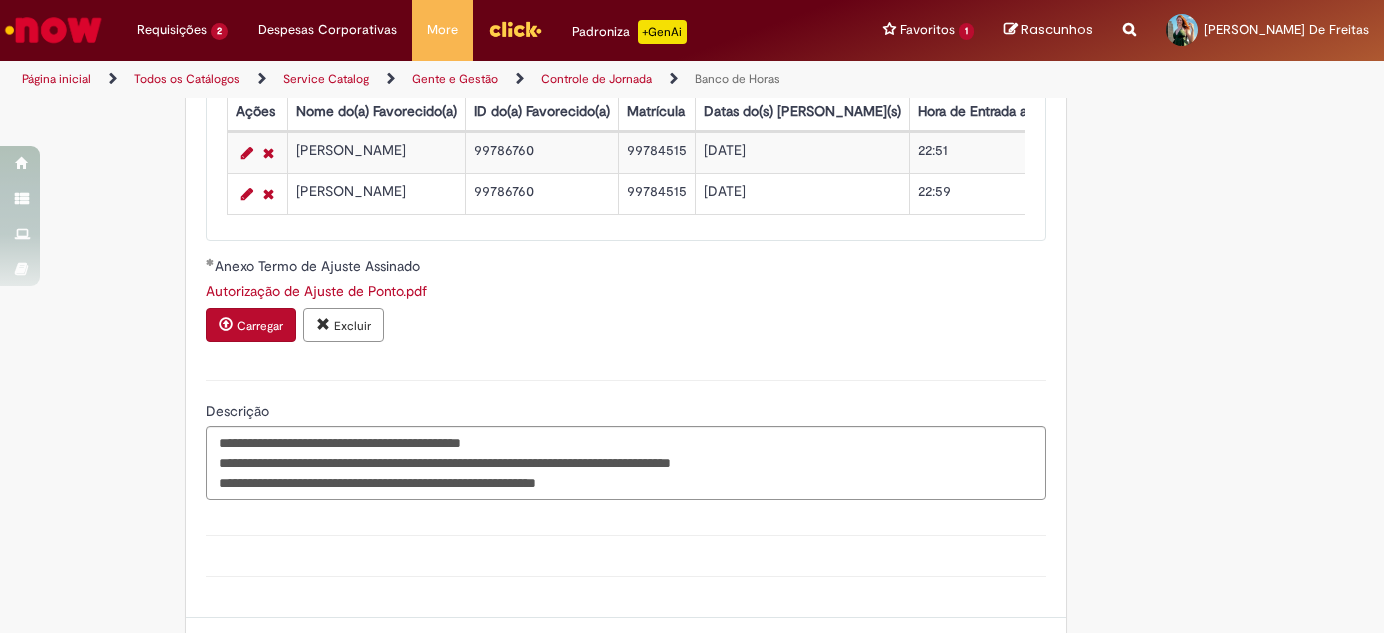 scroll, scrollTop: 1728, scrollLeft: 0, axis: vertical 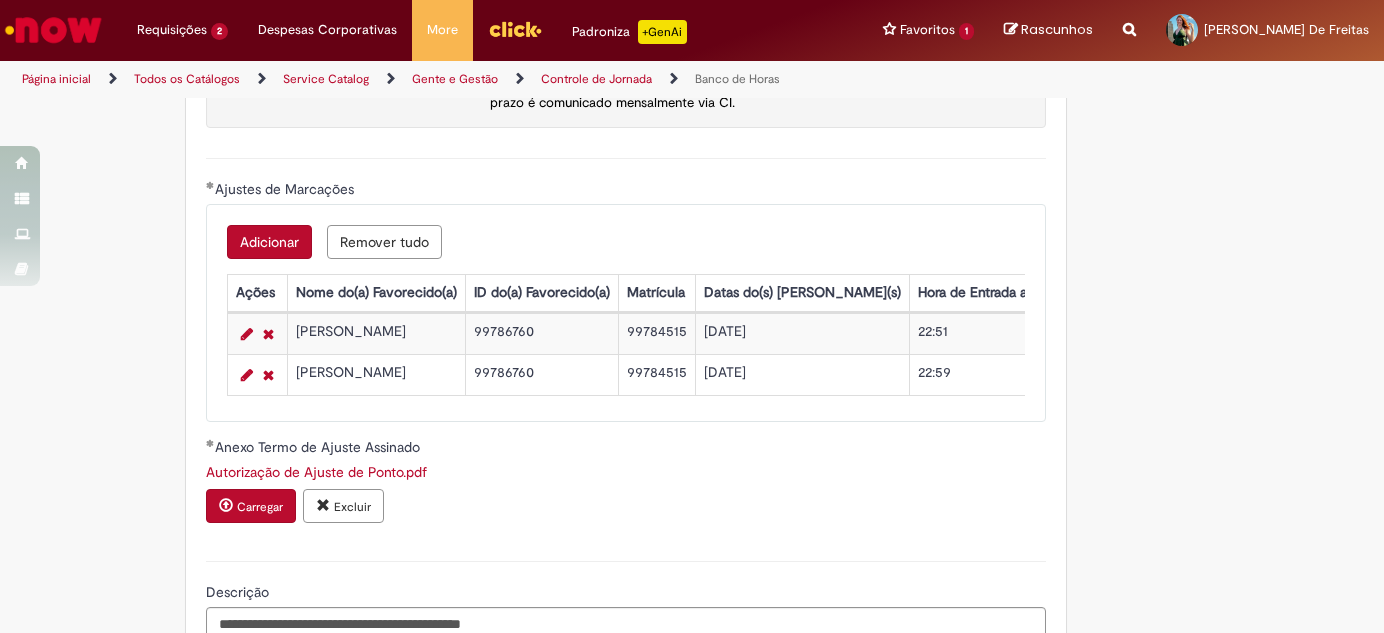 click on "Adicionar" at bounding box center (269, 242) 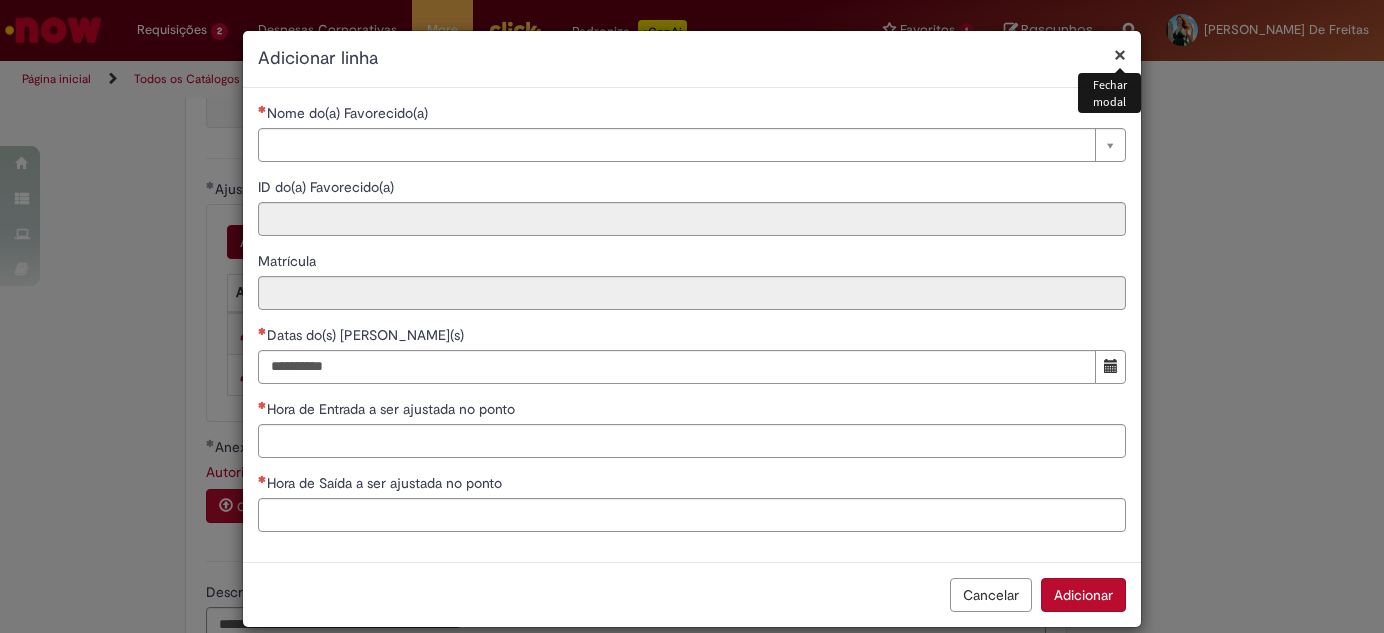 type 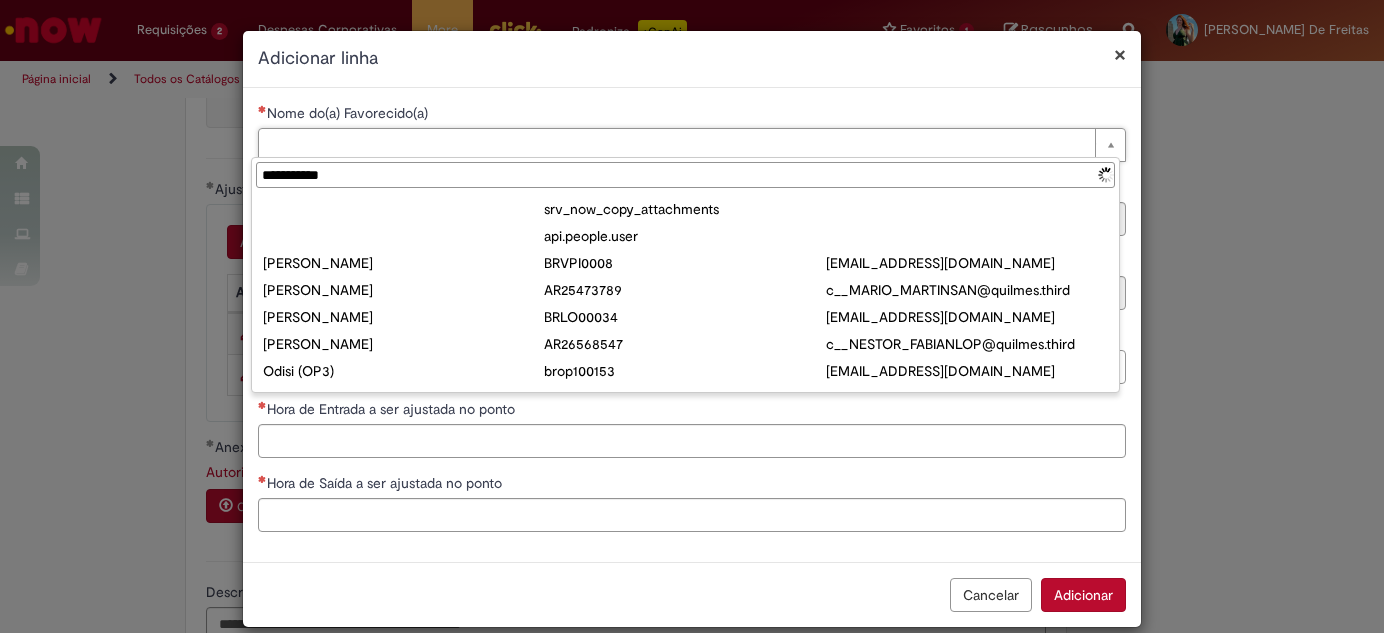 type on "**********" 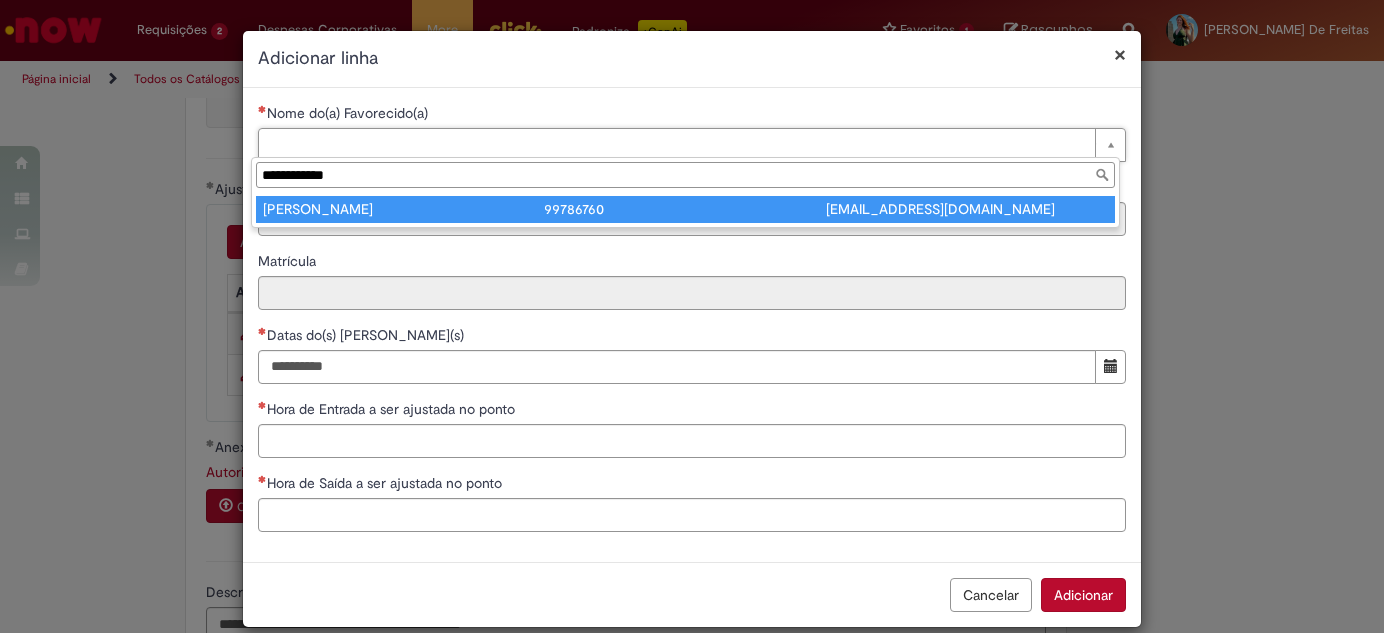 type on "**********" 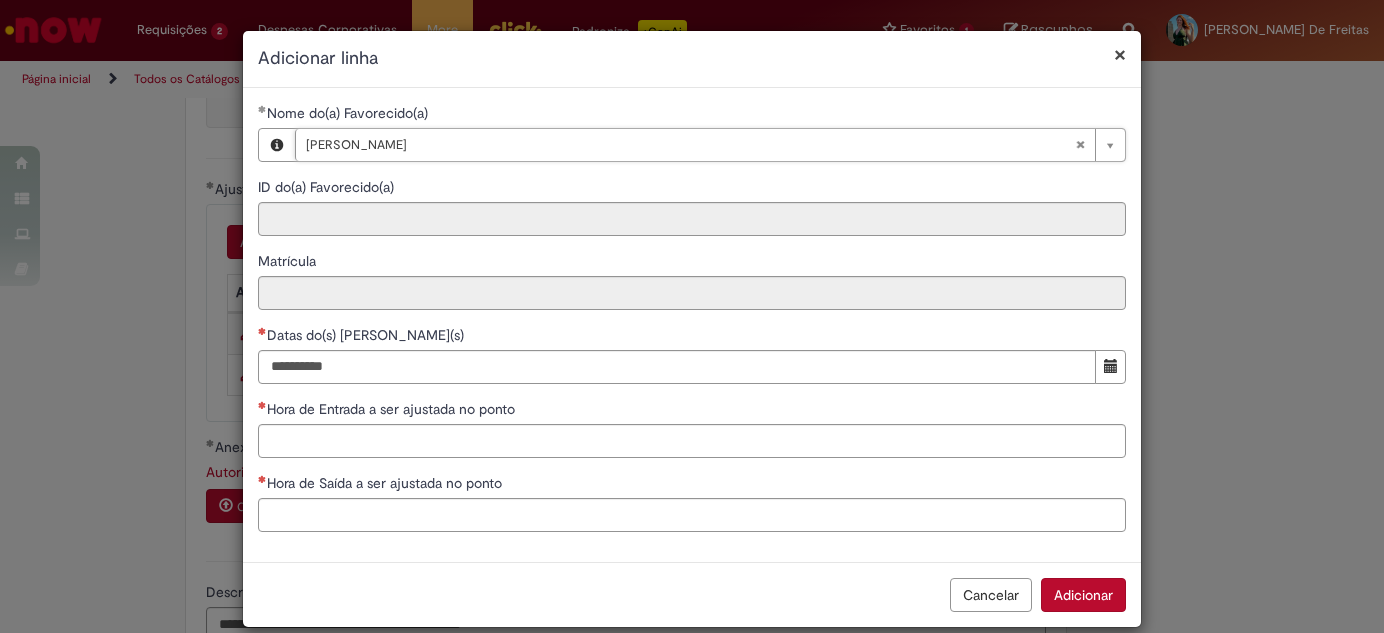 type on "********" 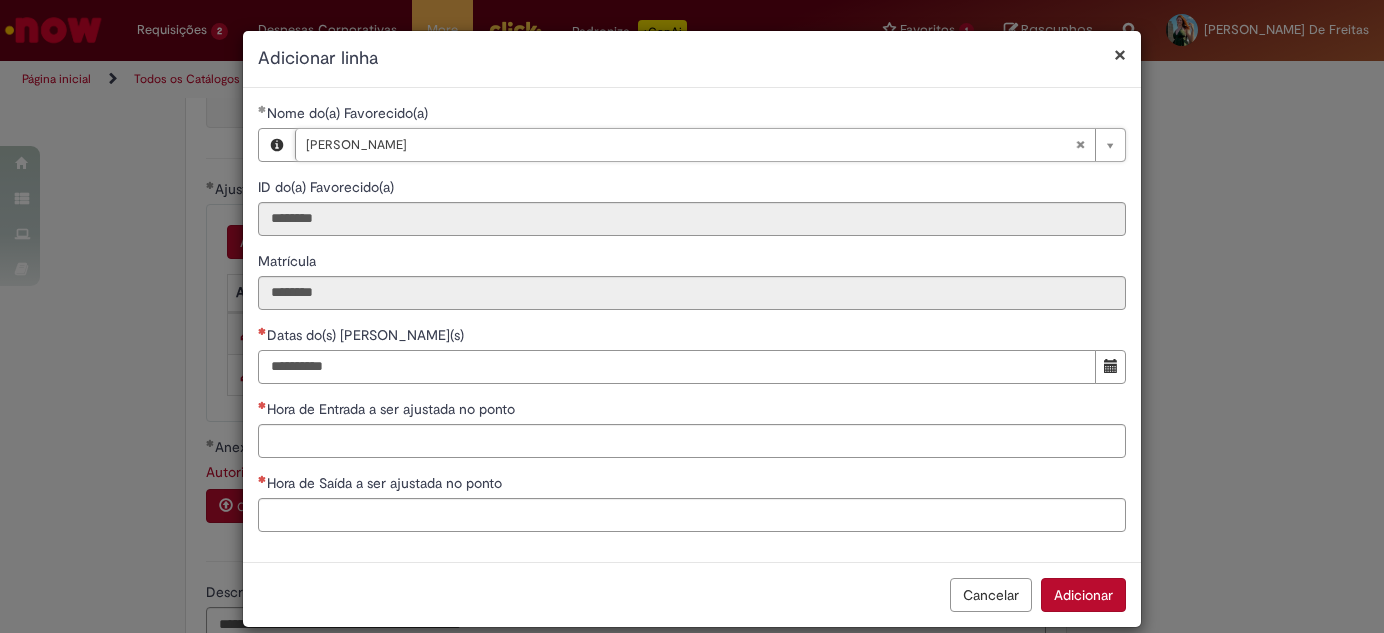 click on "Datas do(s) [PERSON_NAME](s)" at bounding box center [677, 367] 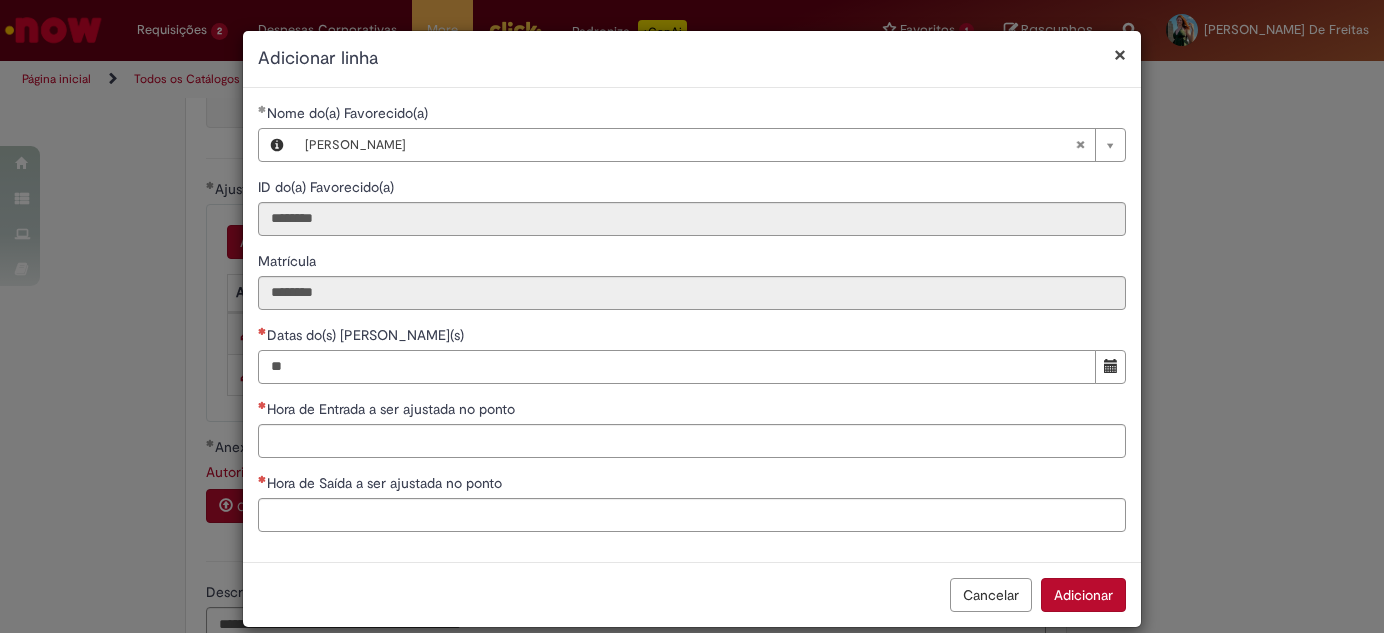 type on "*" 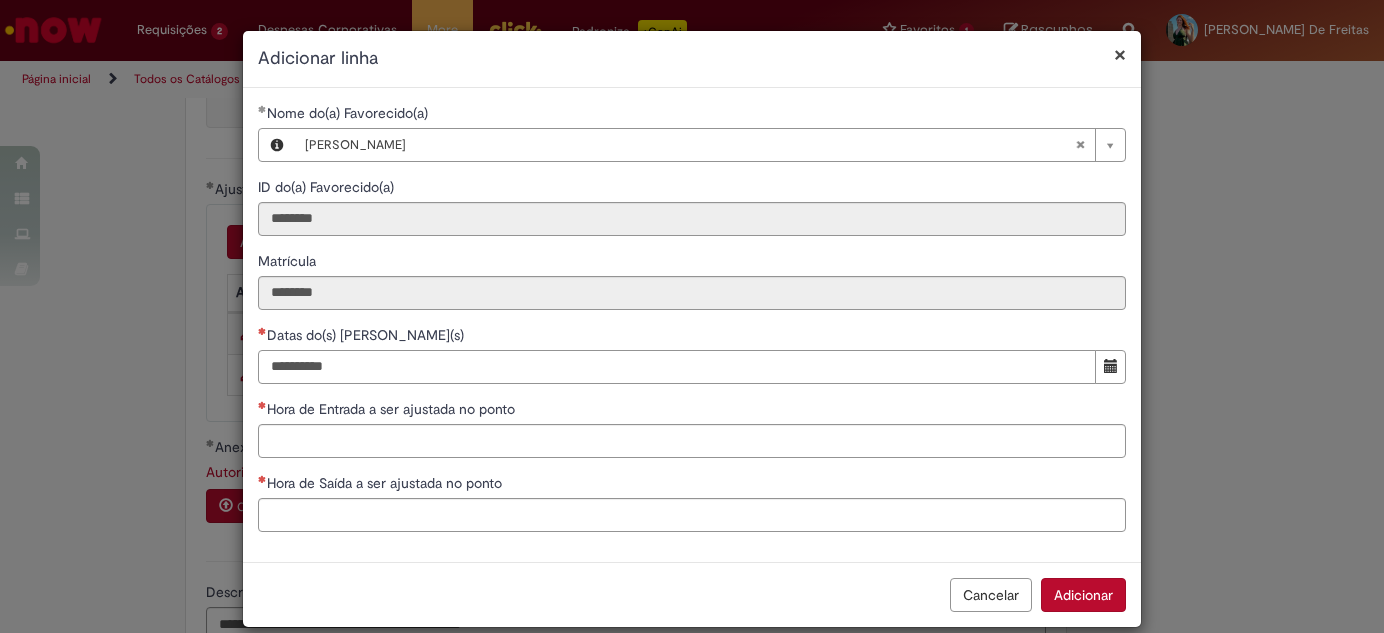 type on "**********" 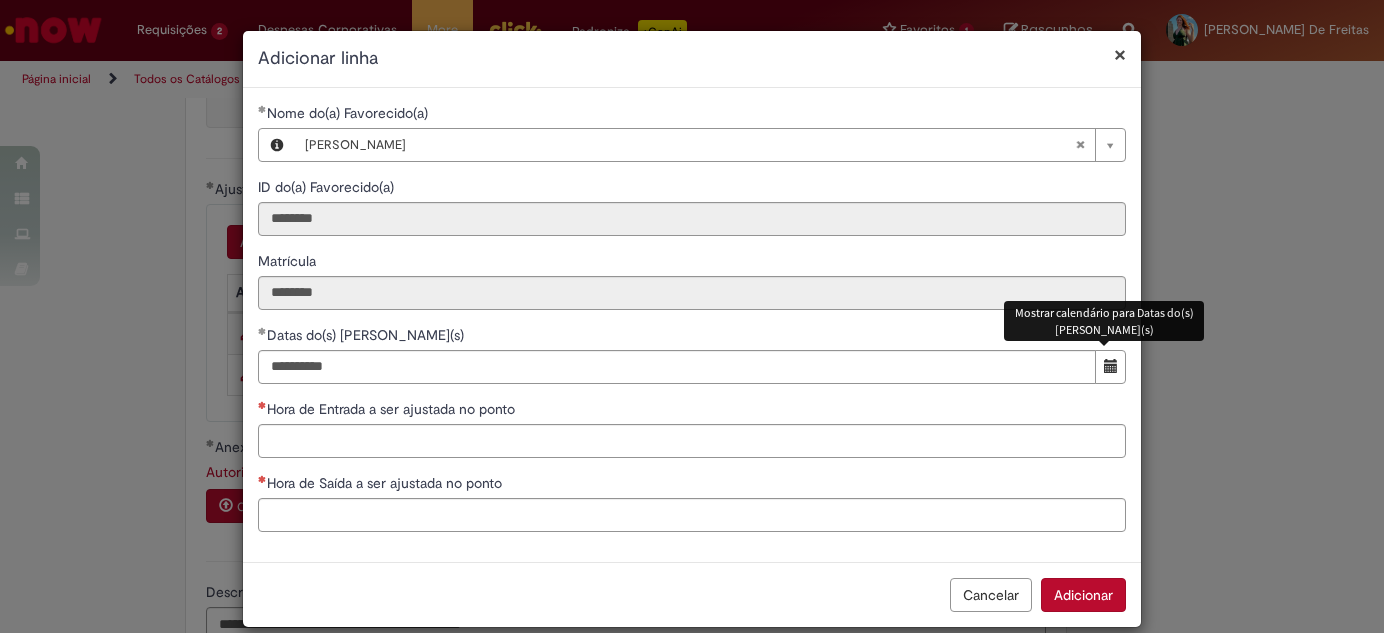 type 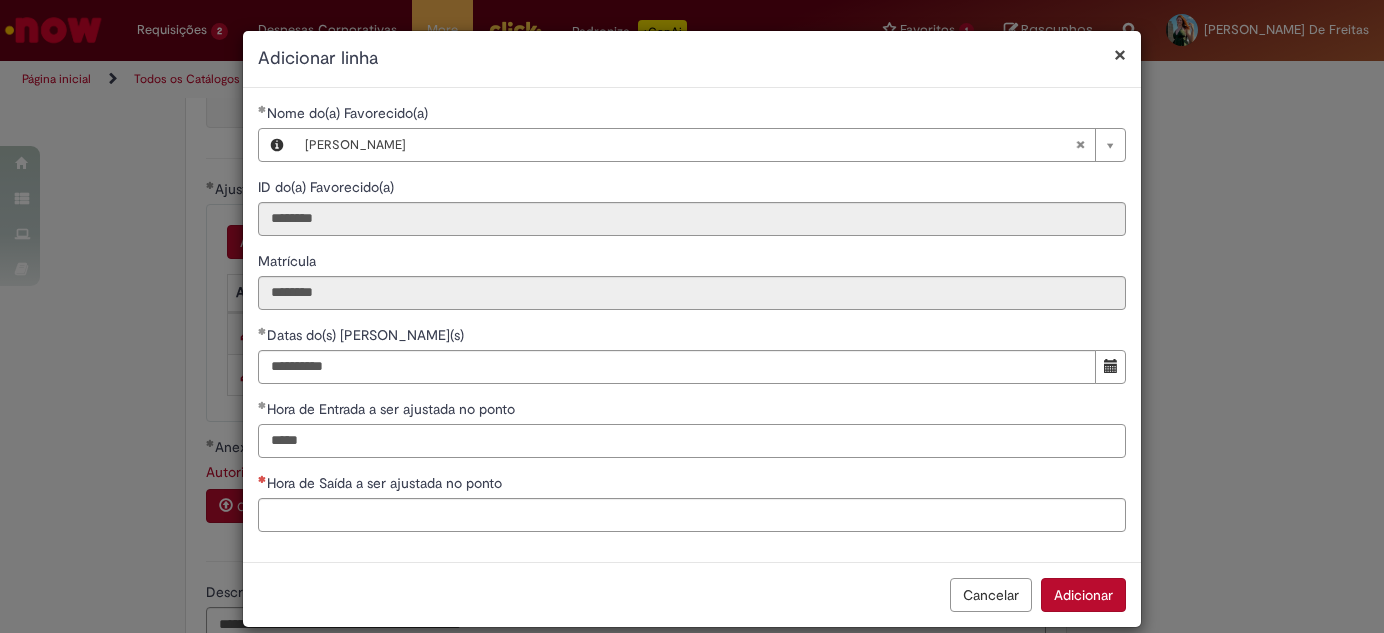 type on "*****" 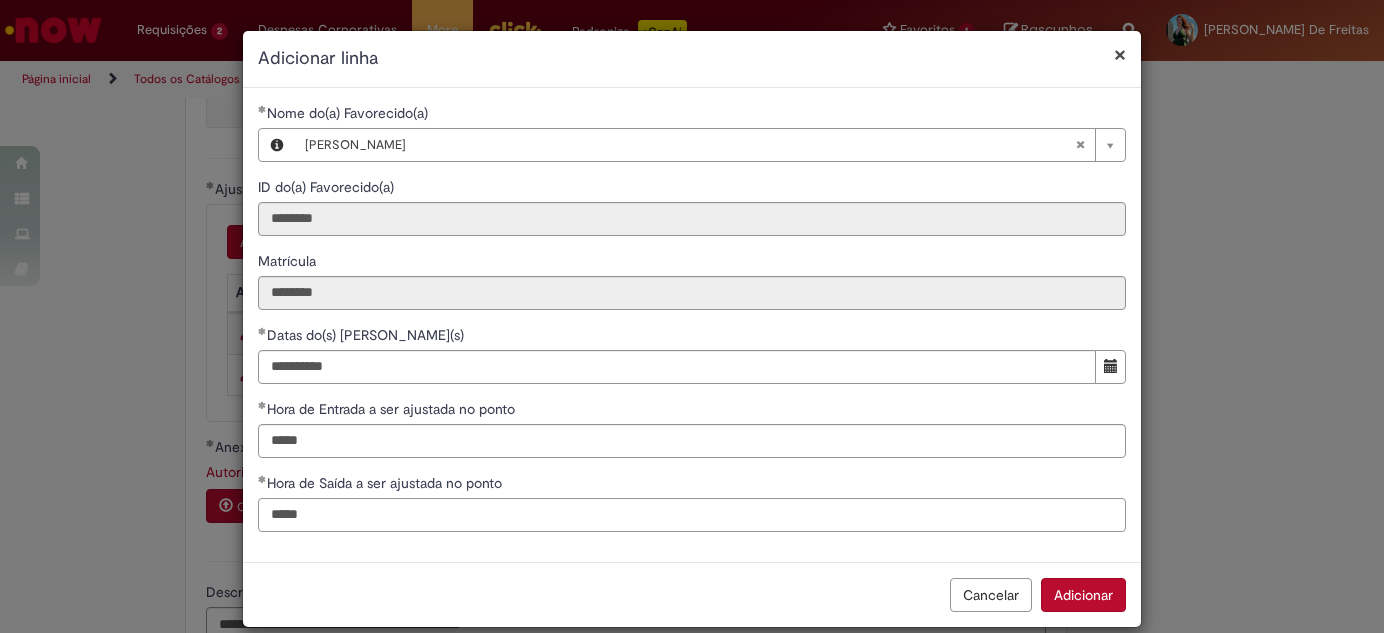 type on "*****" 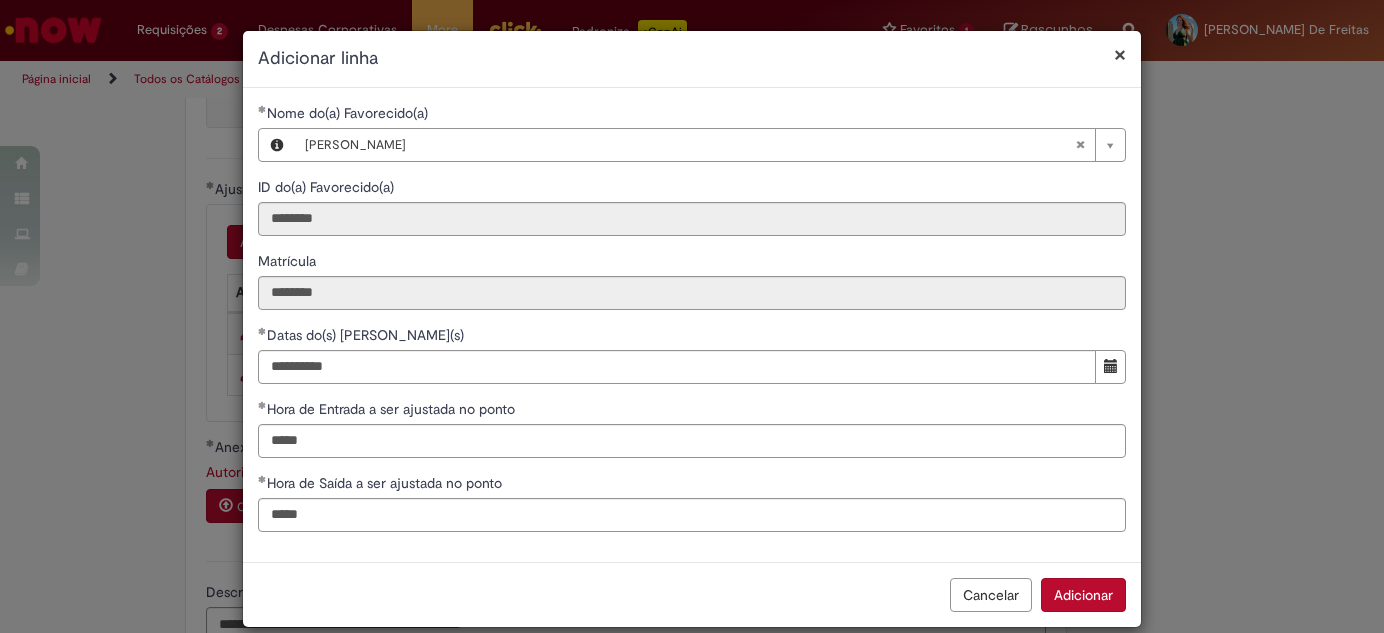 click on "Adicionar" at bounding box center [1083, 595] 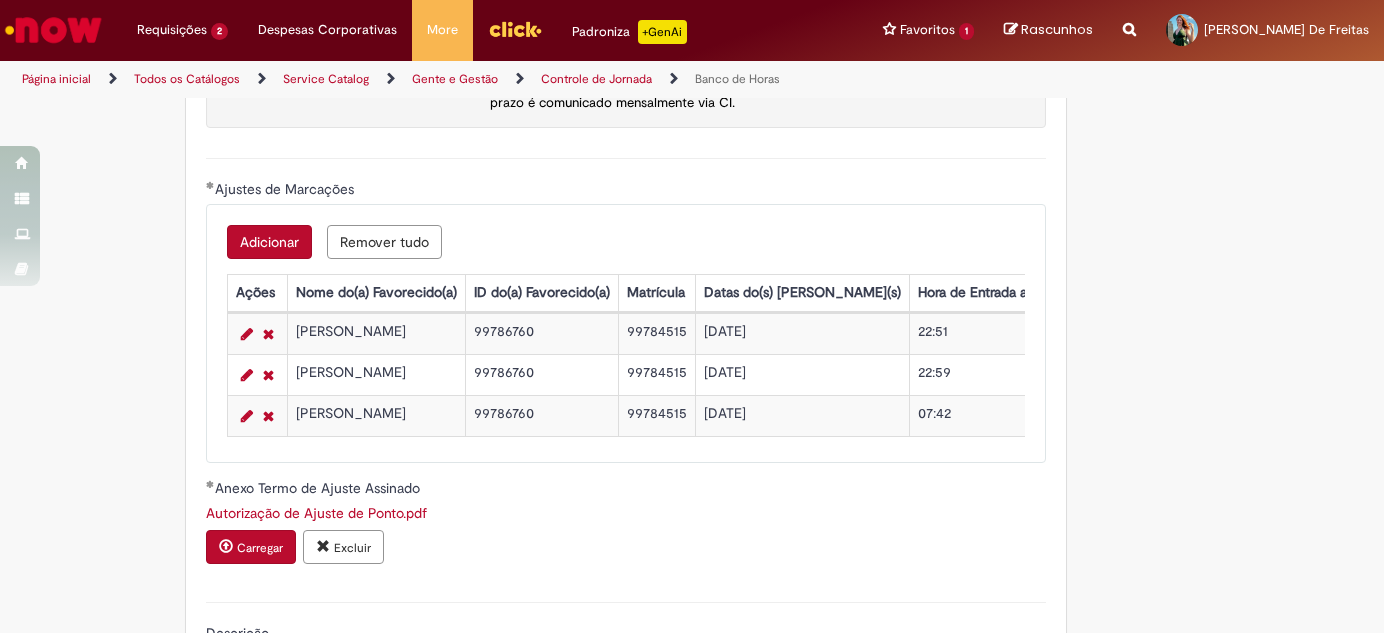 click on "Adicionar" at bounding box center [269, 242] 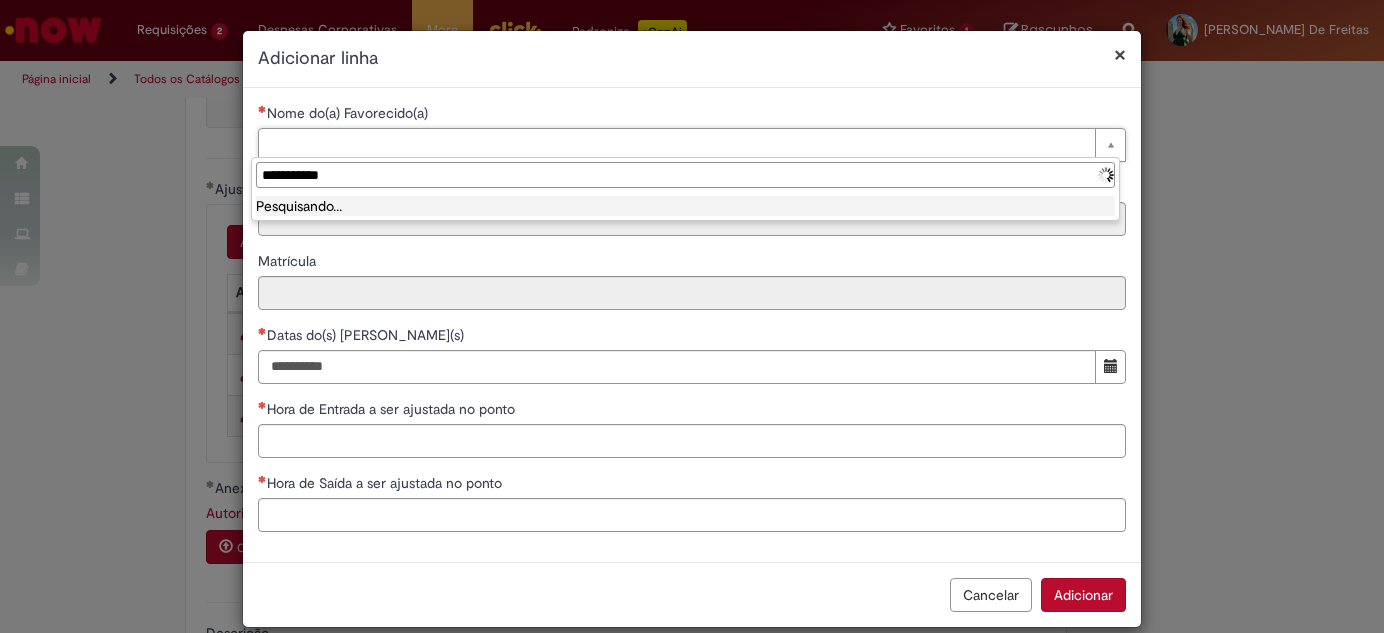 type on "**********" 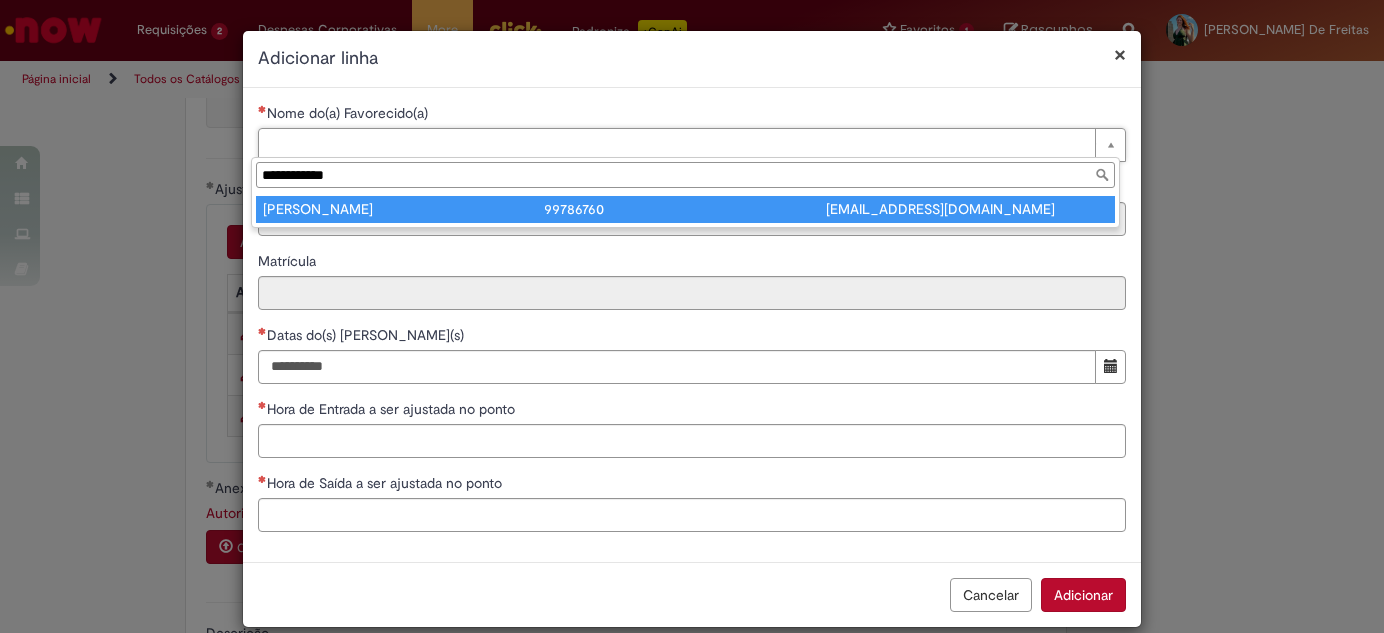 type on "**********" 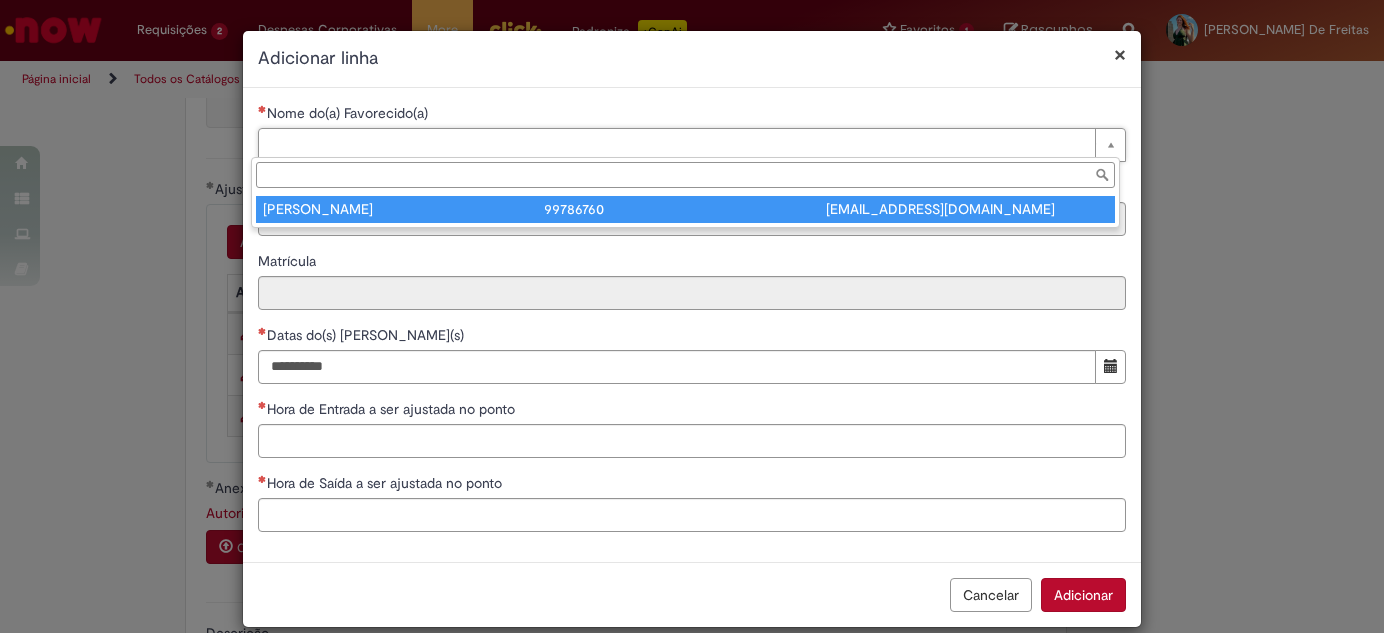 type on "********" 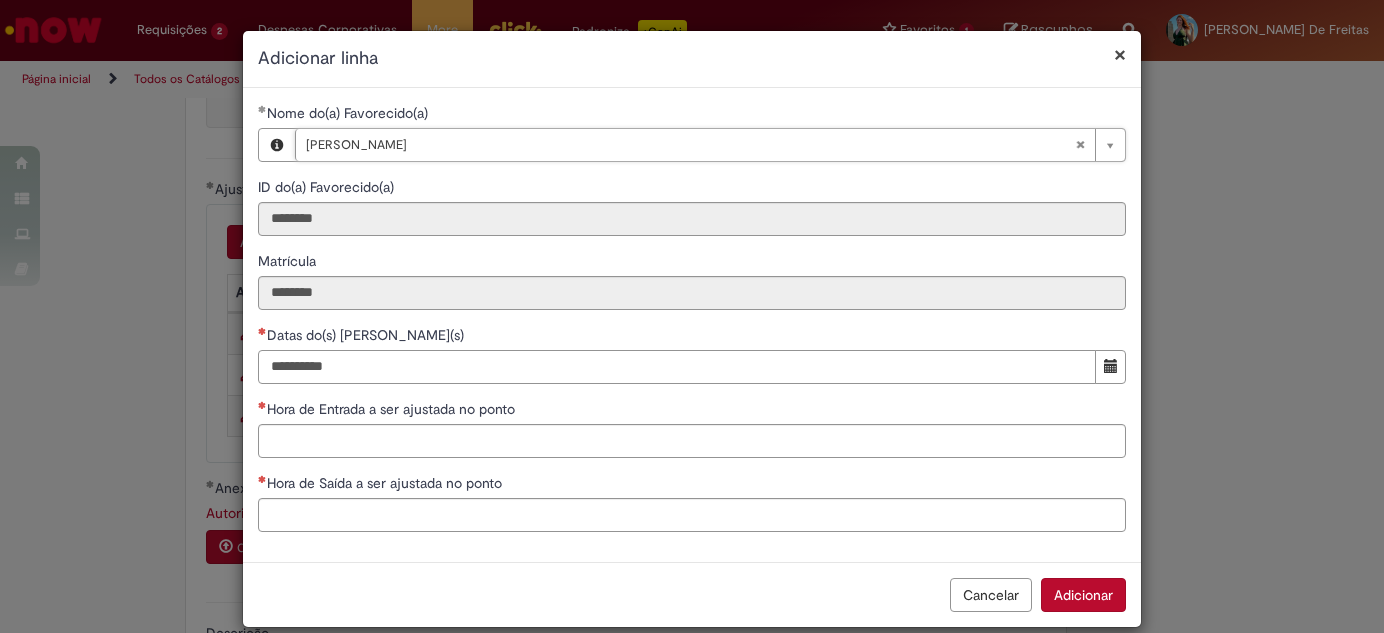click on "Datas do(s) [PERSON_NAME](s)" at bounding box center [677, 367] 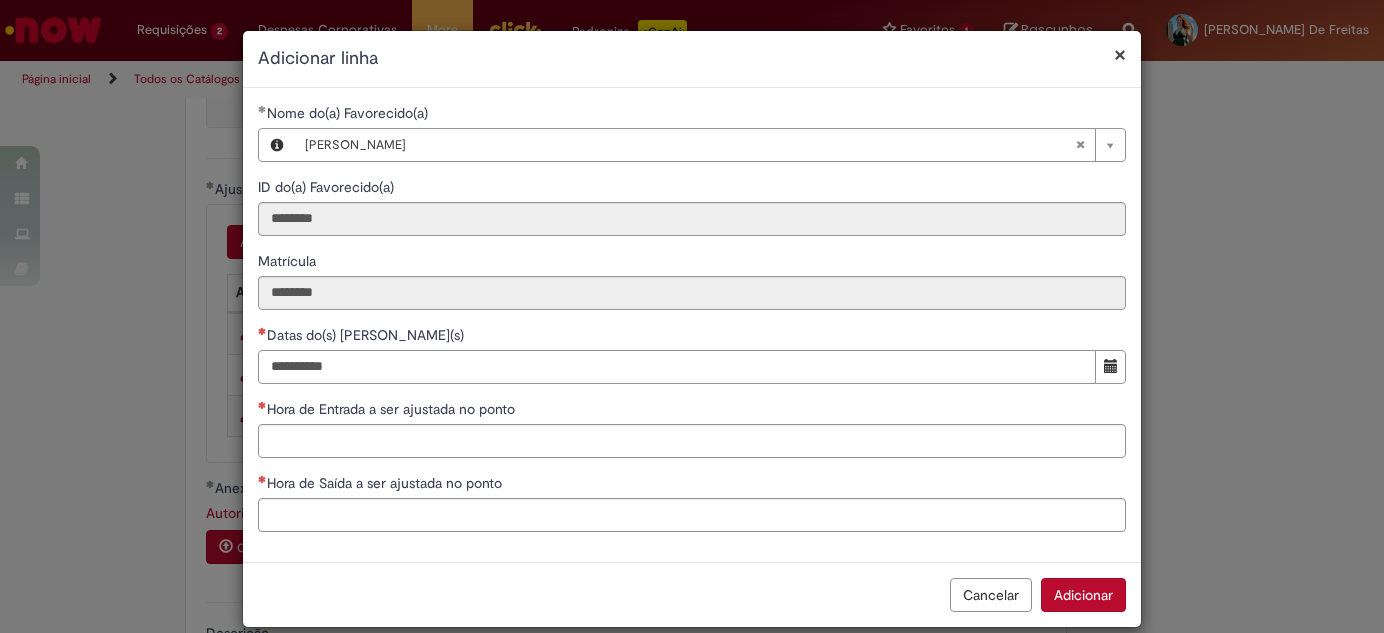 type on "**********" 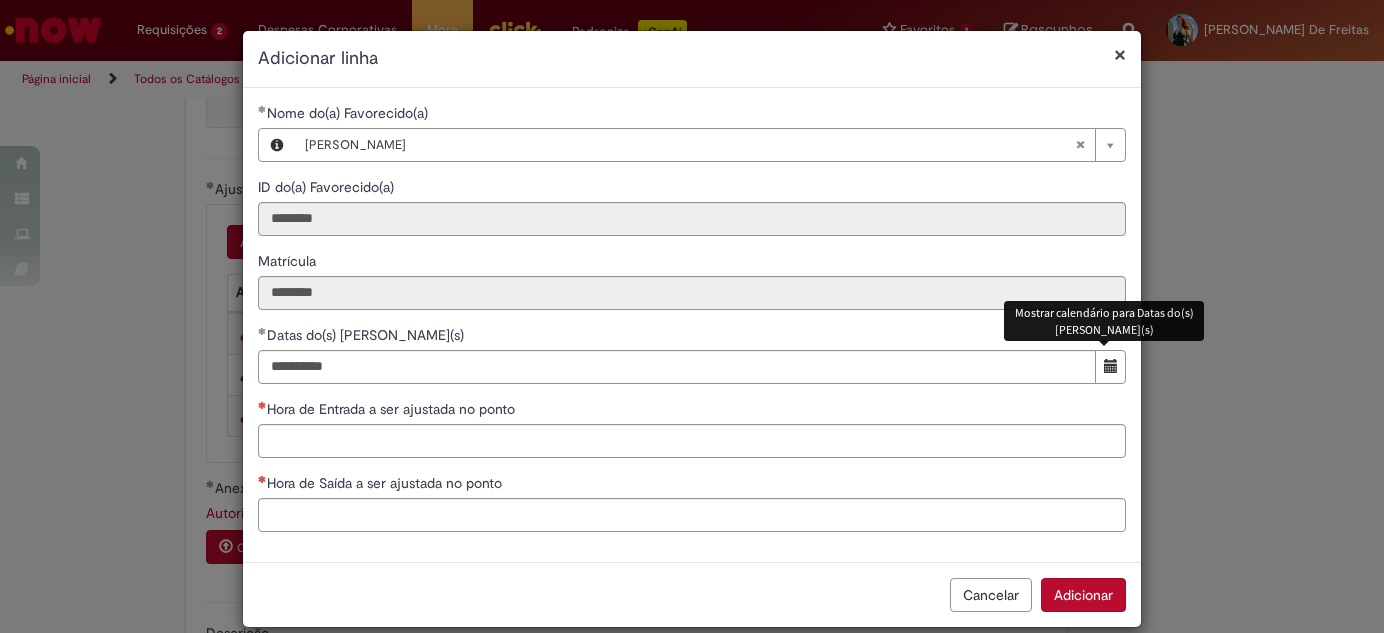 type 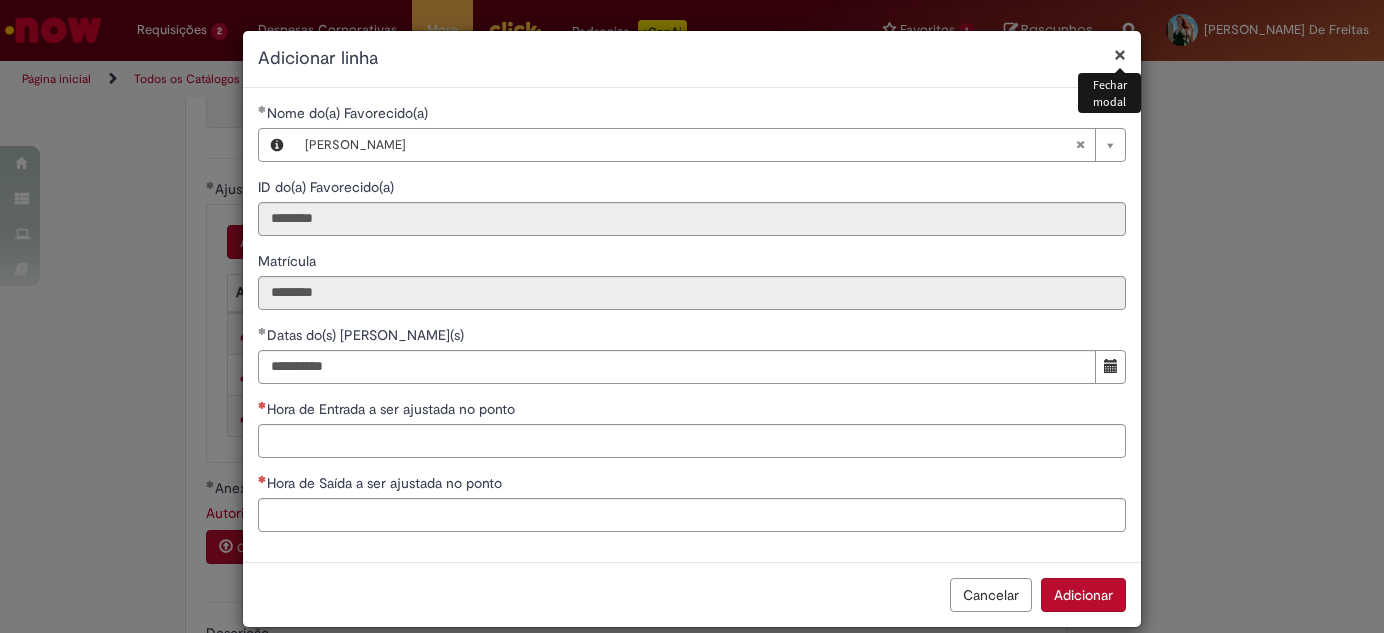 click on "×" at bounding box center [1120, 54] 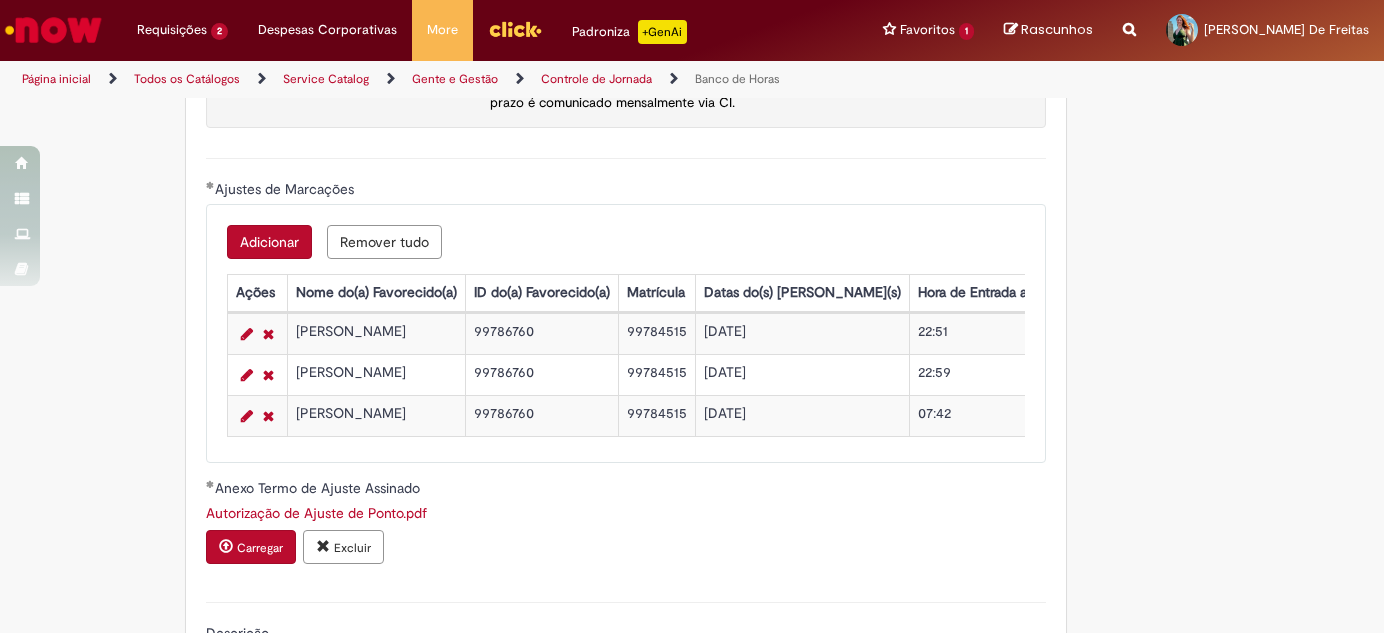 click on "Adicionar" at bounding box center (269, 242) 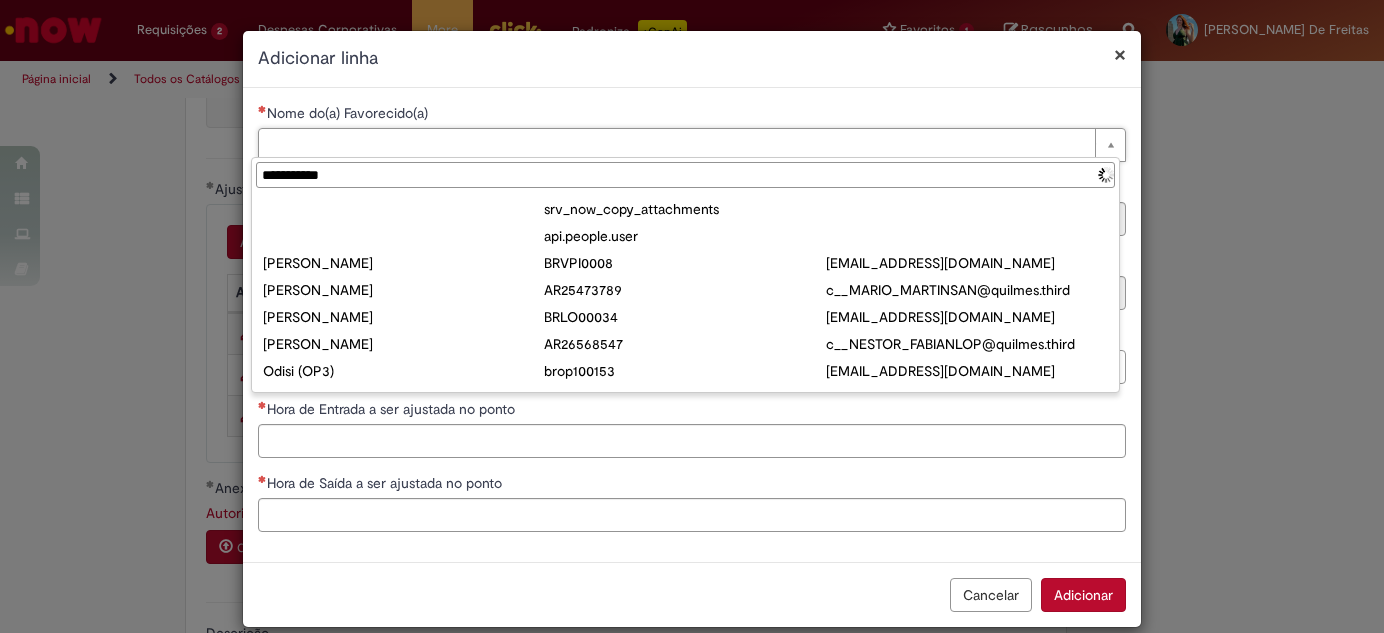 type on "**********" 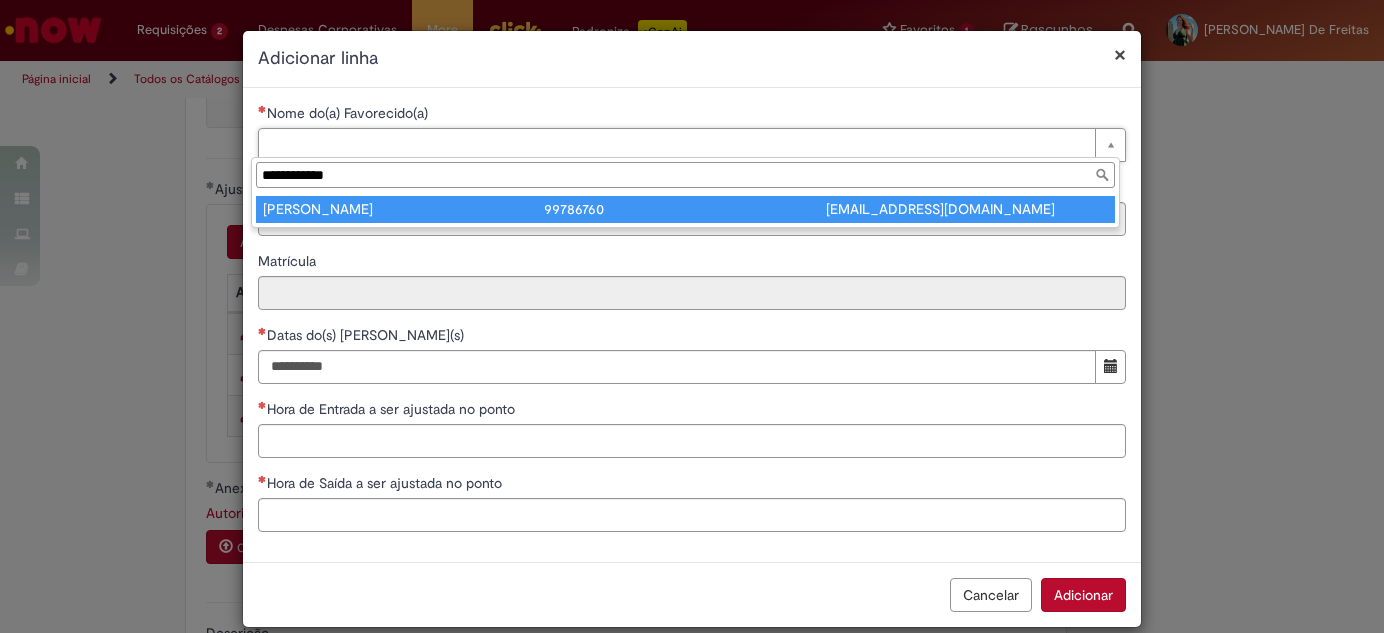 type on "**********" 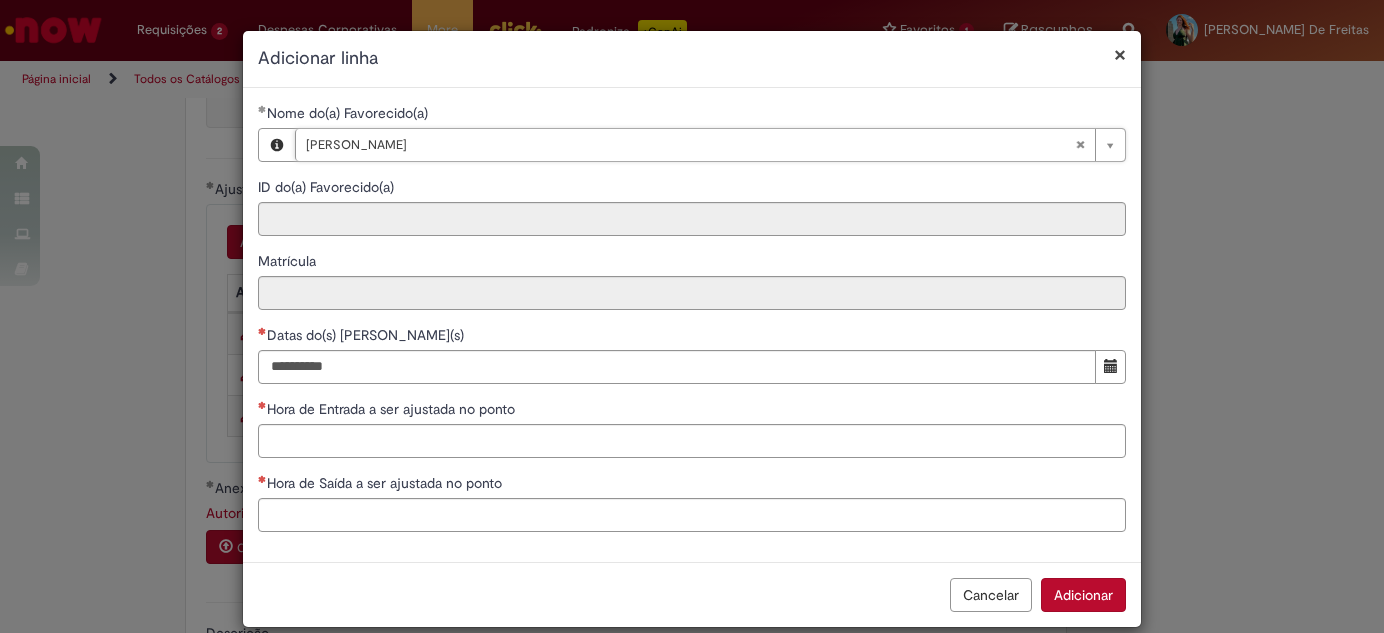 type on "********" 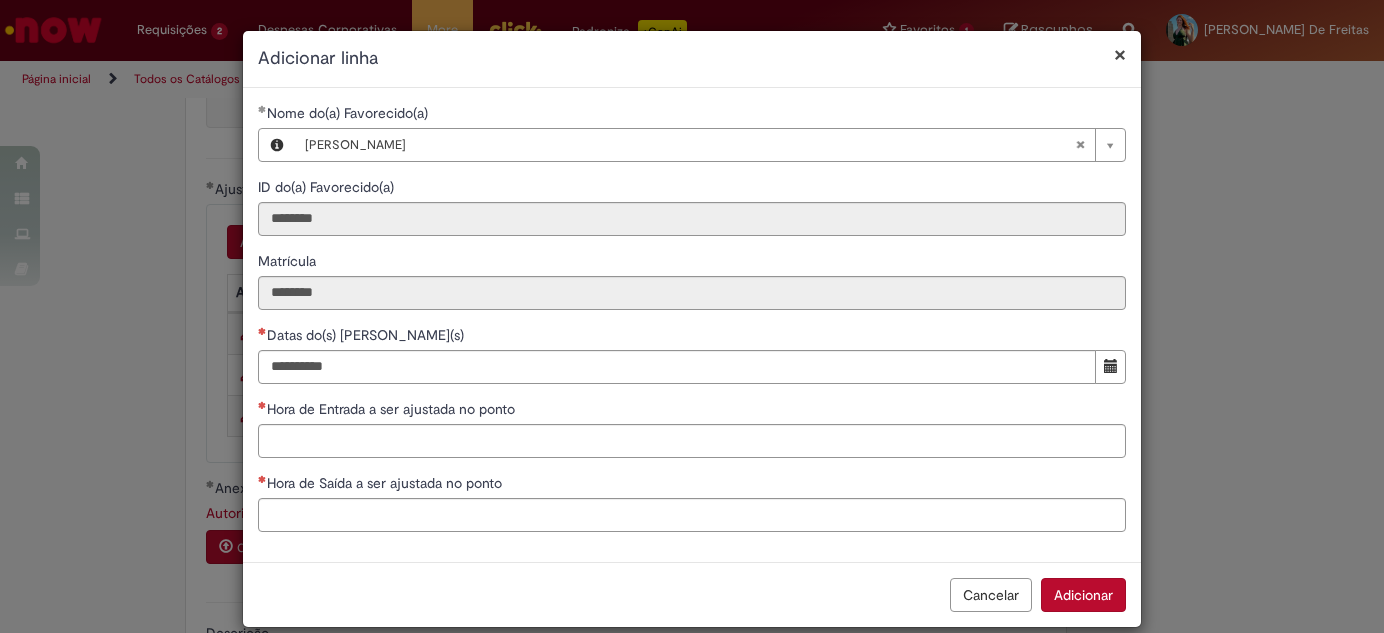 click on "Cancelar" at bounding box center (991, 595) 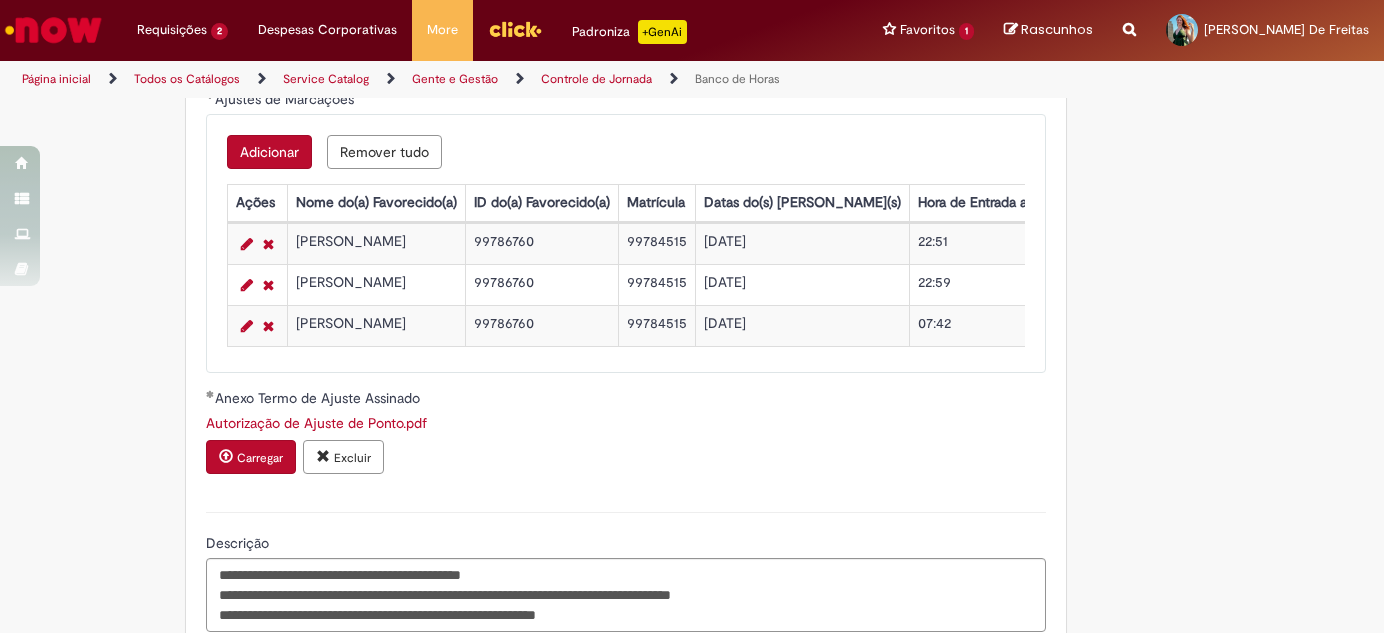 scroll, scrollTop: 2091, scrollLeft: 0, axis: vertical 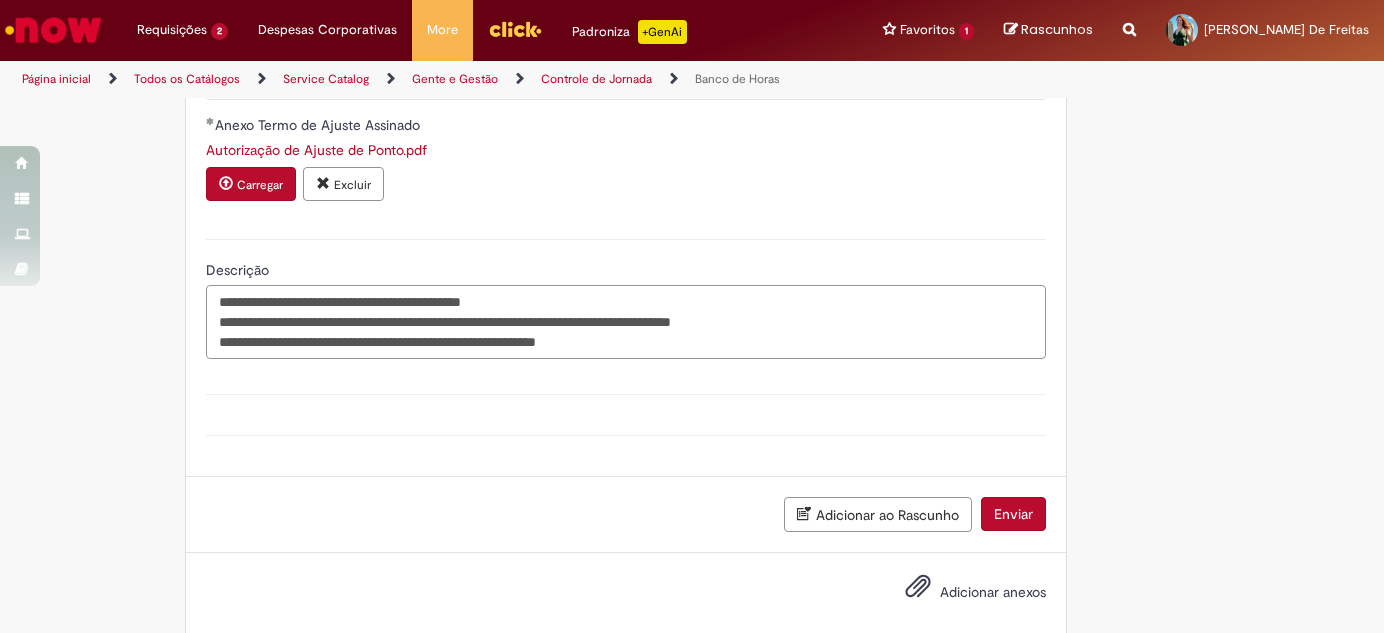click on "**********" at bounding box center [626, 321] 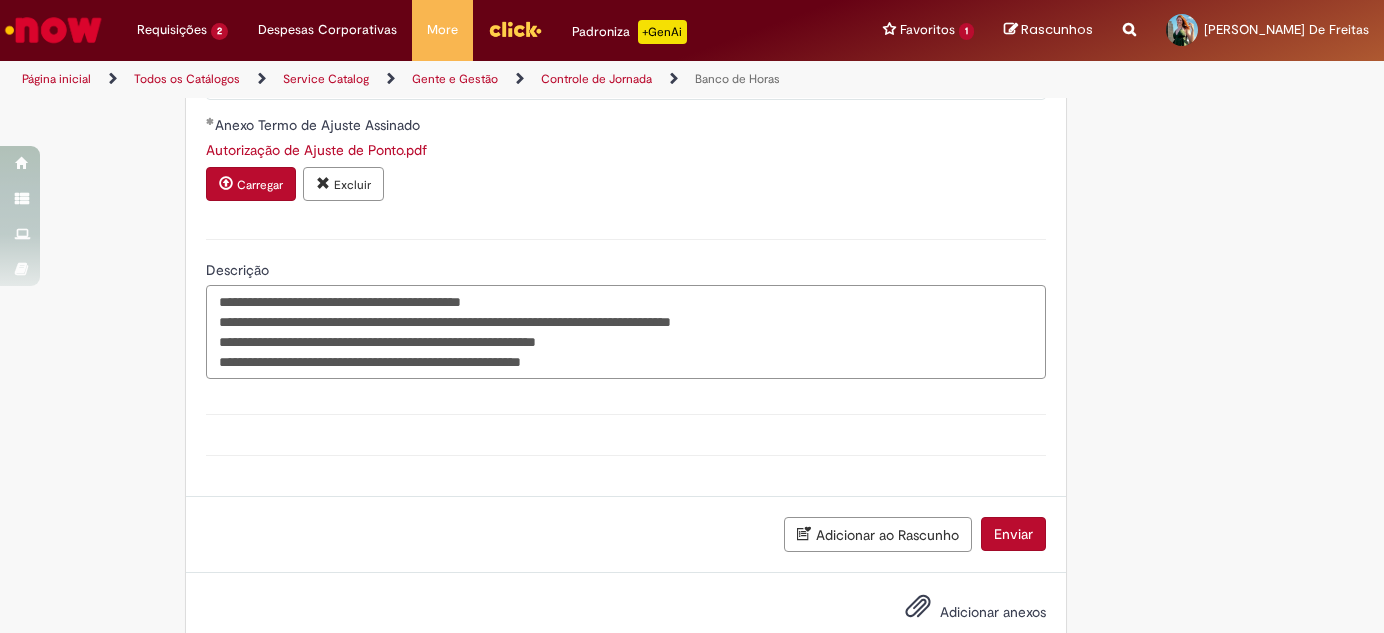 scroll, scrollTop: 1818, scrollLeft: 0, axis: vertical 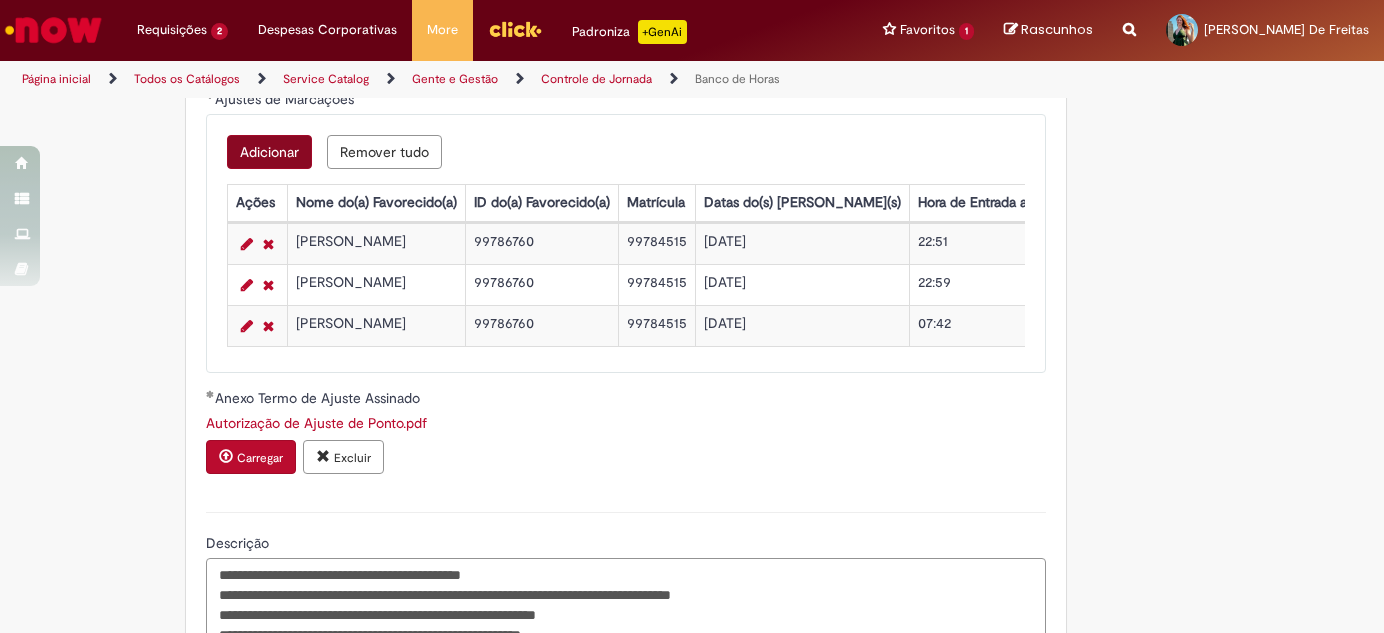 type on "**********" 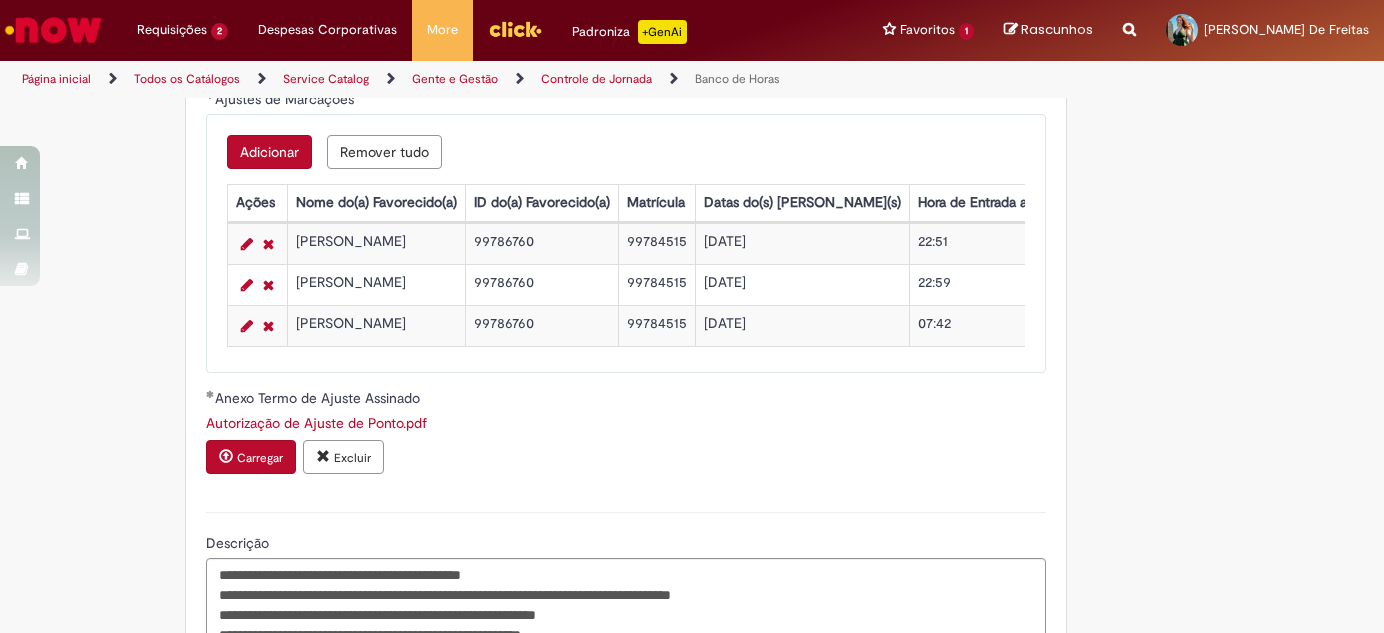 click on "Adicionar" at bounding box center [269, 152] 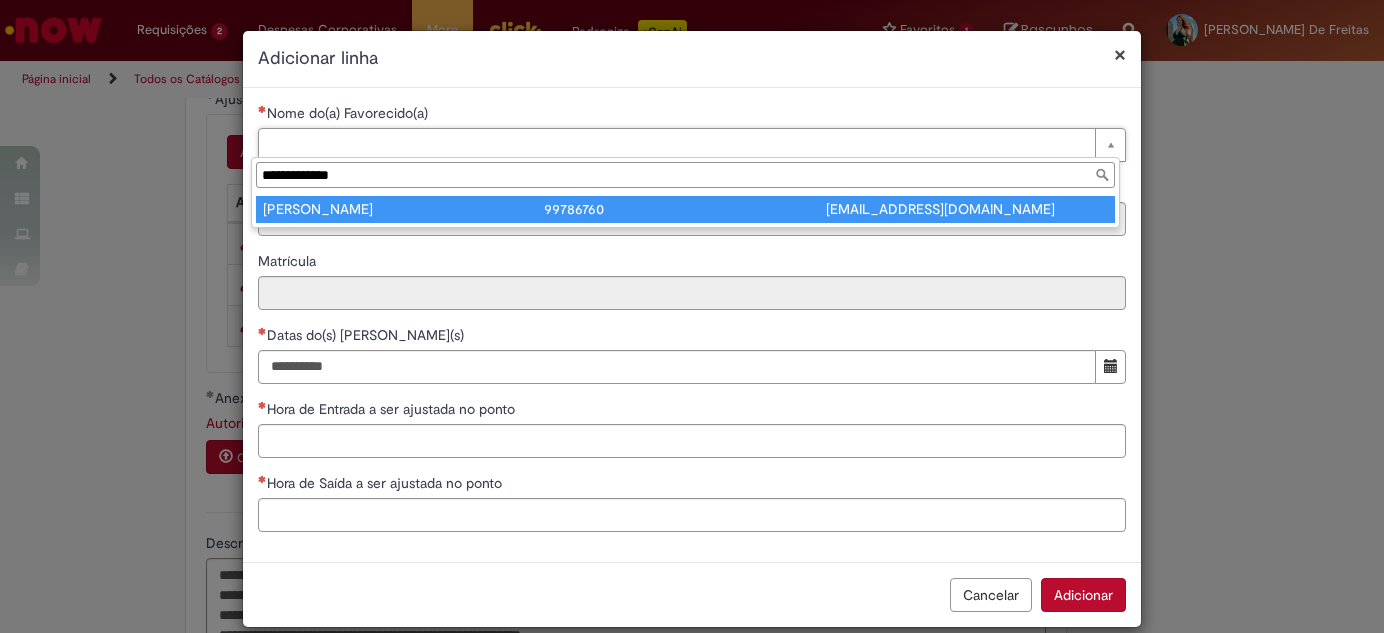 type on "**********" 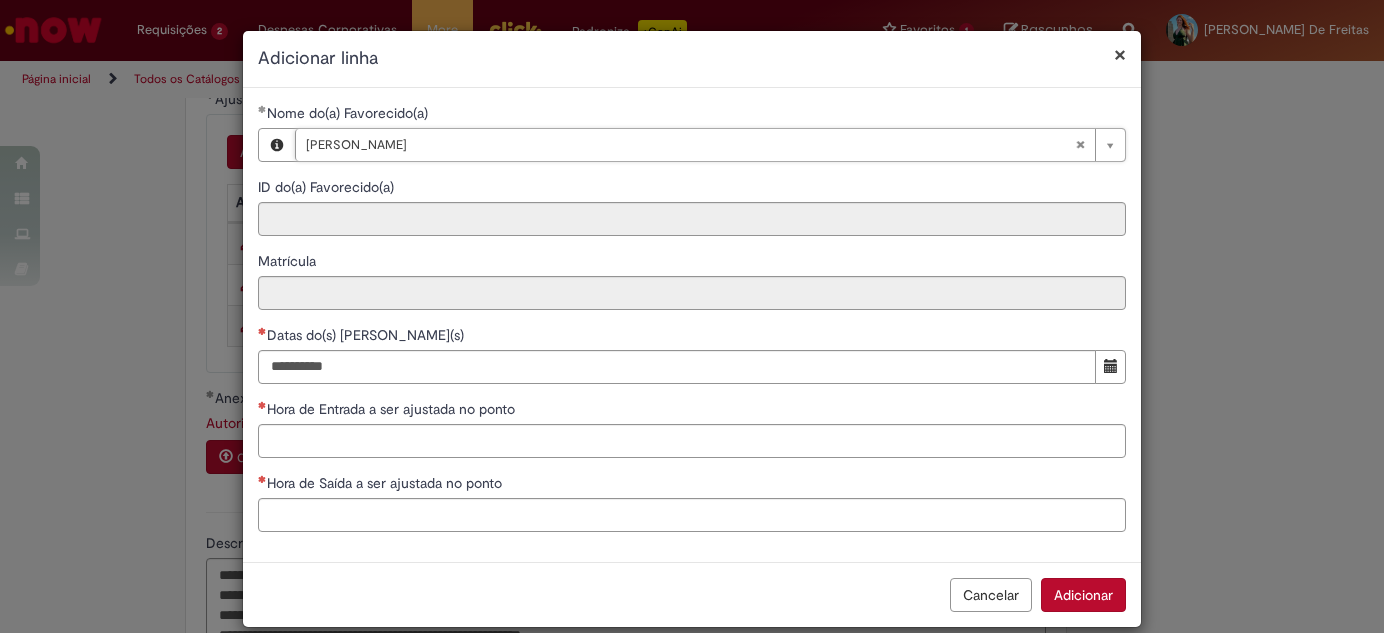 type on "********" 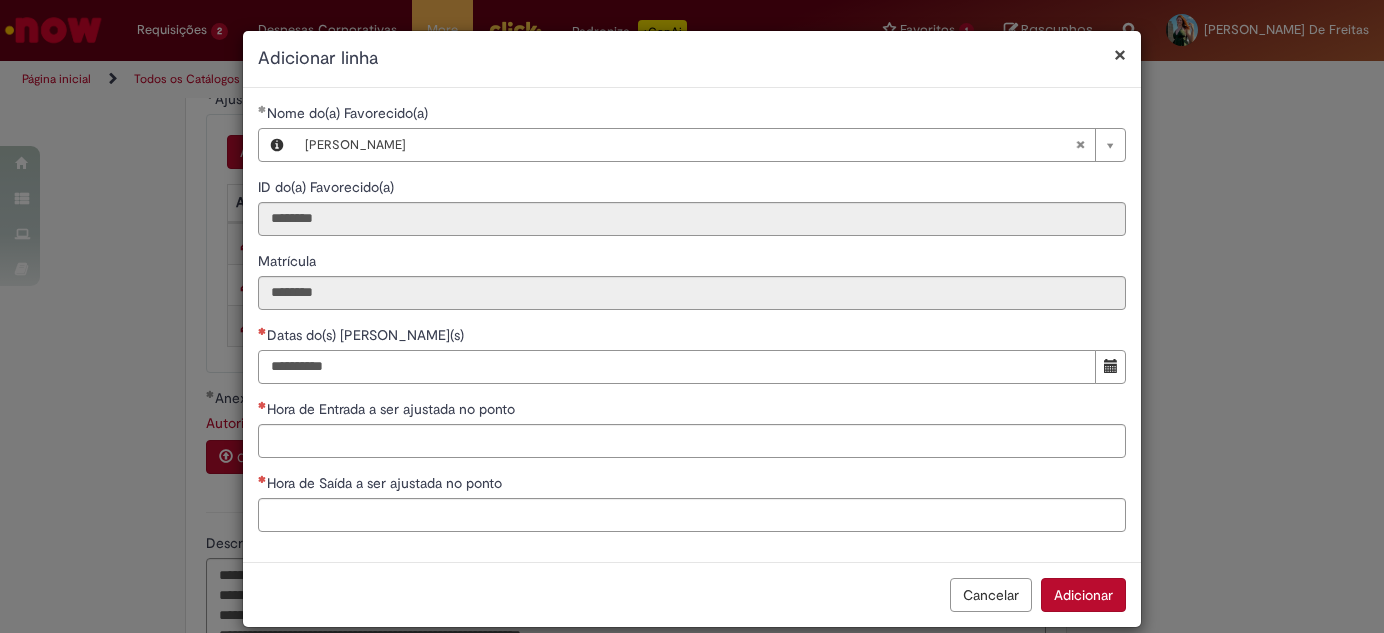 click on "Datas do(s) [PERSON_NAME](s)" at bounding box center [677, 367] 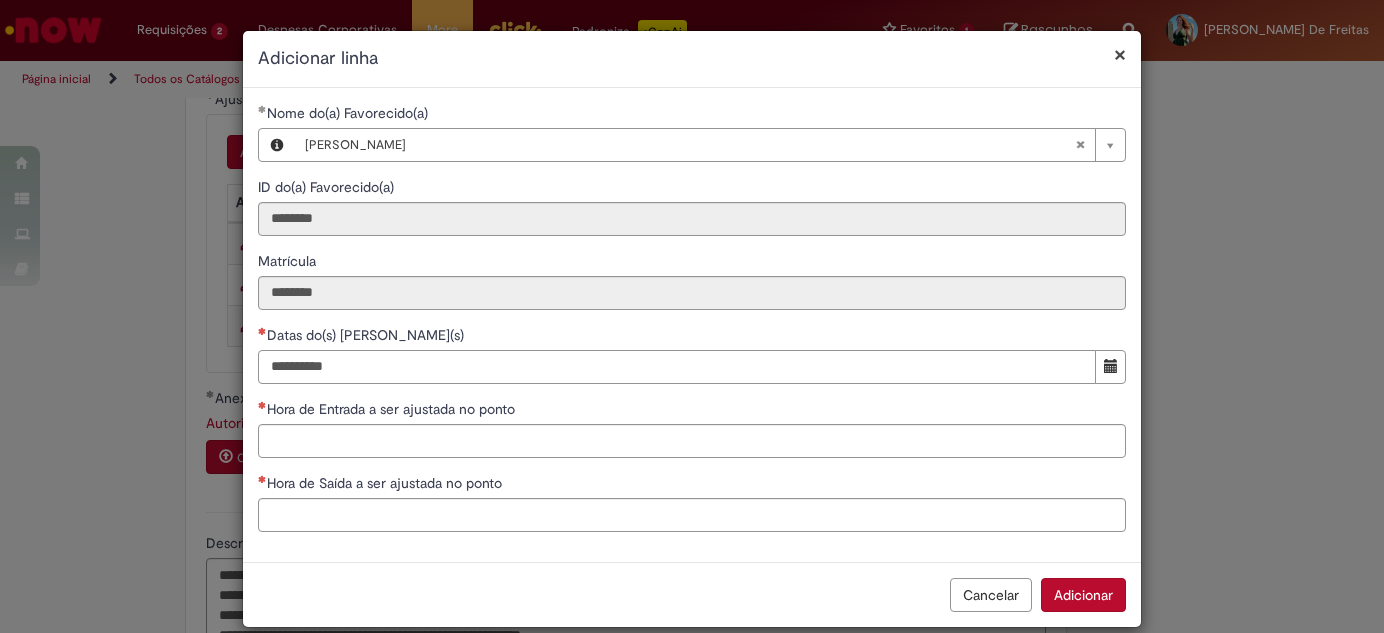 type on "**********" 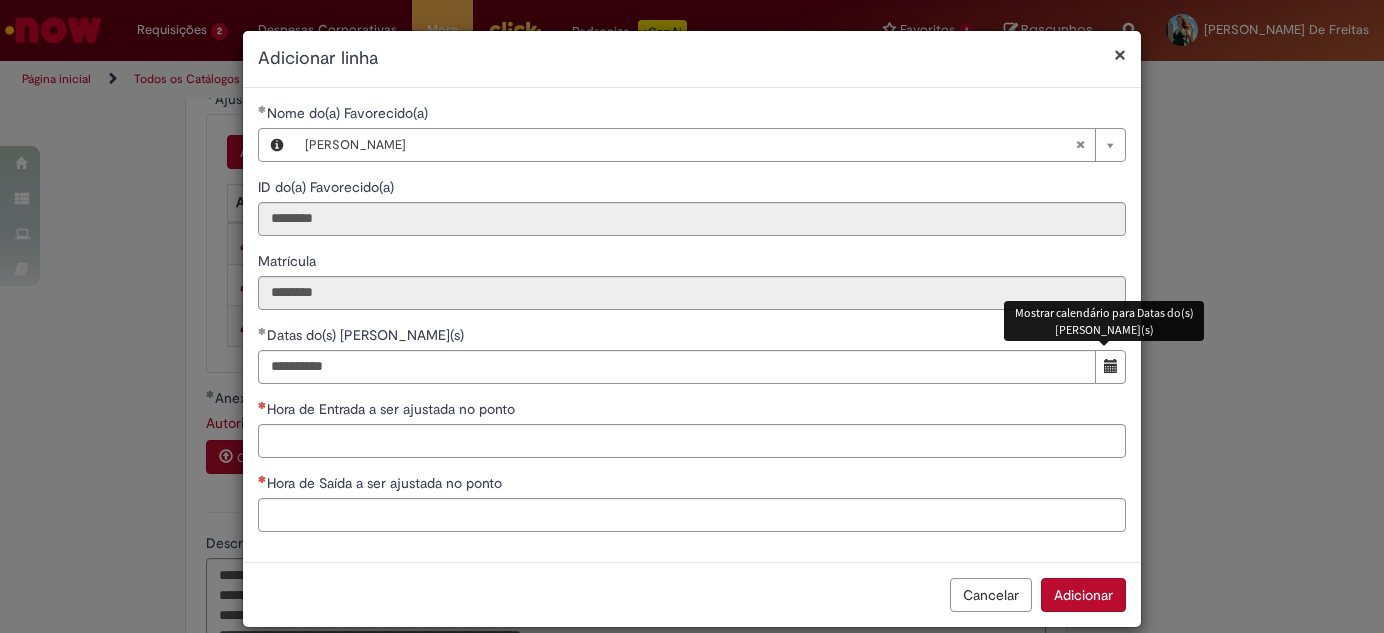 type 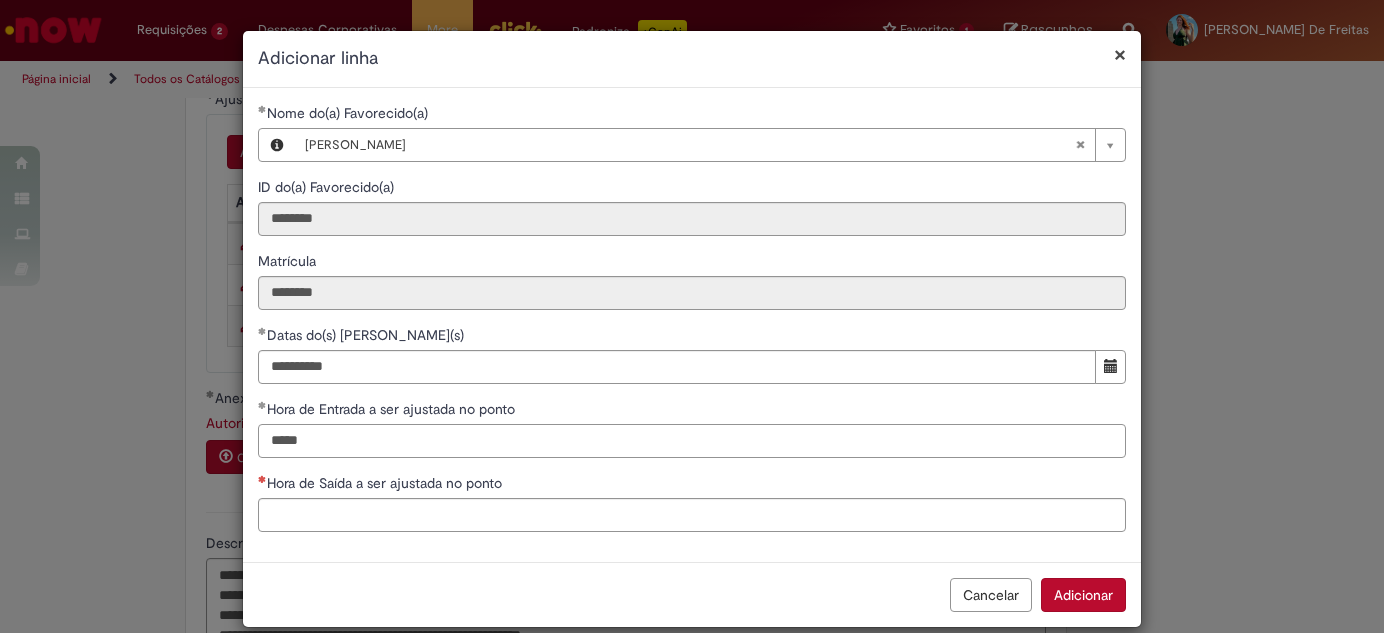 drag, startPoint x: 272, startPoint y: 442, endPoint x: 205, endPoint y: 443, distance: 67.00746 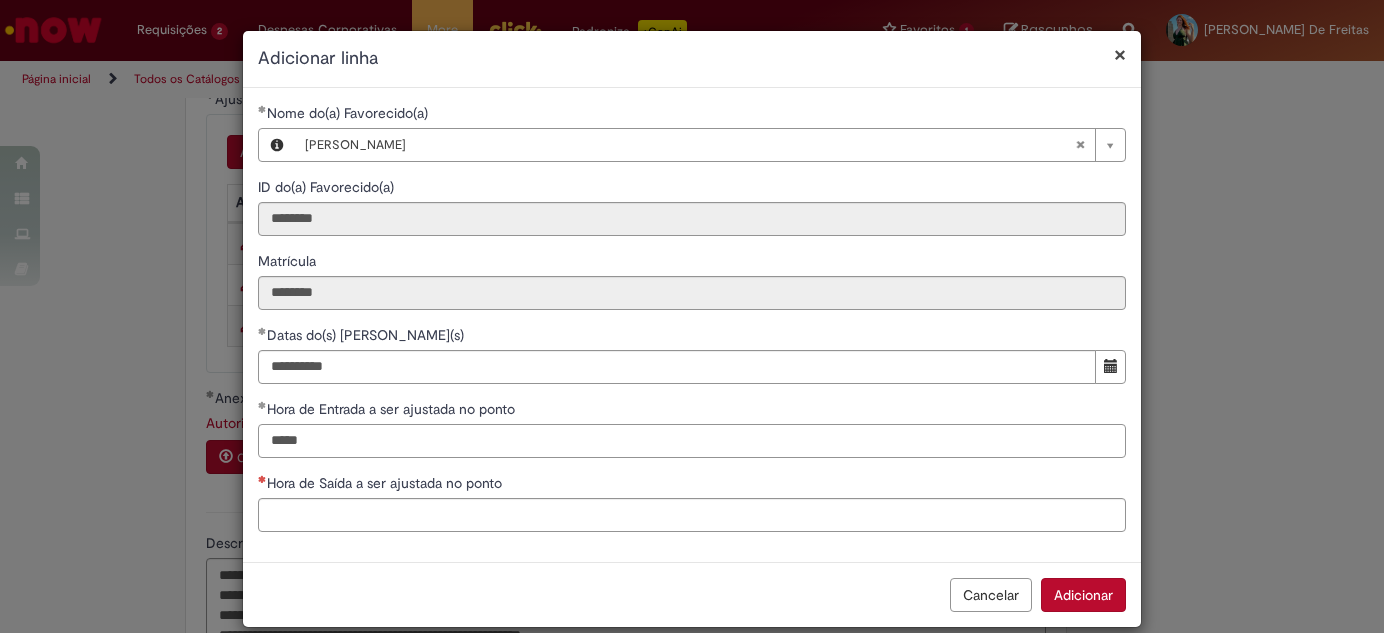type on "*****" 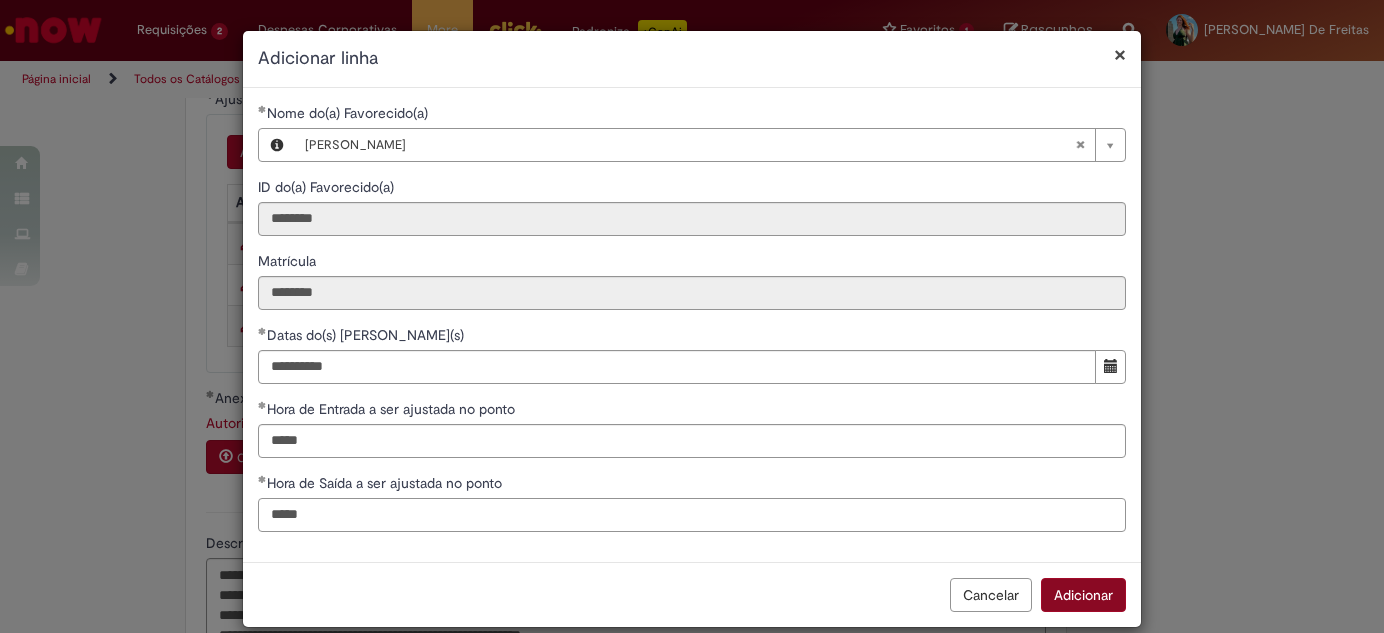 type on "*****" 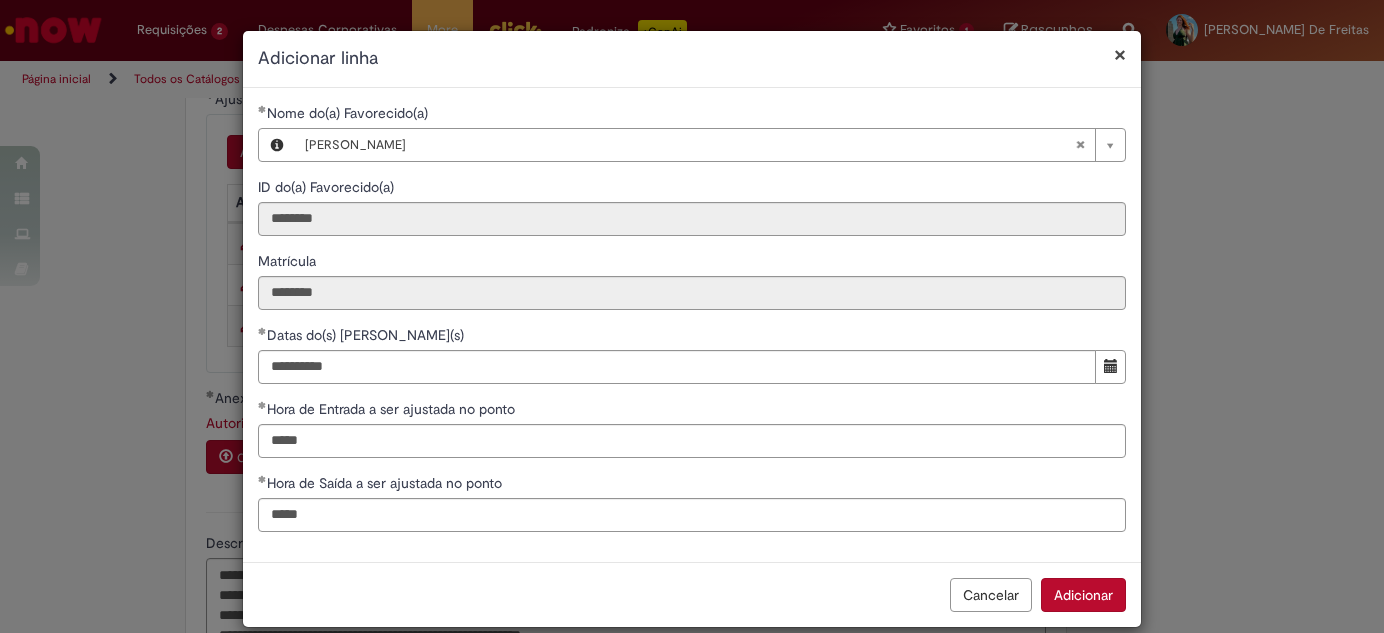 click on "Adicionar" at bounding box center (1083, 595) 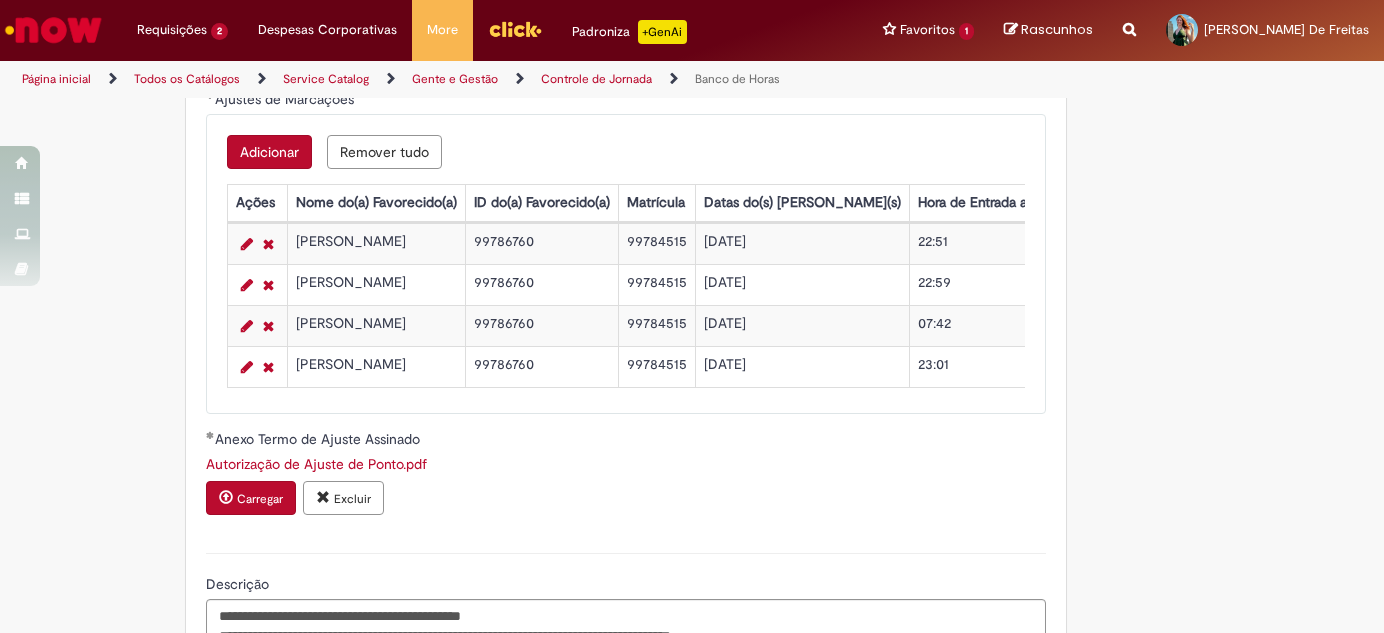 click on "Adicionar" at bounding box center (269, 152) 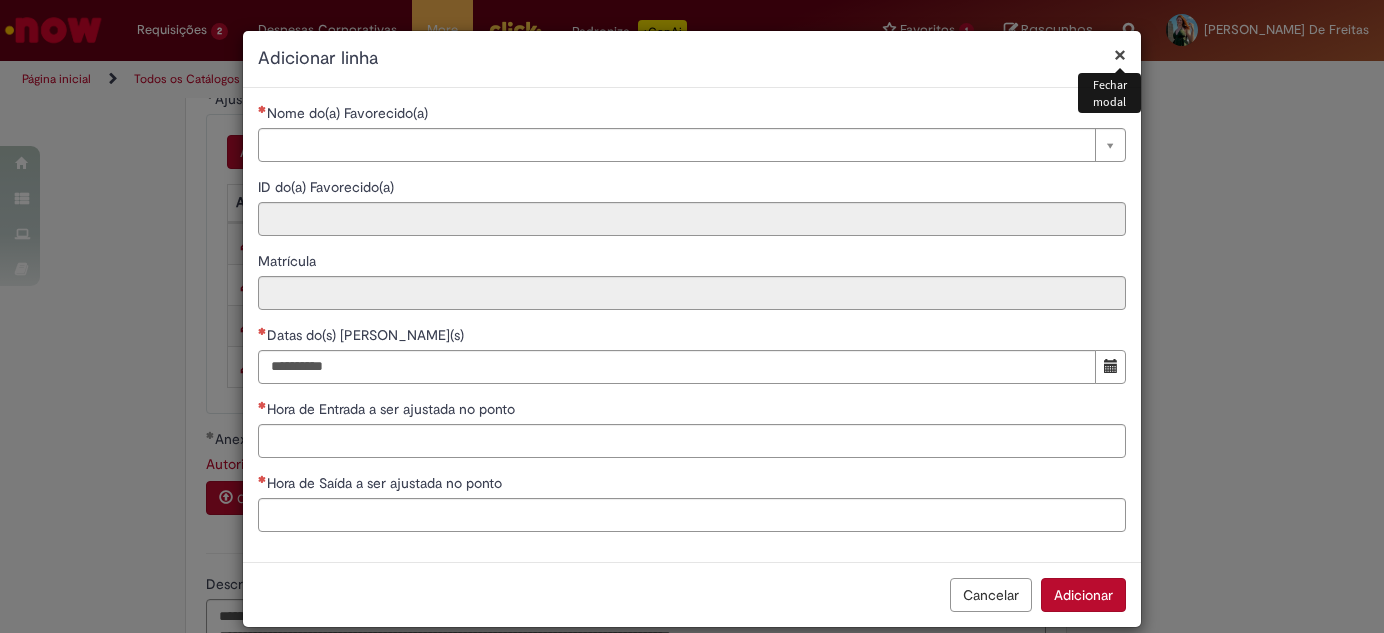 click on "Nome do(a) Favorecido(a)" at bounding box center [692, 115] 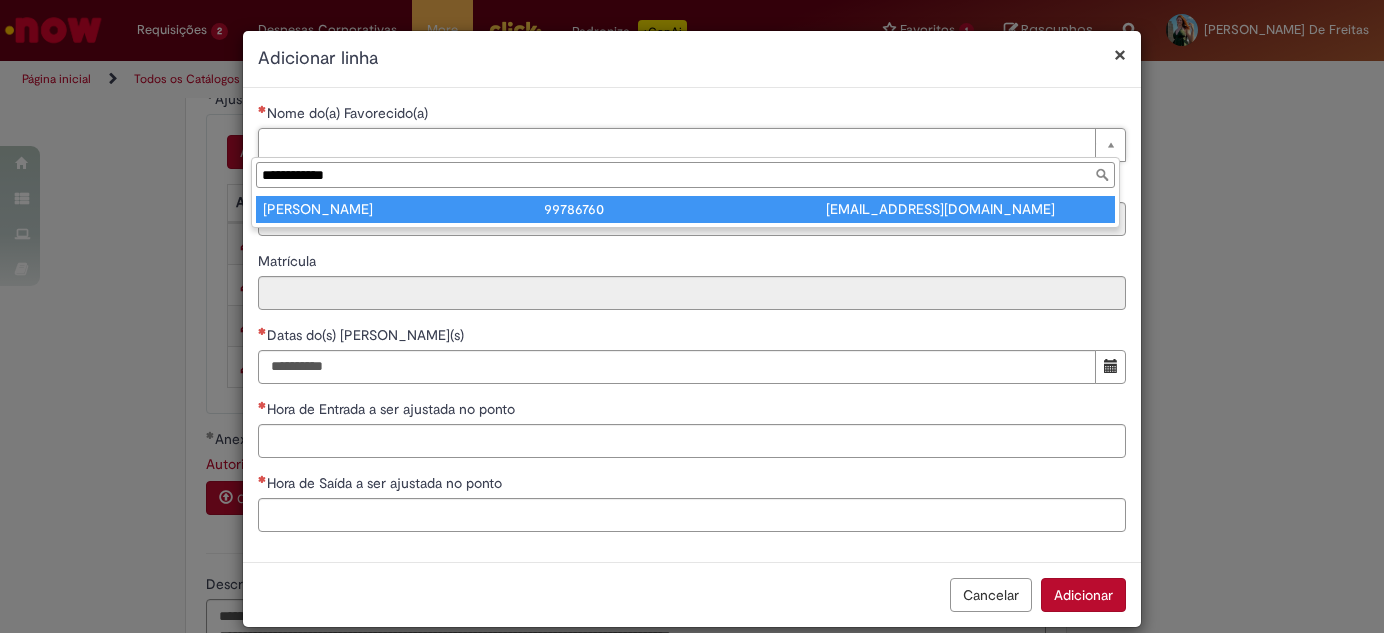 type on "**********" 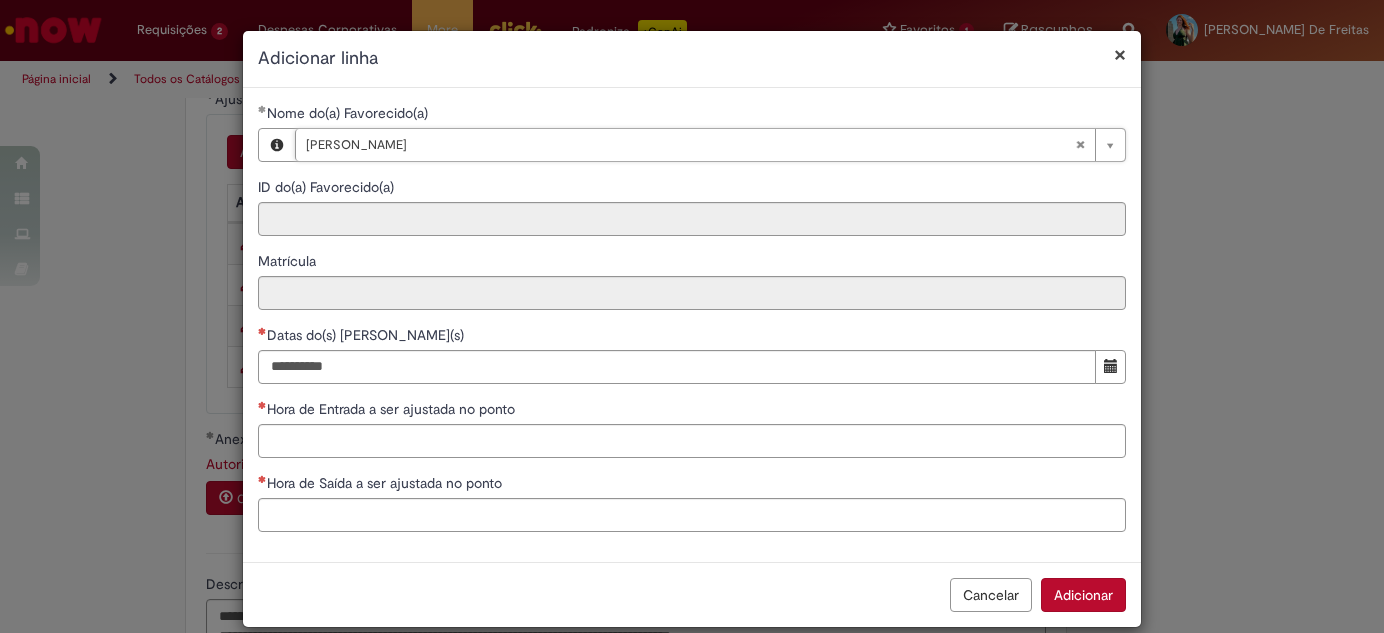 type on "********" 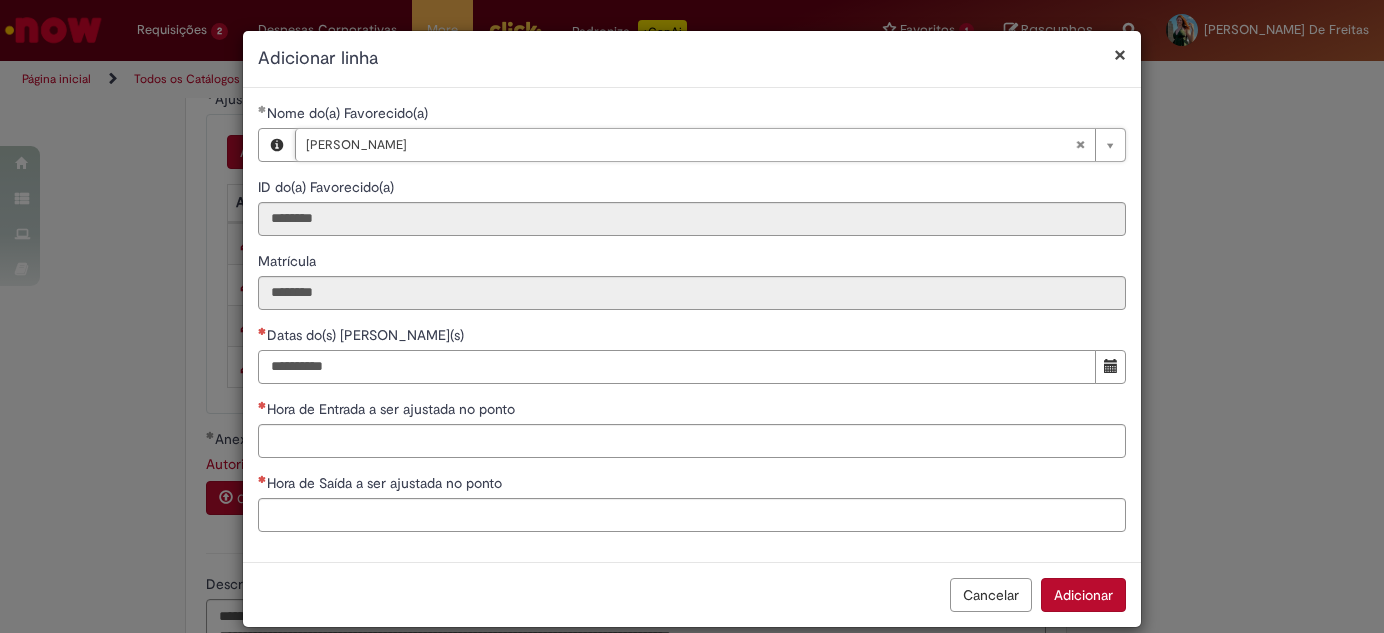 click on "Datas do(s) [PERSON_NAME](s)" at bounding box center (677, 367) 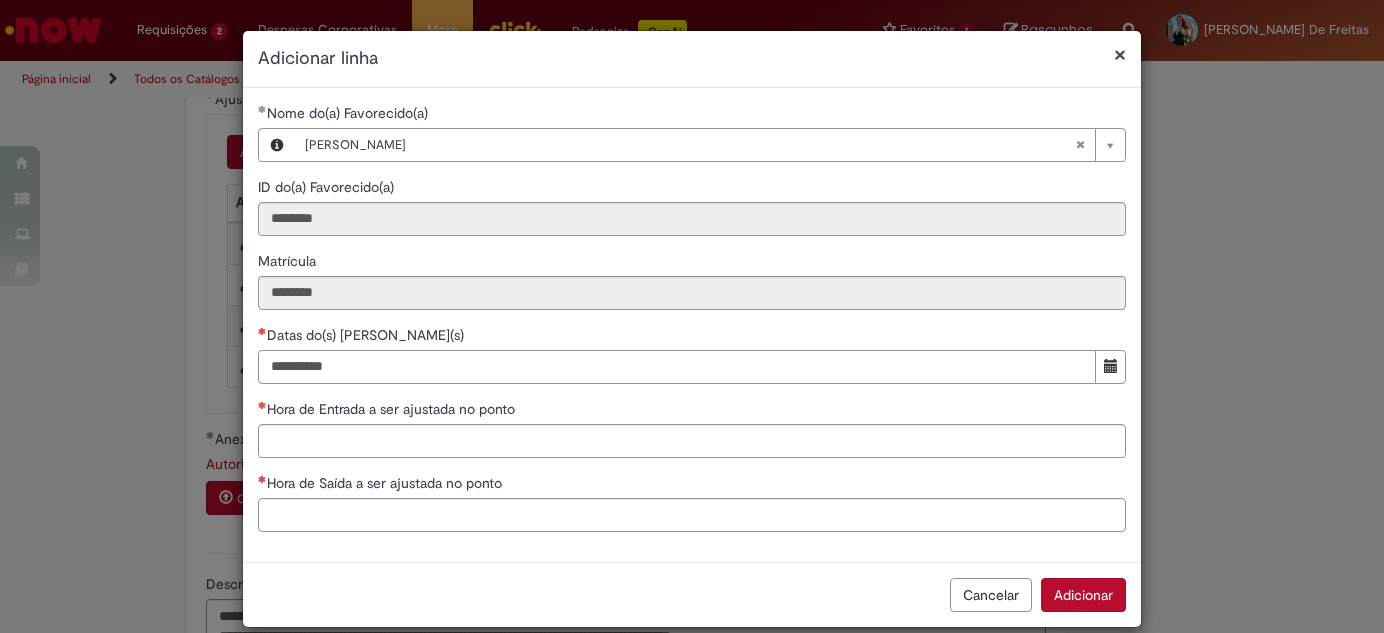 type on "**********" 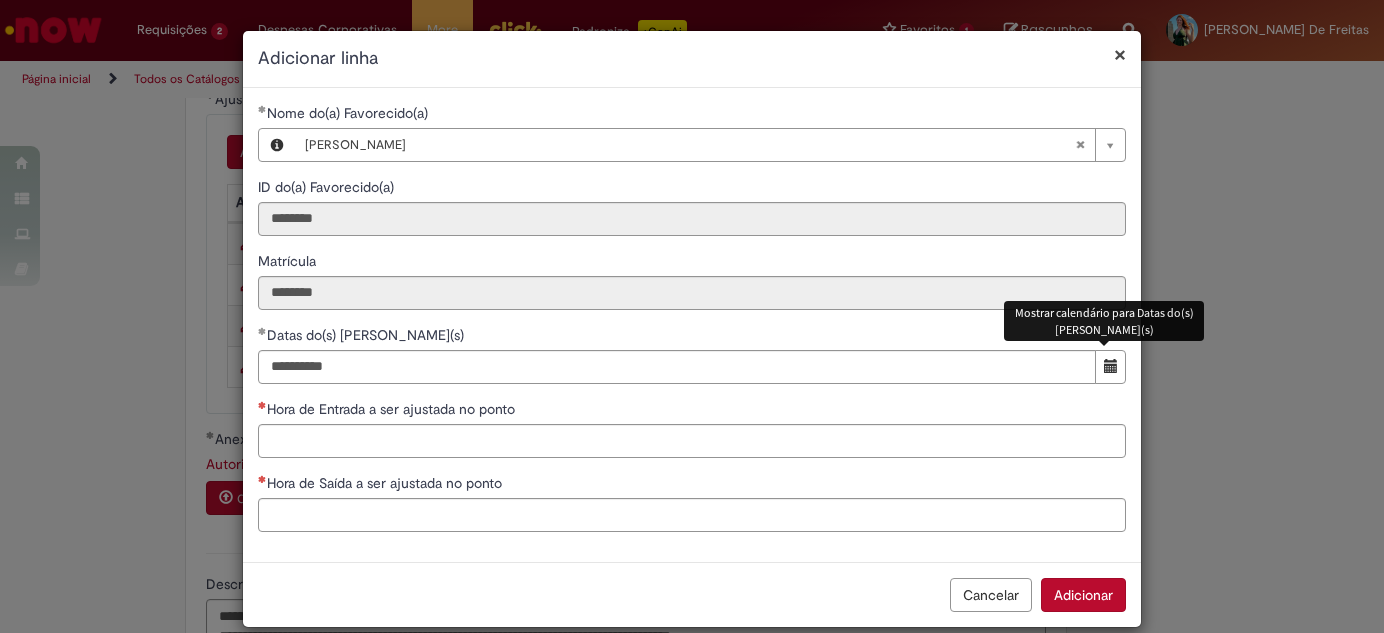 type 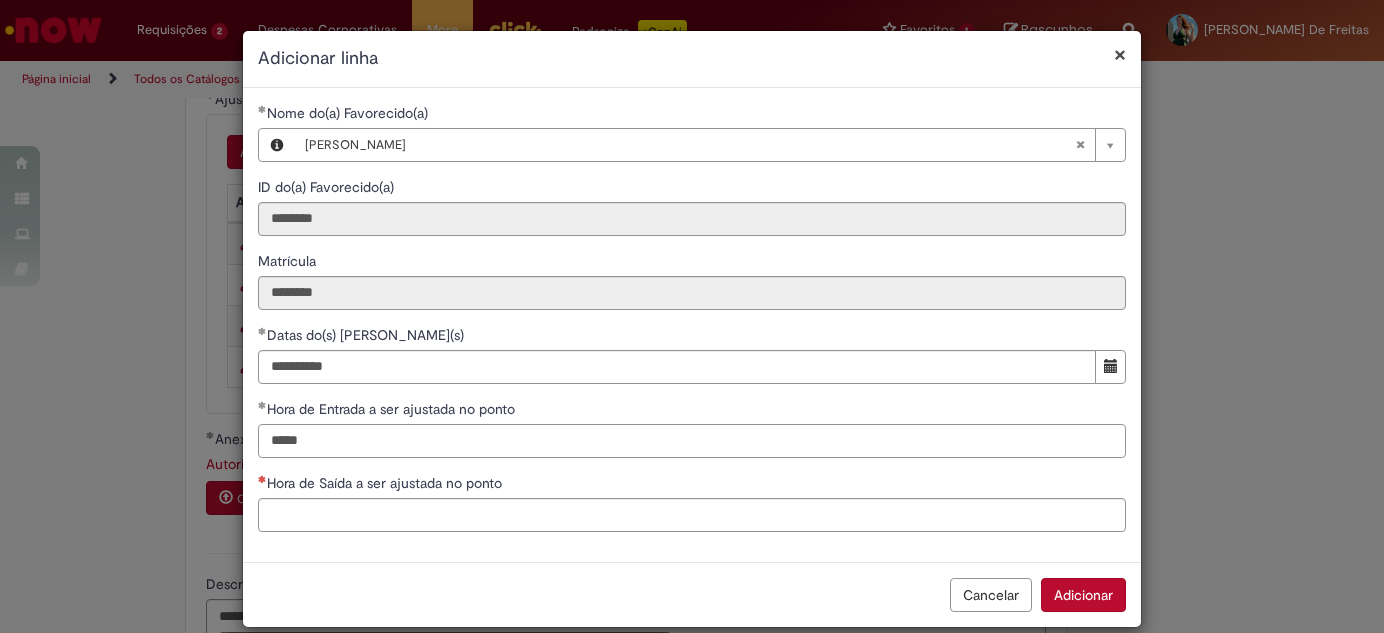 type on "*****" 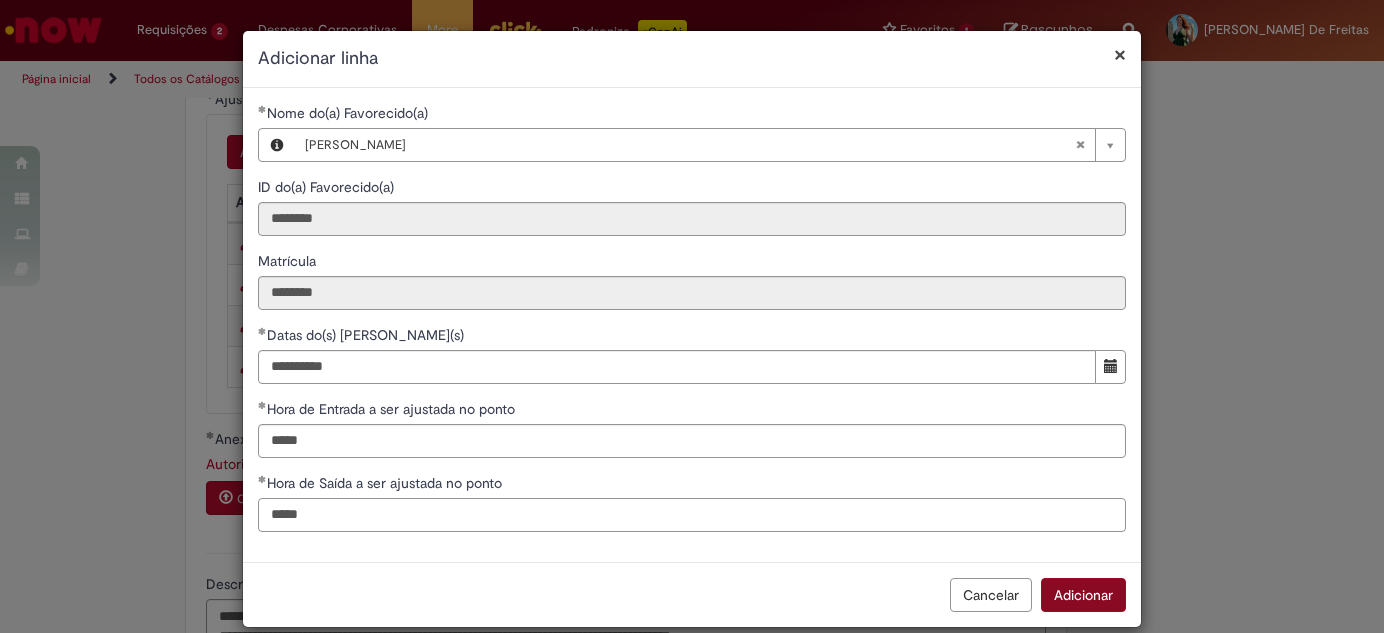 type on "*****" 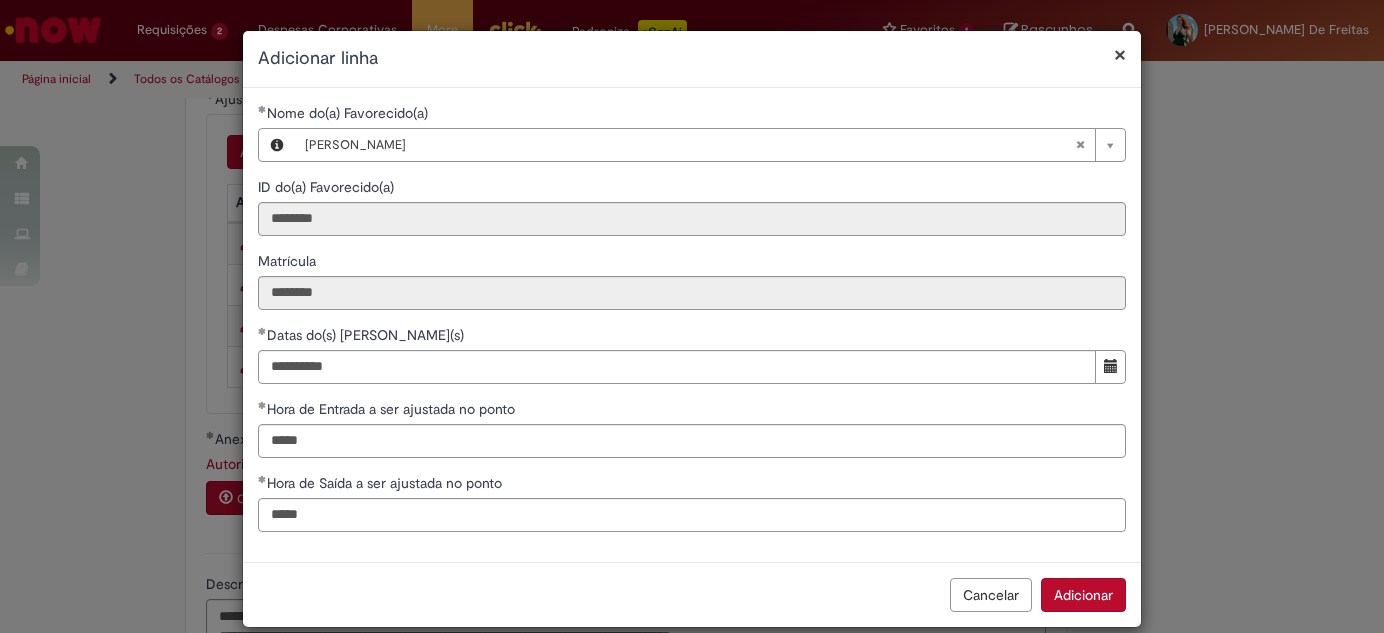 click on "Adicionar" at bounding box center (1083, 595) 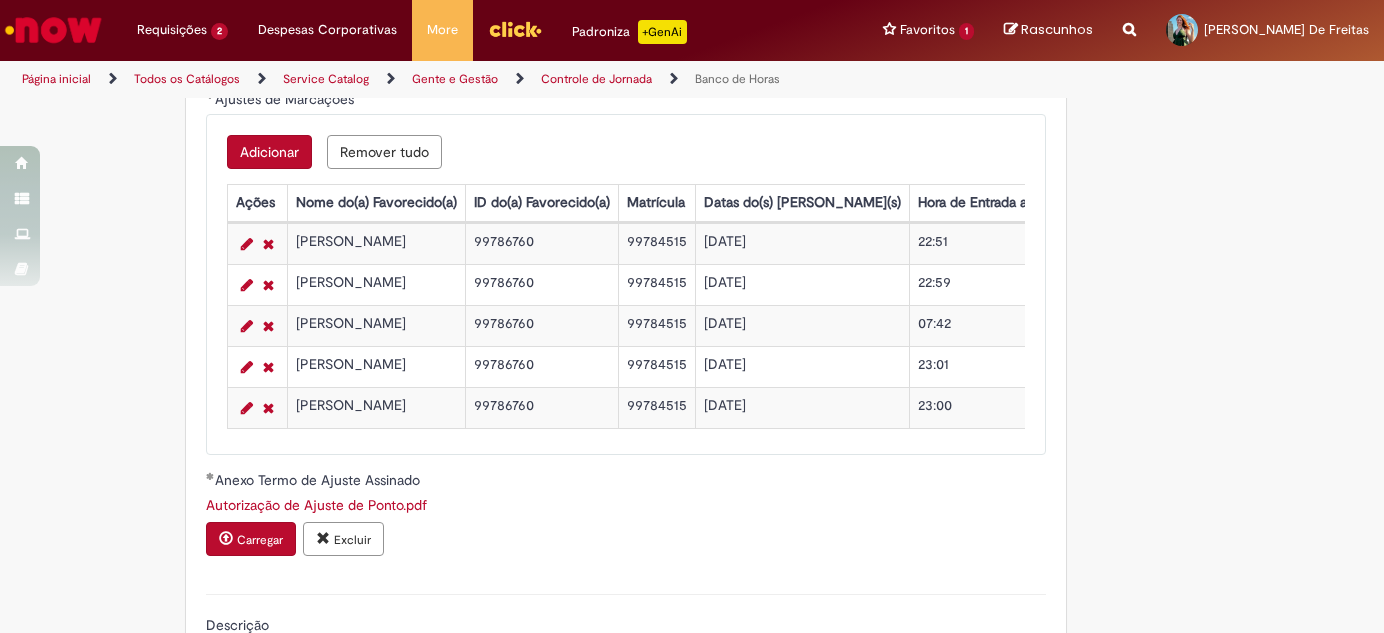 click on "Adicionar" at bounding box center (269, 152) 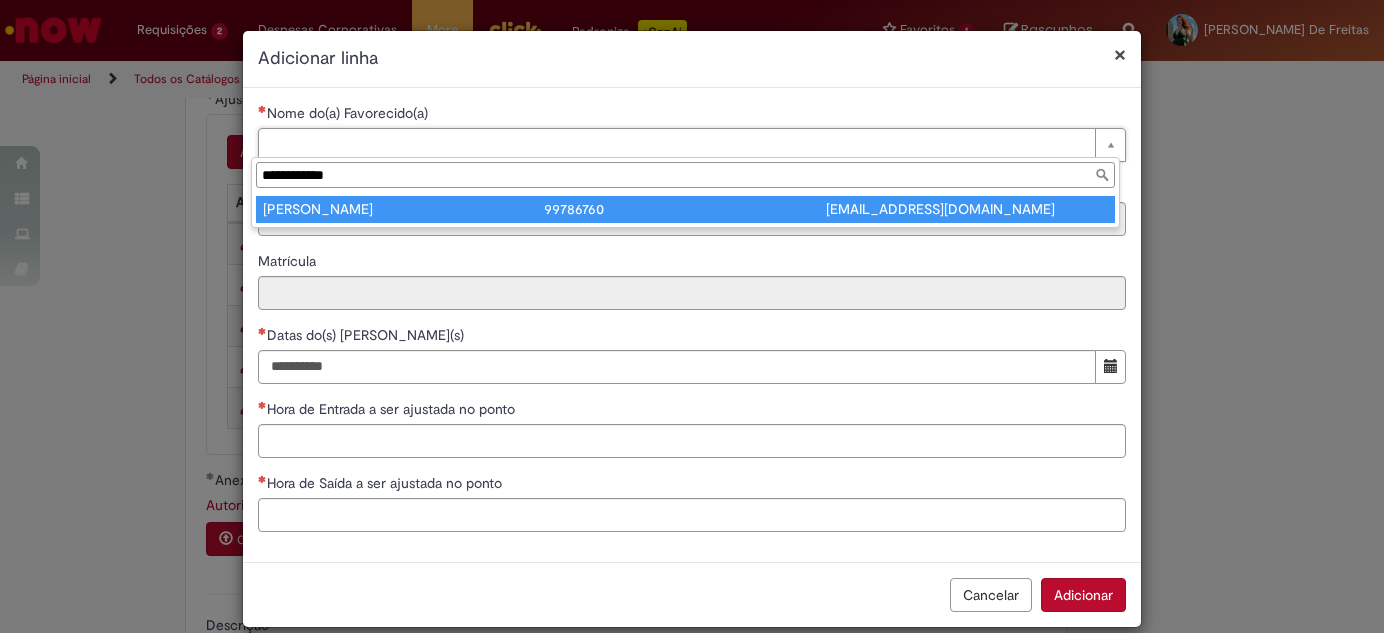 type on "**********" 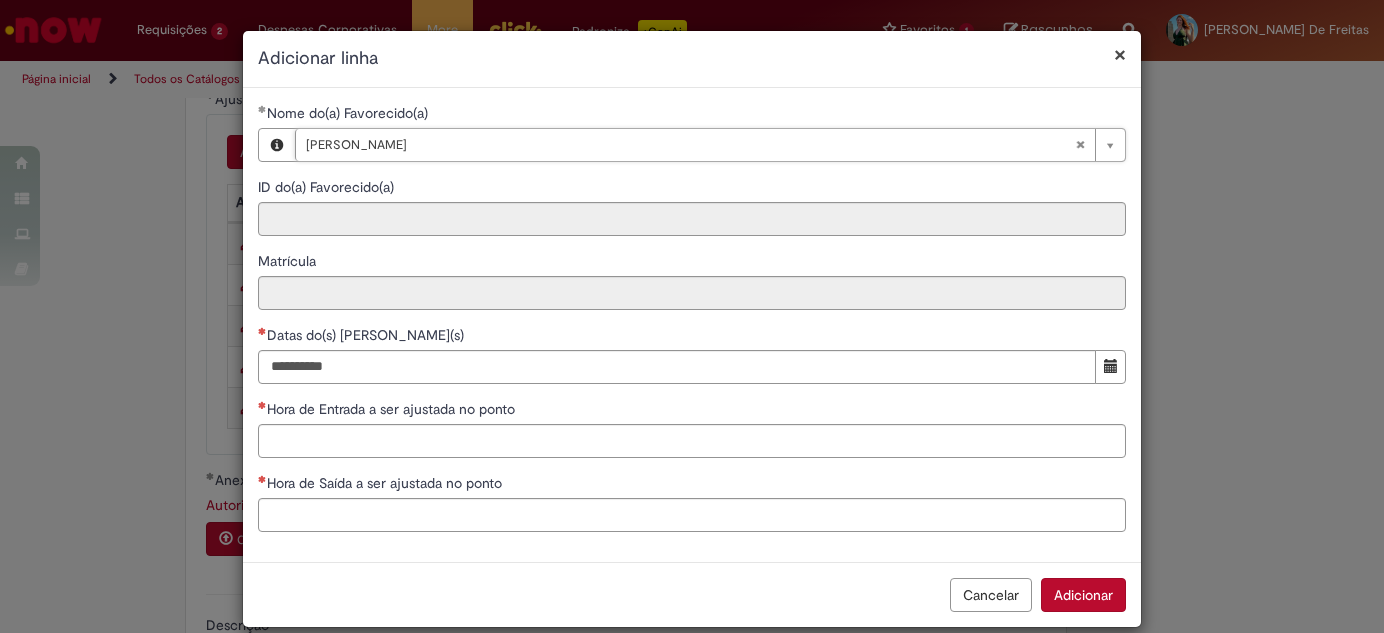type on "********" 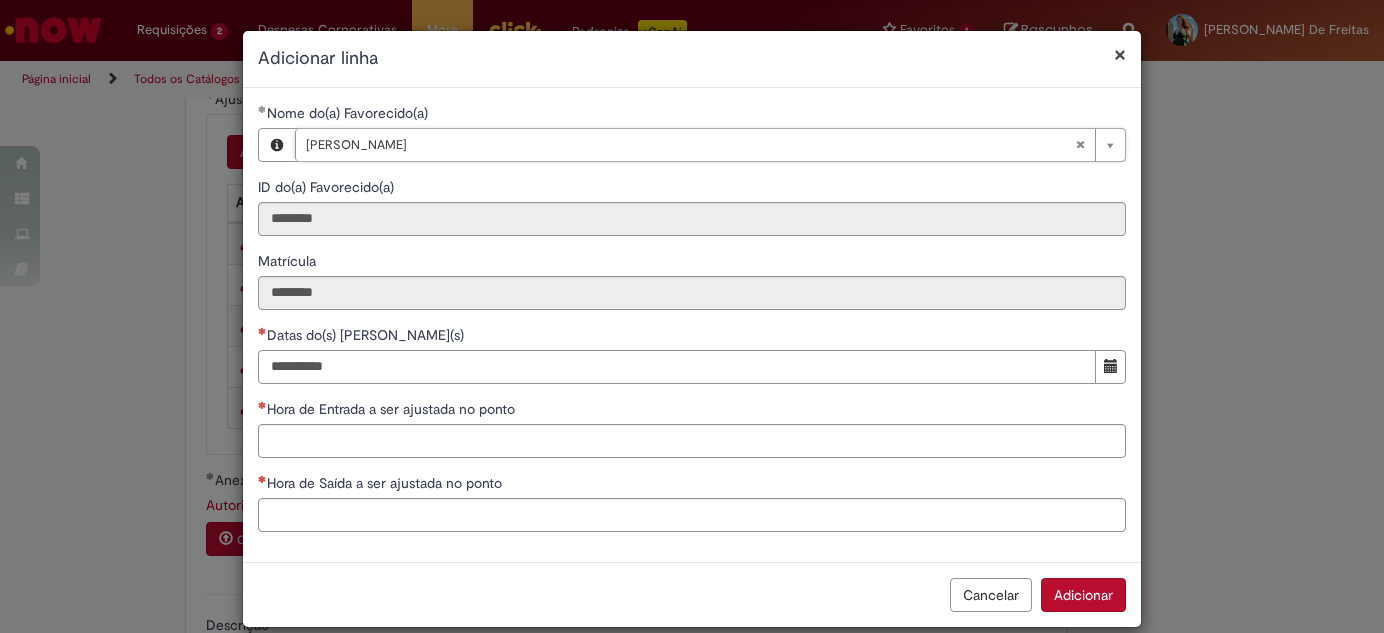 click on "Datas do(s) [PERSON_NAME](s)" at bounding box center (677, 367) 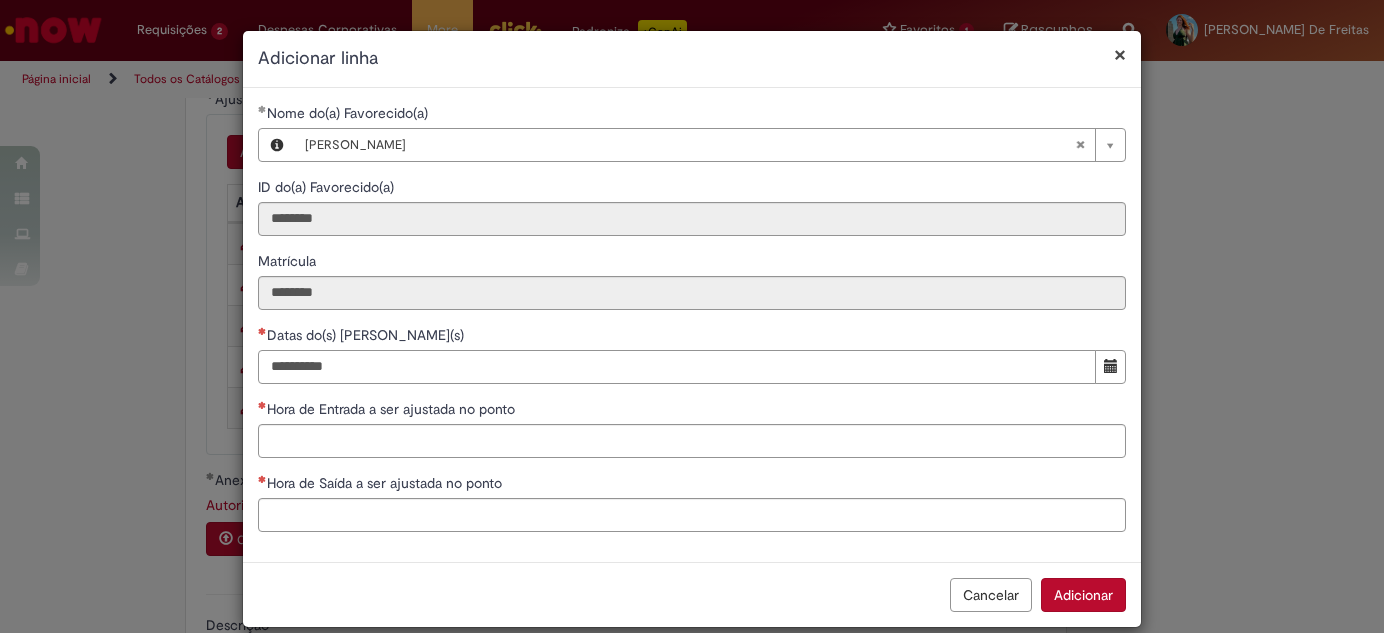 type on "**********" 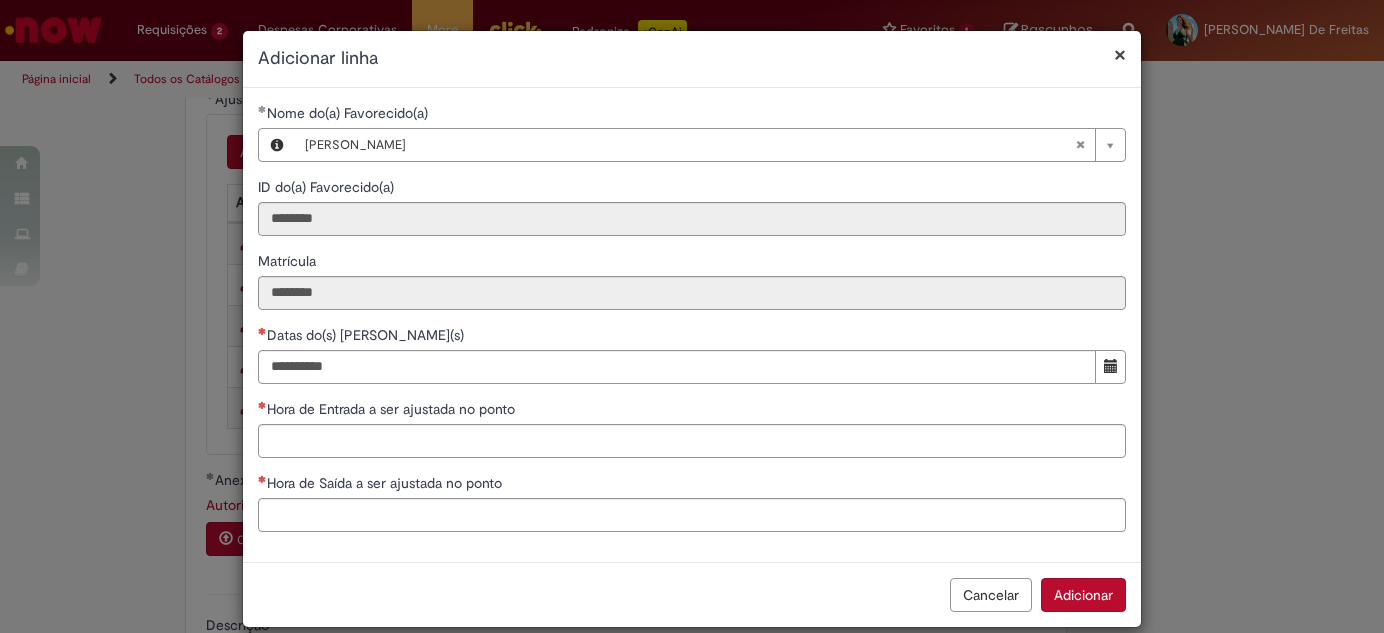 type 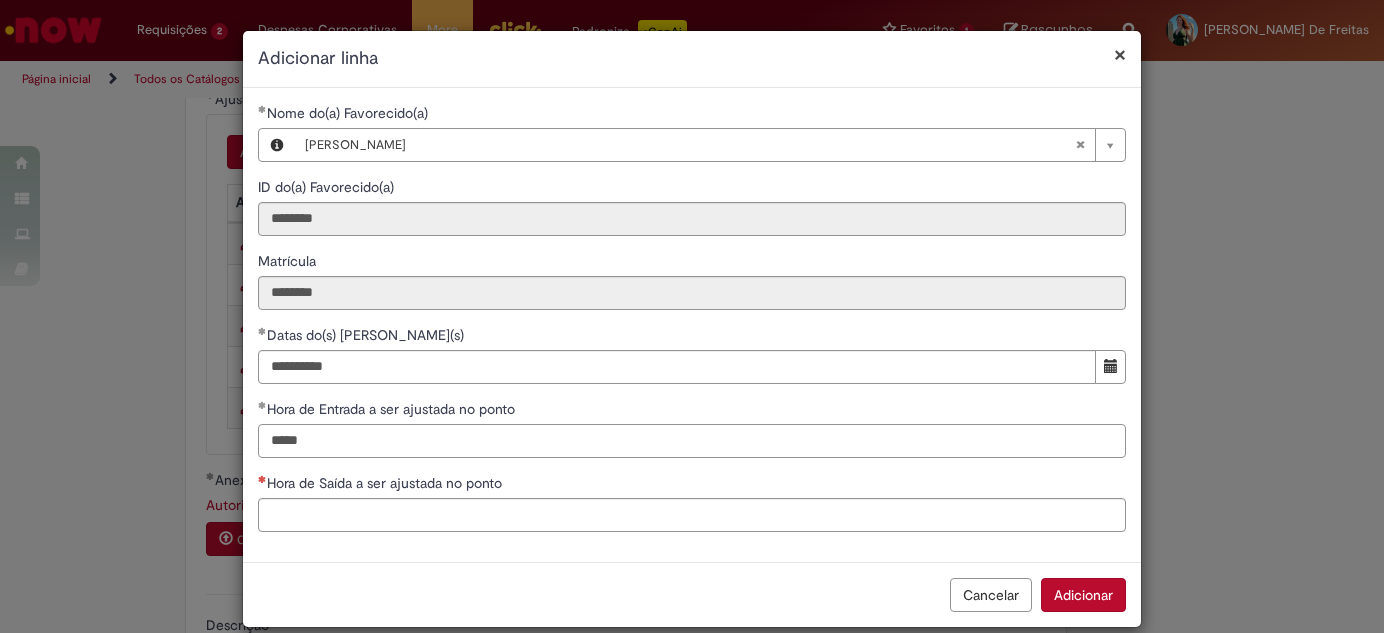 type on "*****" 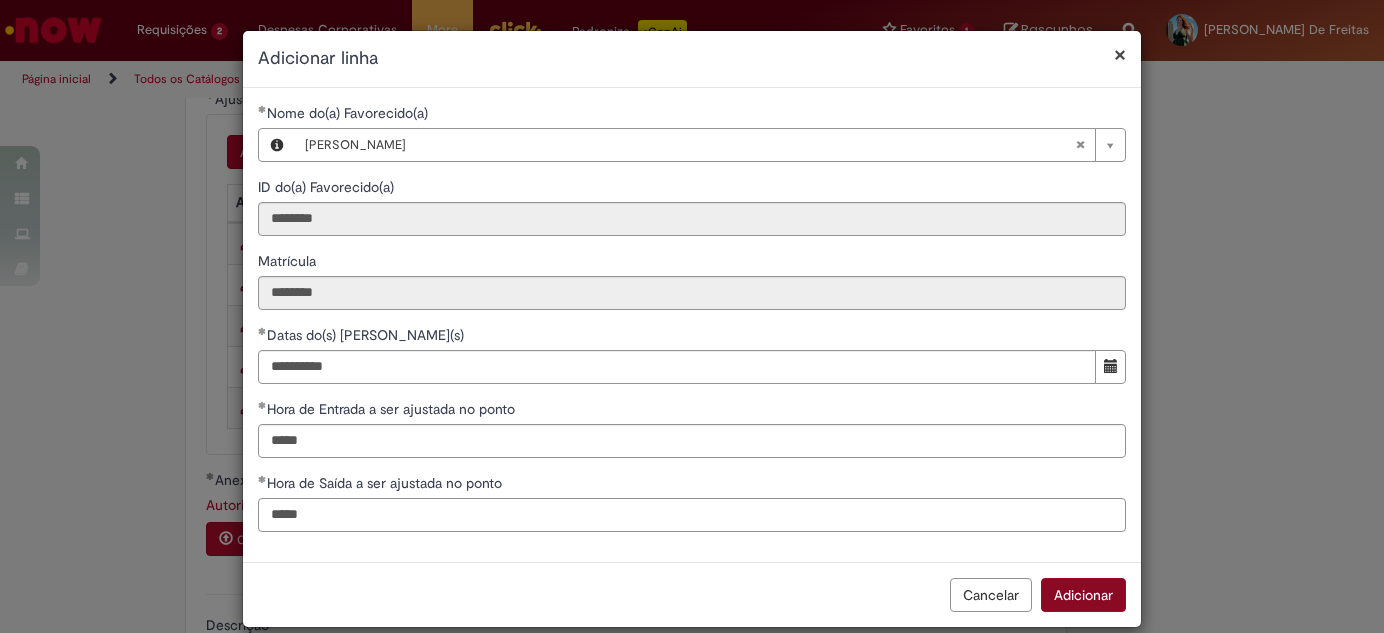 type on "*****" 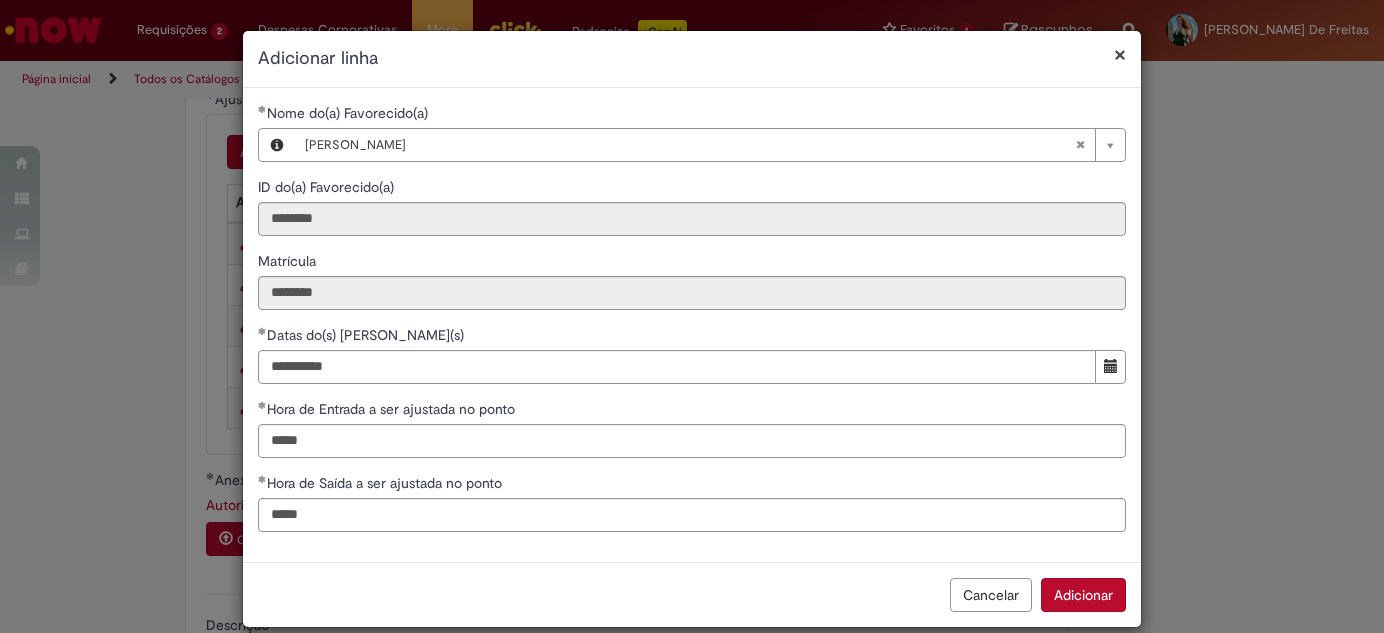 click on "Adicionar" at bounding box center [1083, 595] 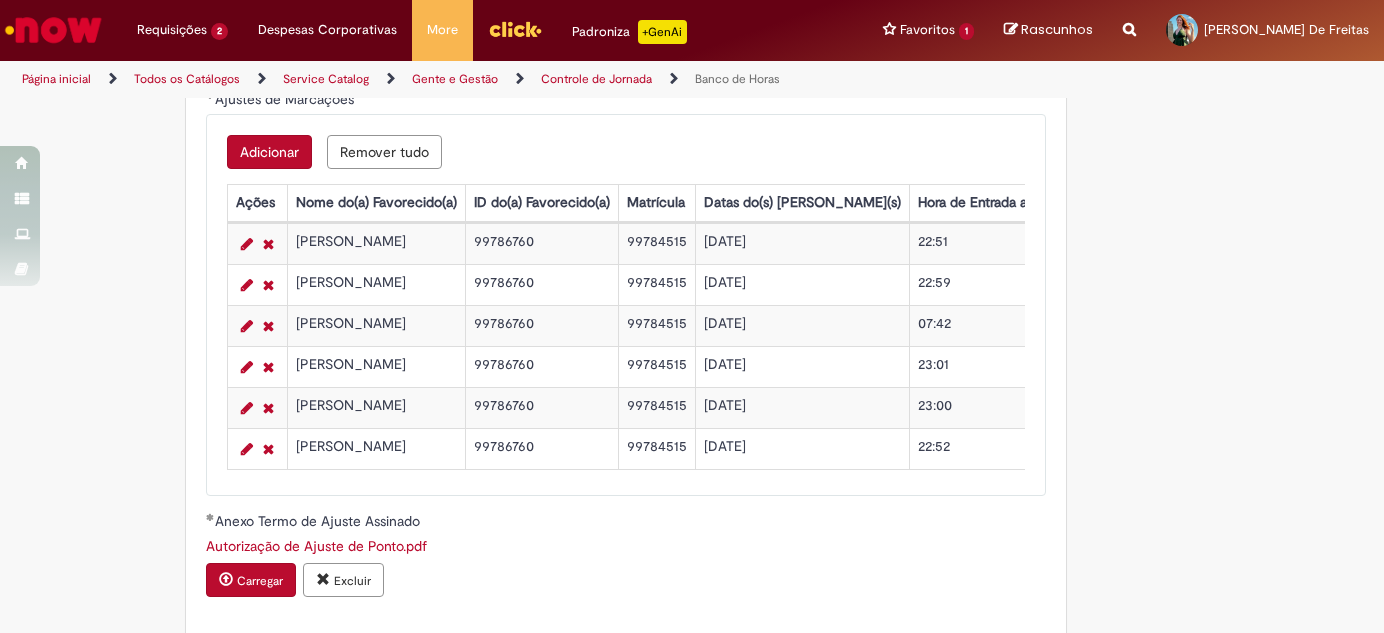 scroll, scrollTop: 1909, scrollLeft: 0, axis: vertical 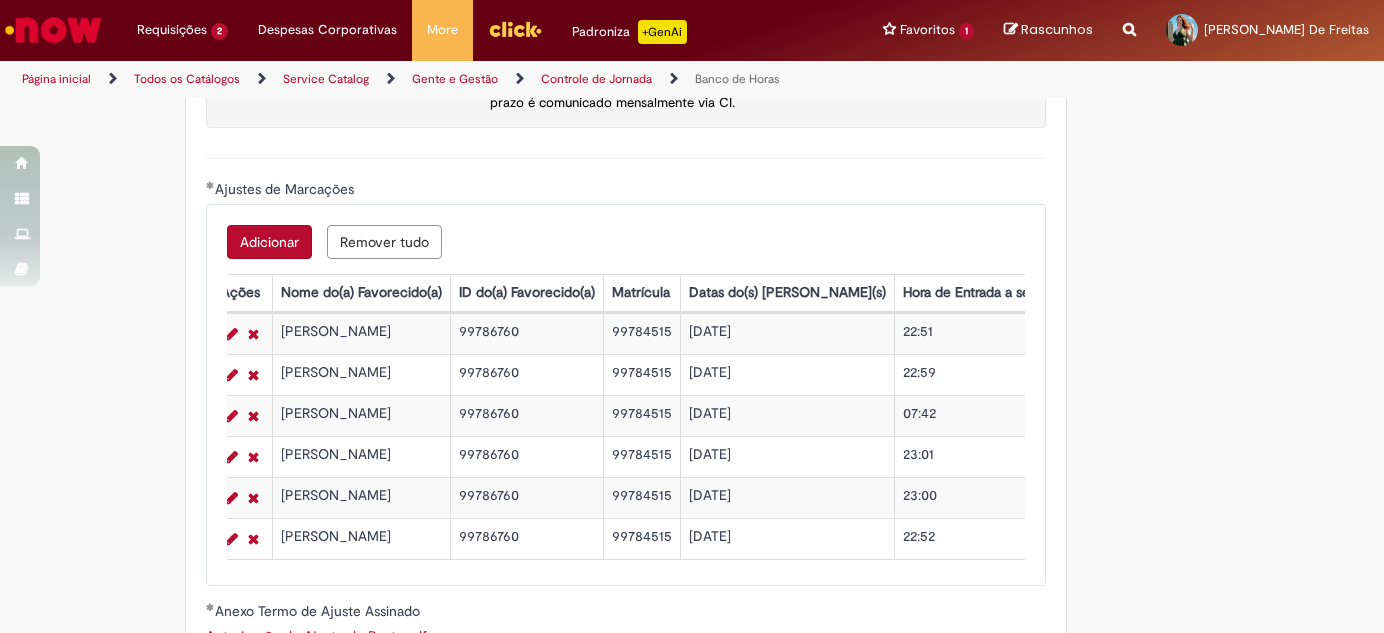 click on "Adicionar" at bounding box center [269, 242] 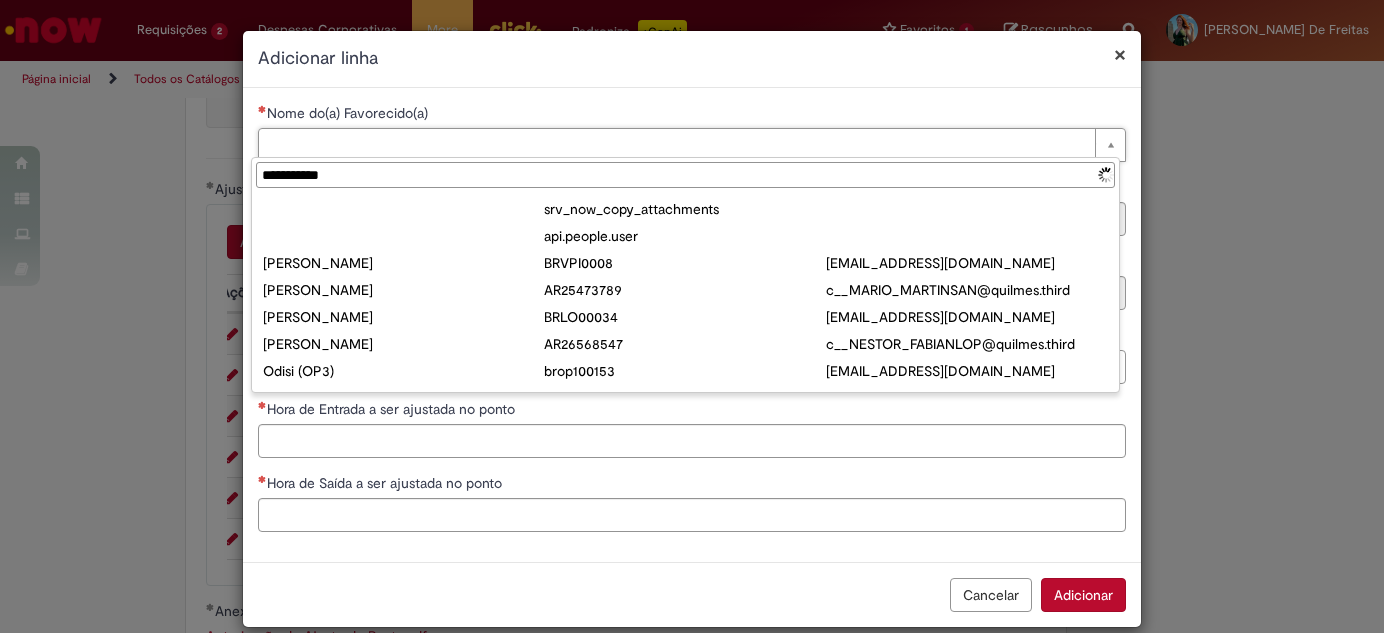 type on "**********" 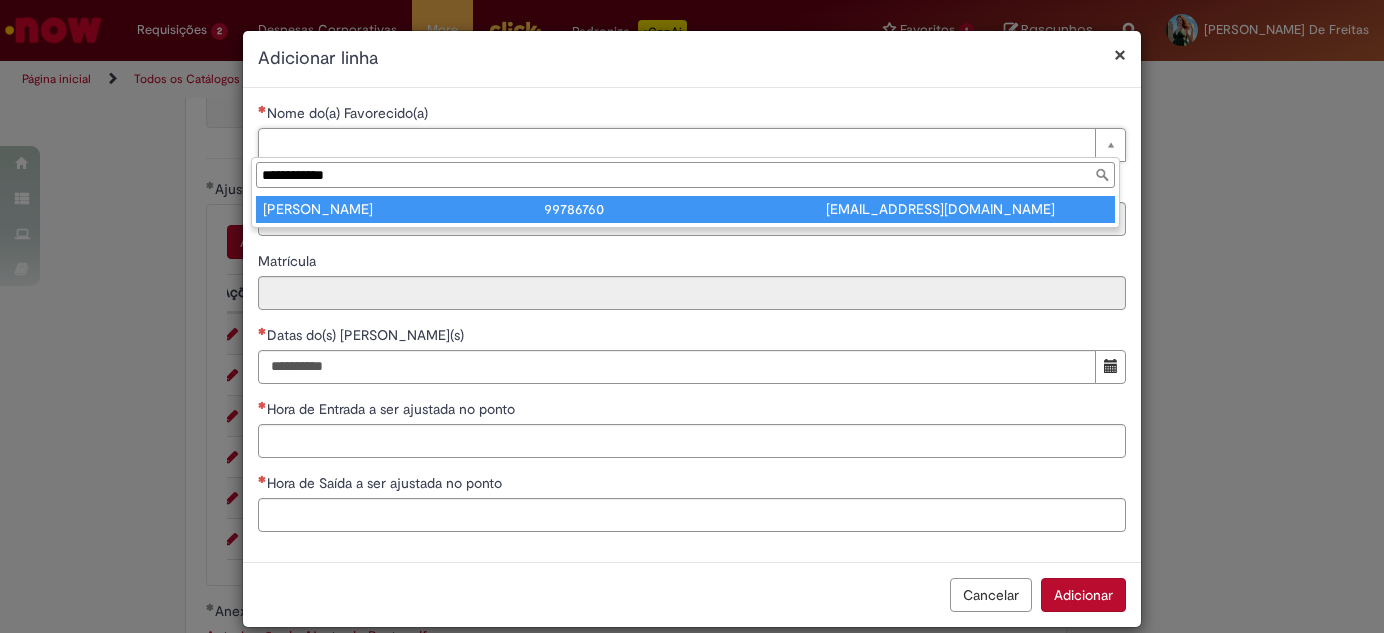 type on "**********" 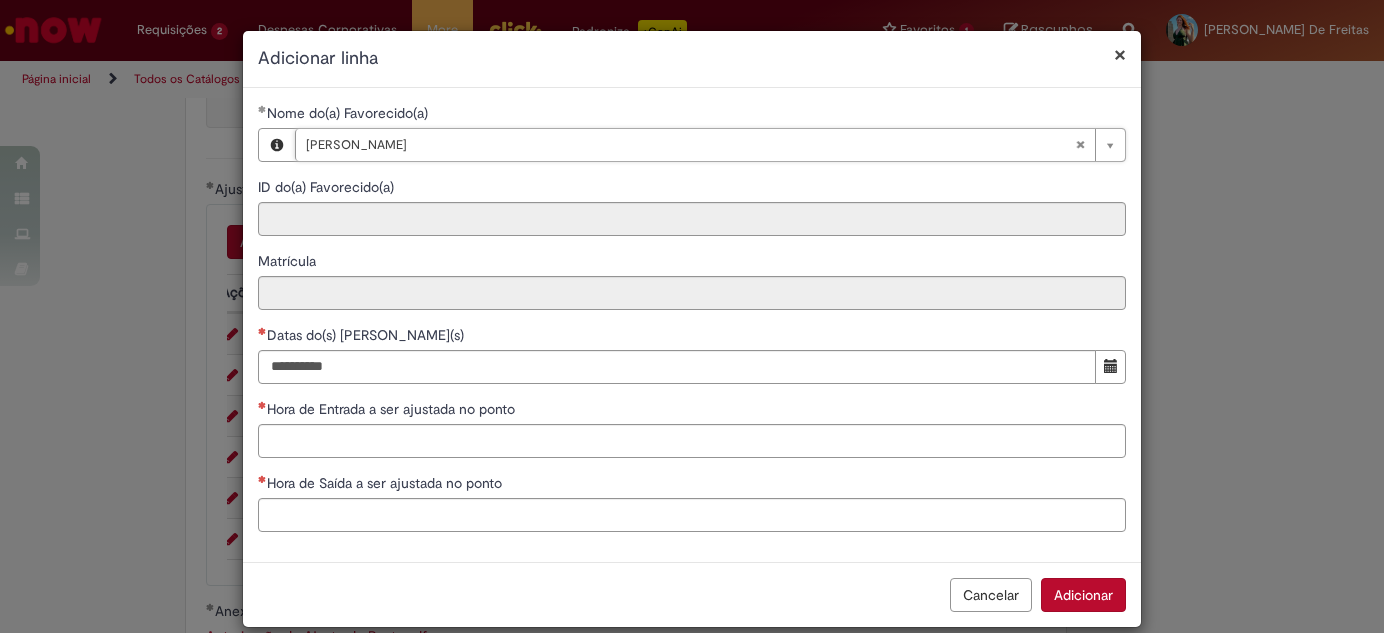 type on "********" 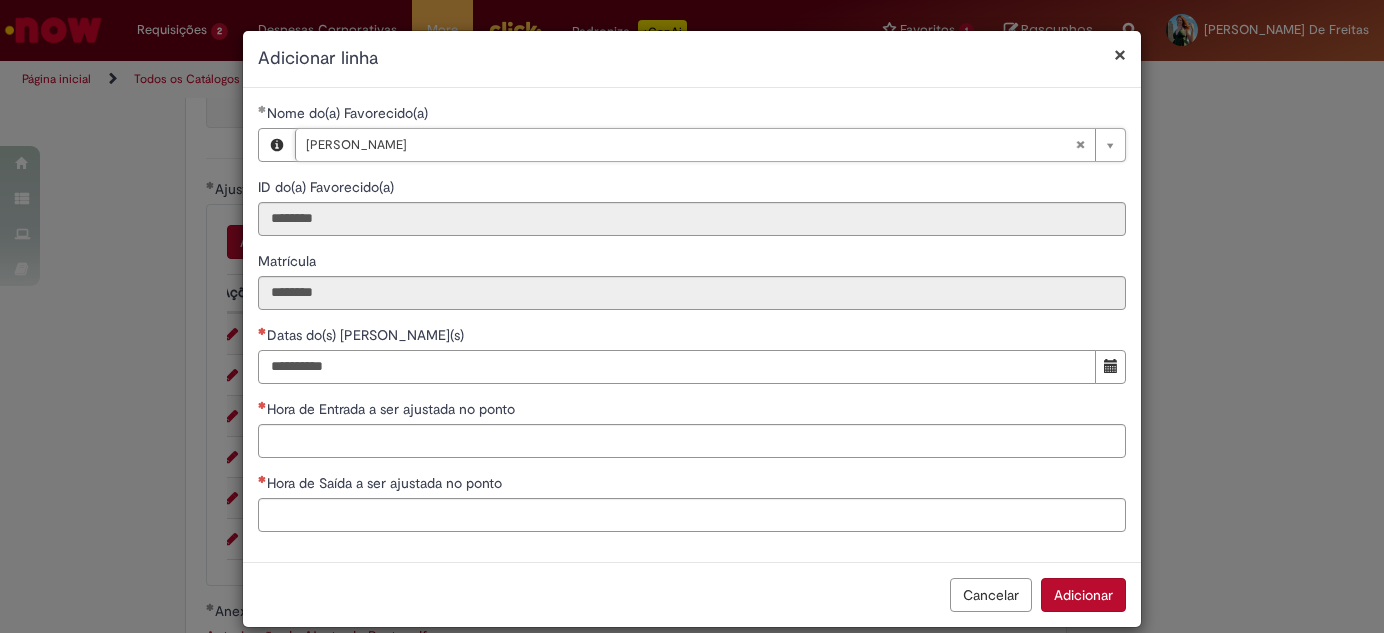 click on "Datas do(s) [PERSON_NAME](s)" at bounding box center (677, 367) 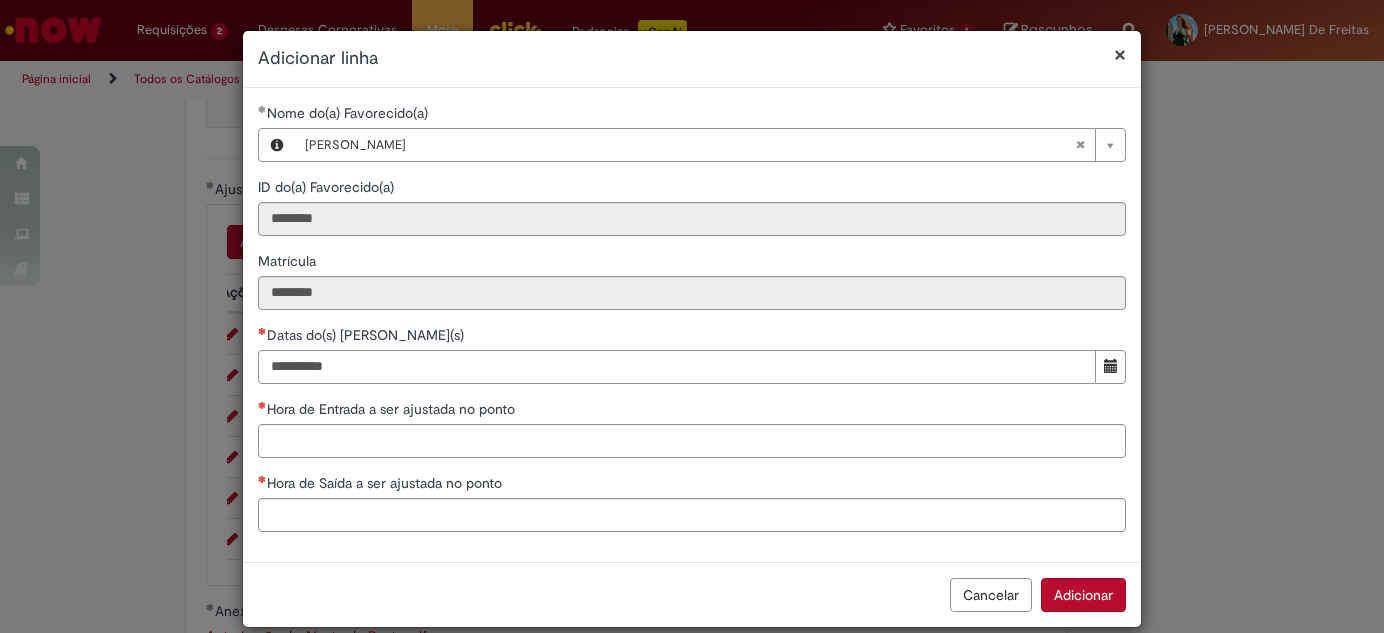 type on "**********" 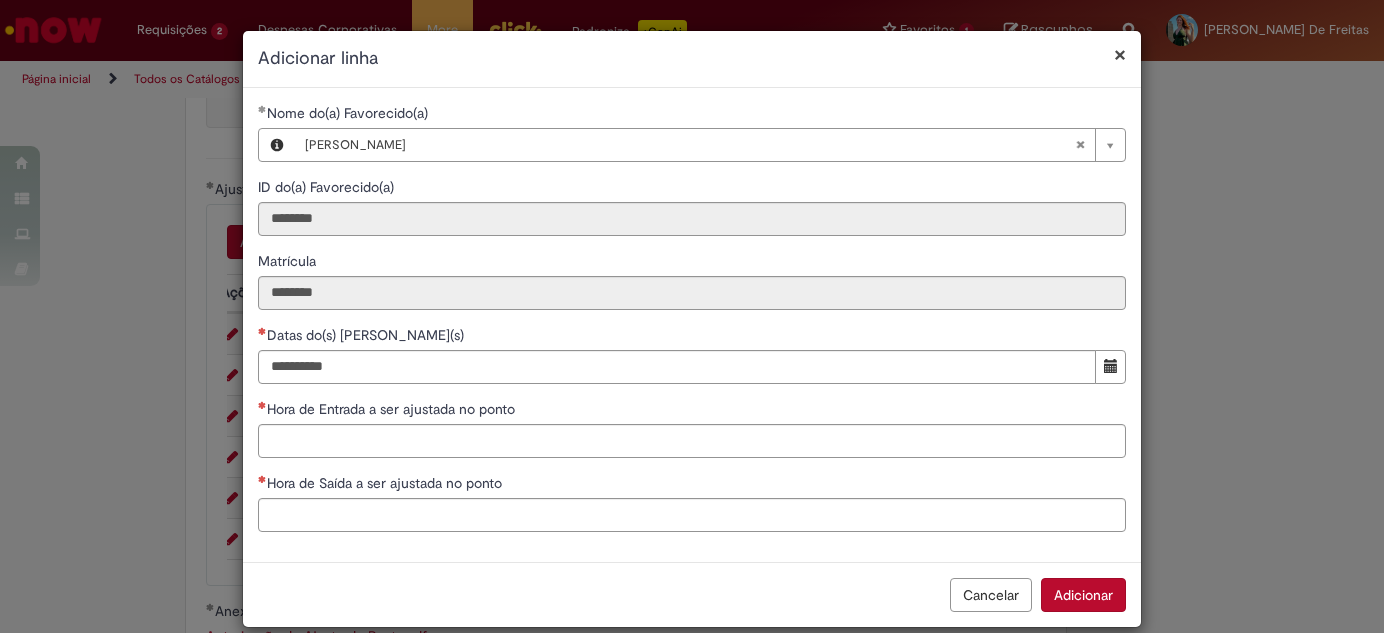 type 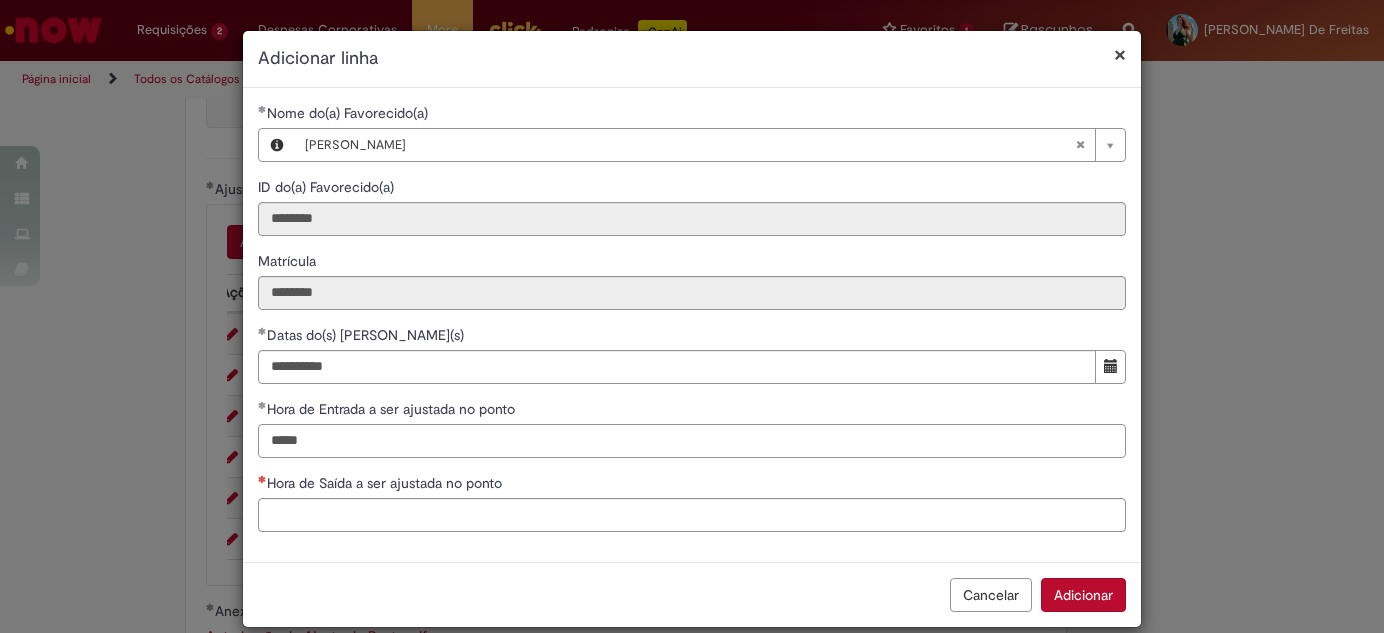 type on "*****" 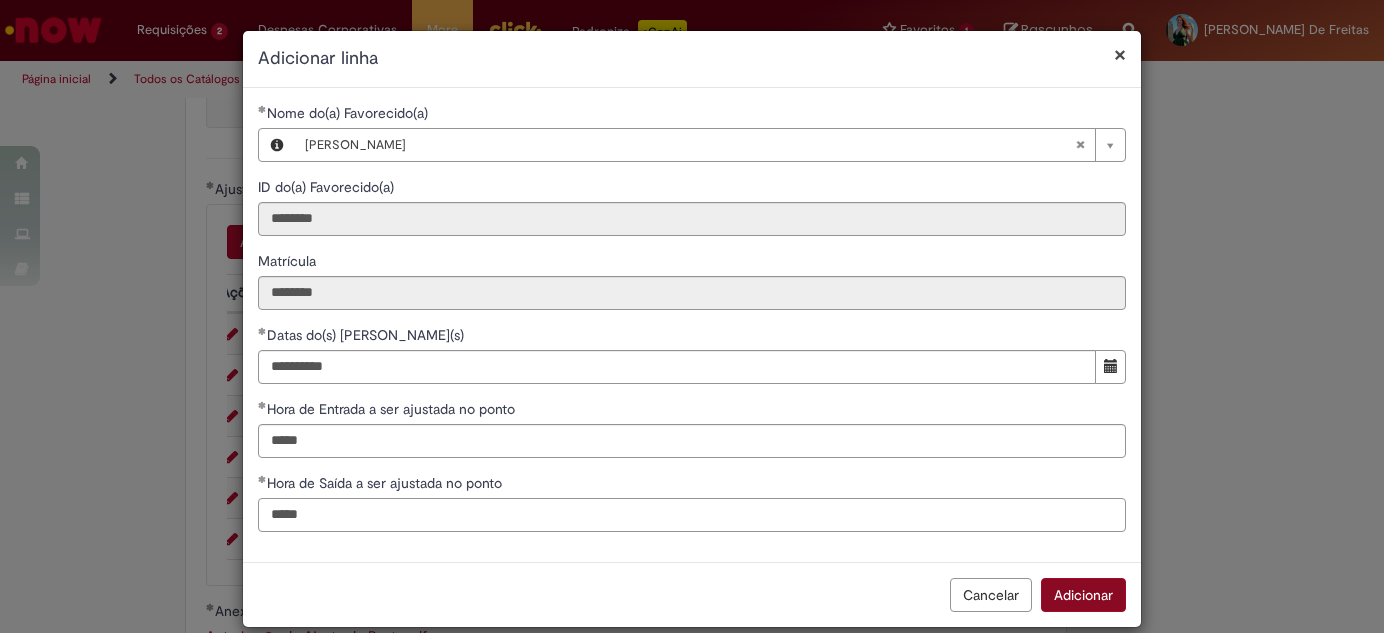 type on "*****" 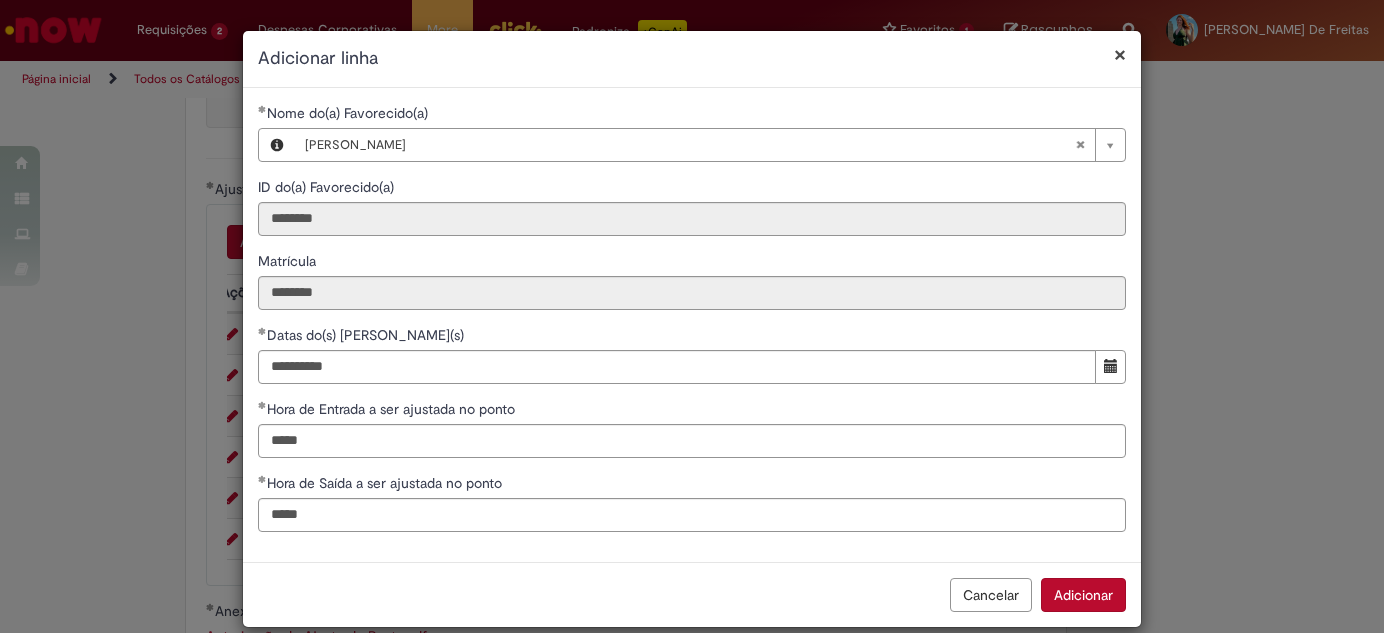 click on "Adicionar" at bounding box center [1083, 595] 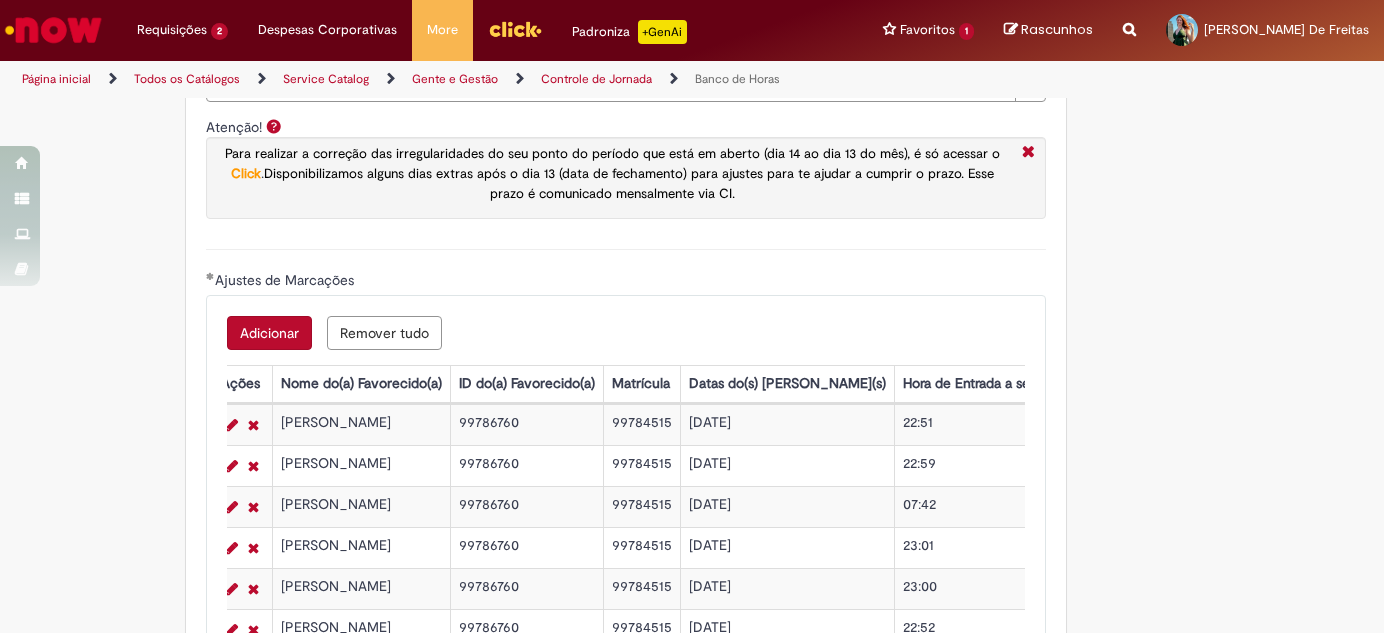 scroll, scrollTop: 2182, scrollLeft: 0, axis: vertical 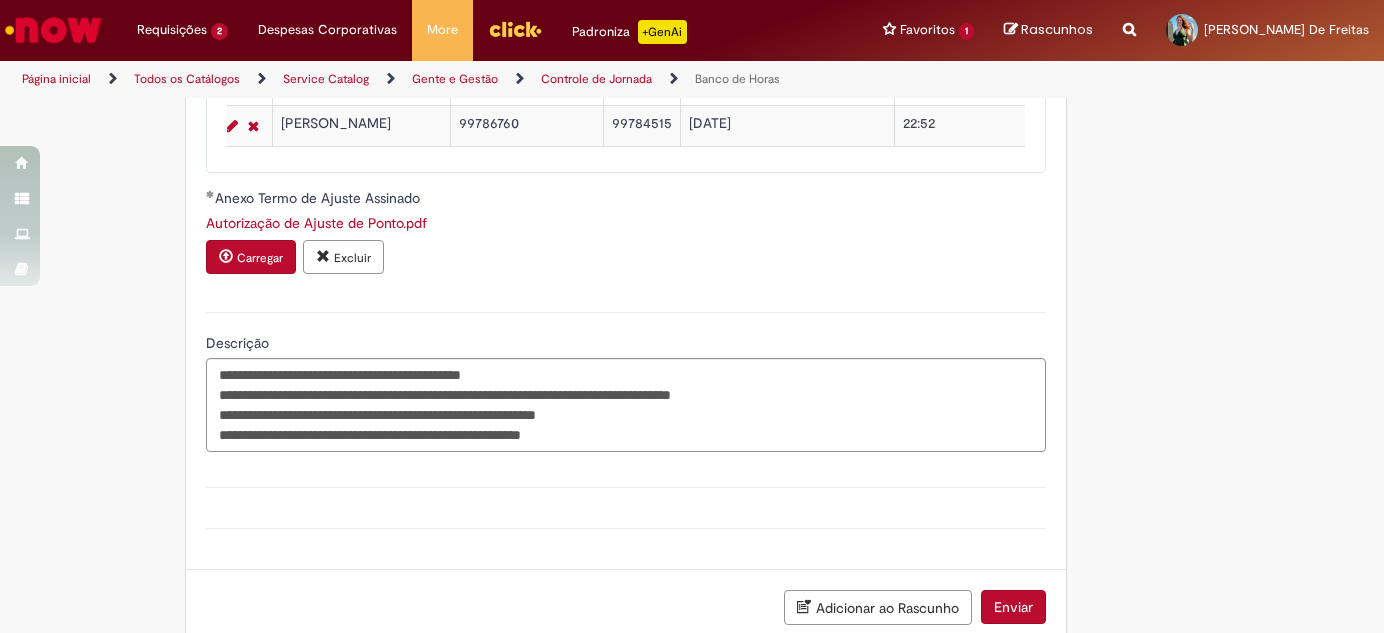 click on "Enviar" at bounding box center (1013, 607) 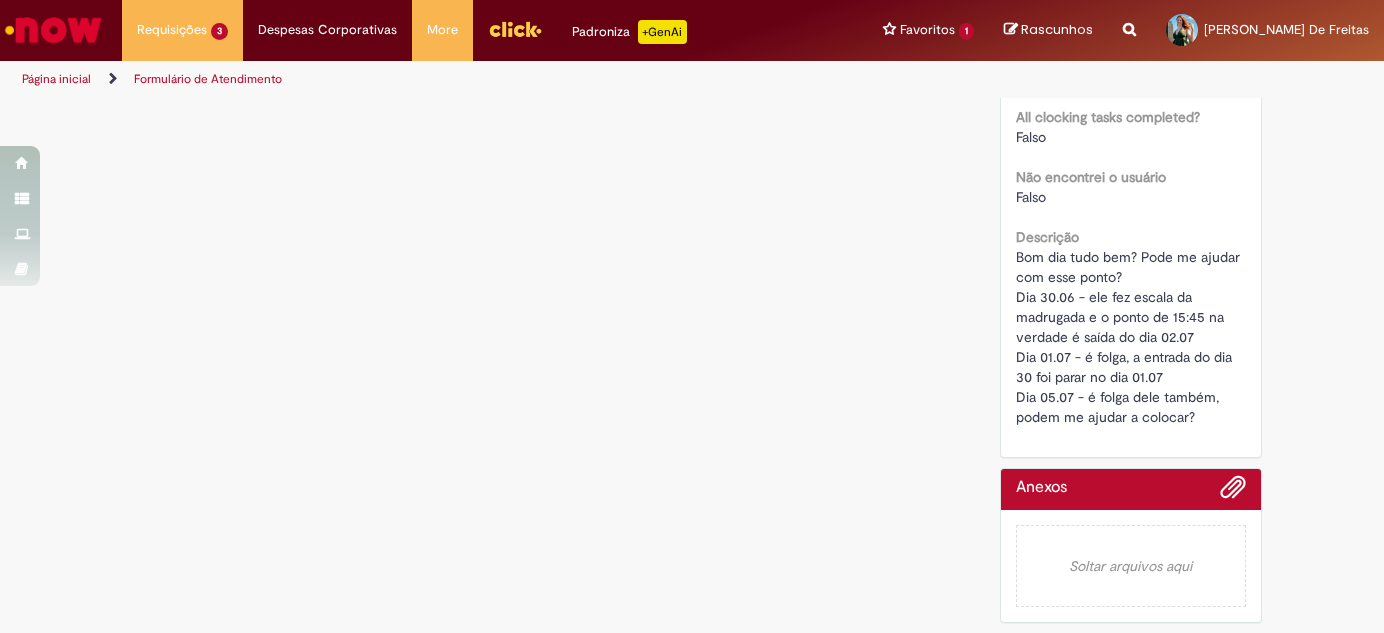 scroll, scrollTop: 0, scrollLeft: 0, axis: both 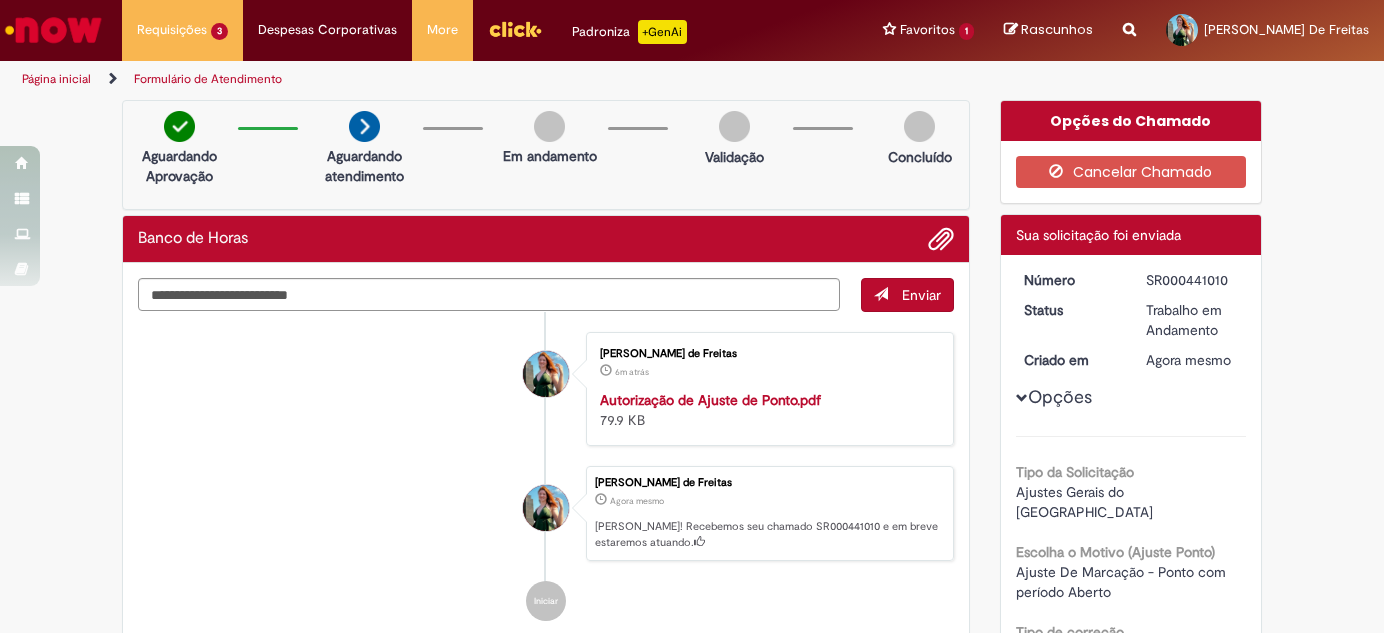 click on "SR000441010" at bounding box center [1192, 280] 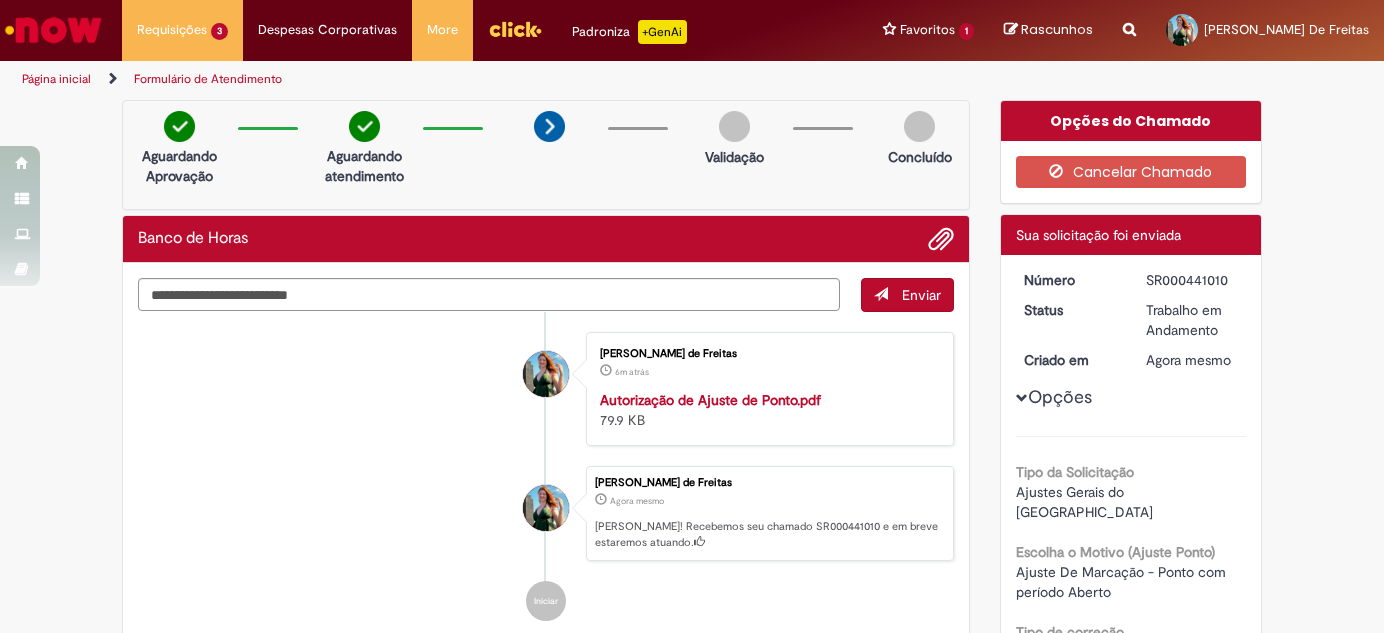 copy on "SR000441010" 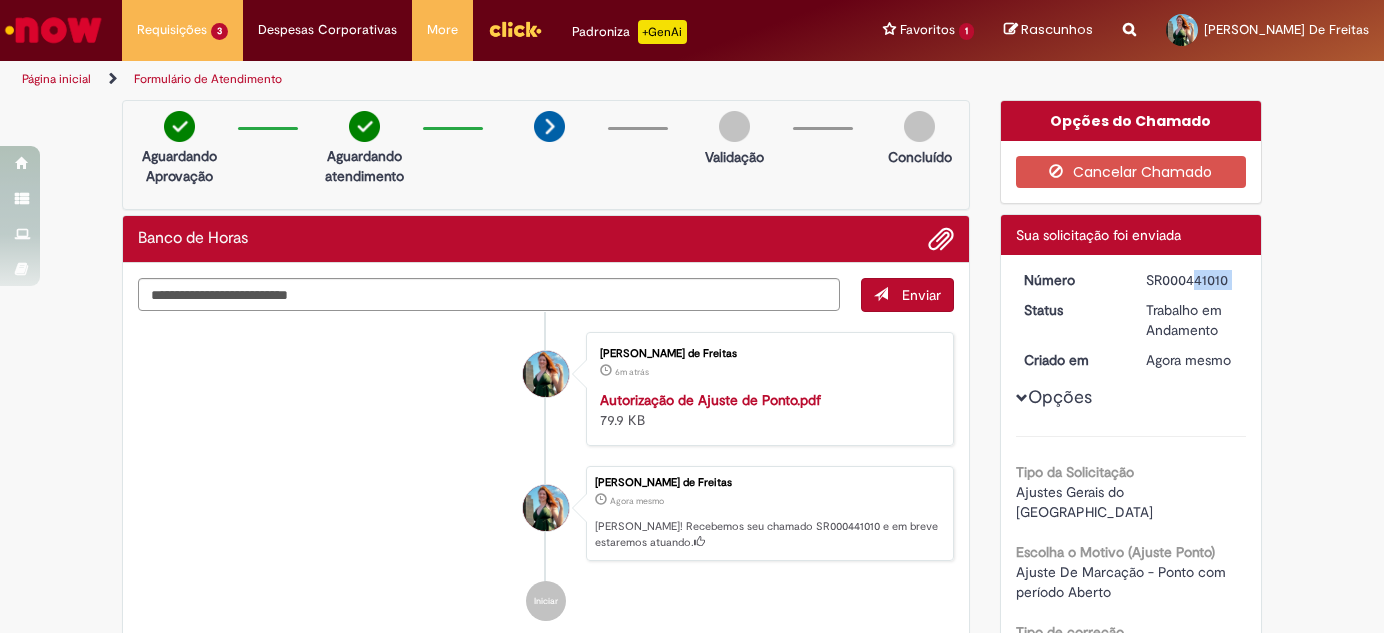 click on "SR000441010" at bounding box center [1192, 280] 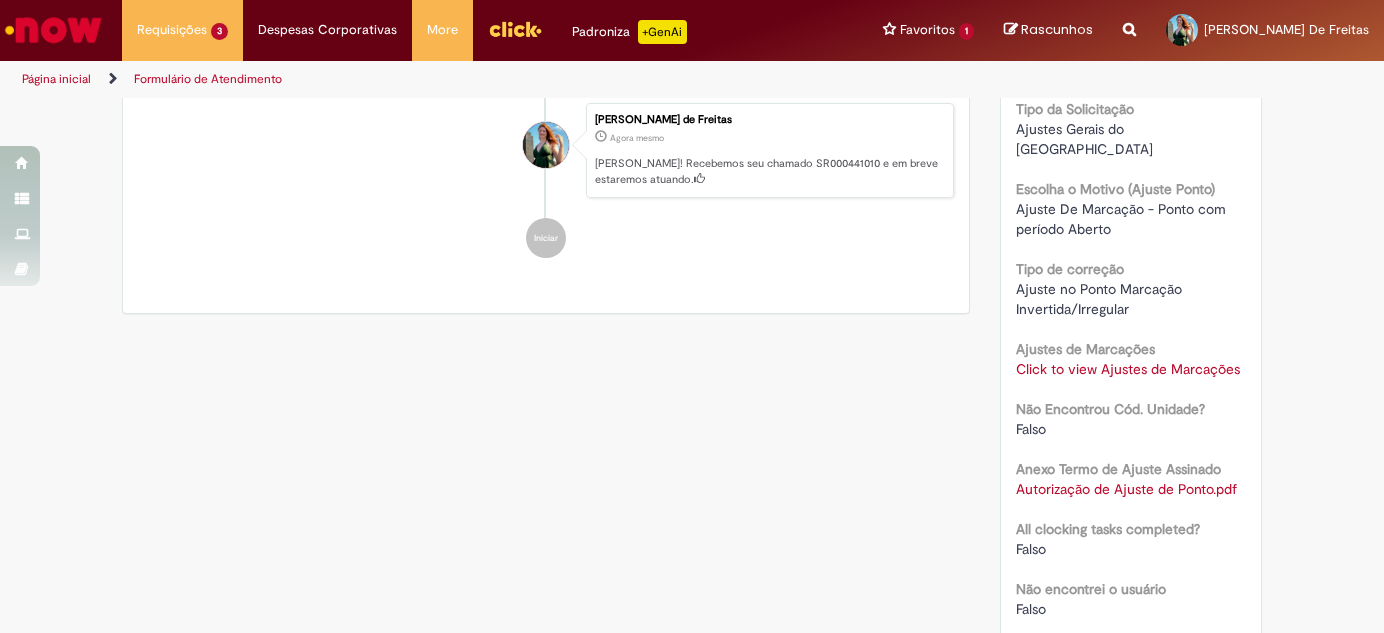 scroll, scrollTop: 636, scrollLeft: 0, axis: vertical 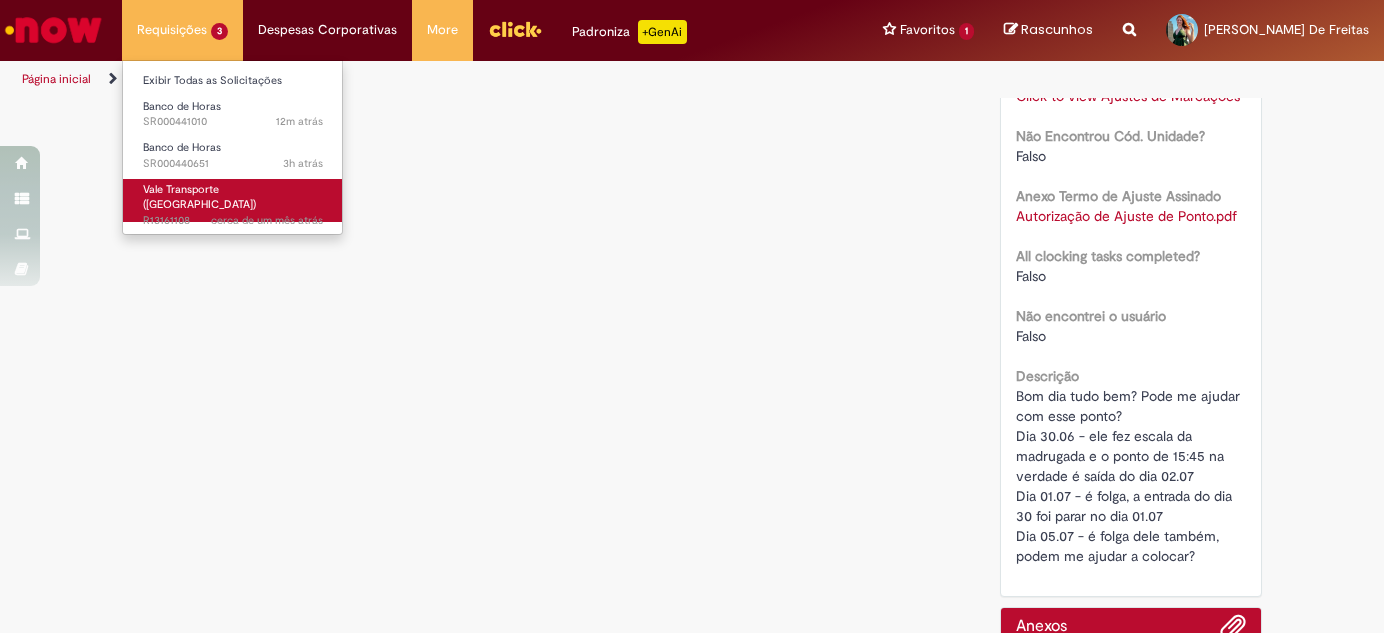 click on "Vale Transporte ([GEOGRAPHIC_DATA])" at bounding box center [199, 197] 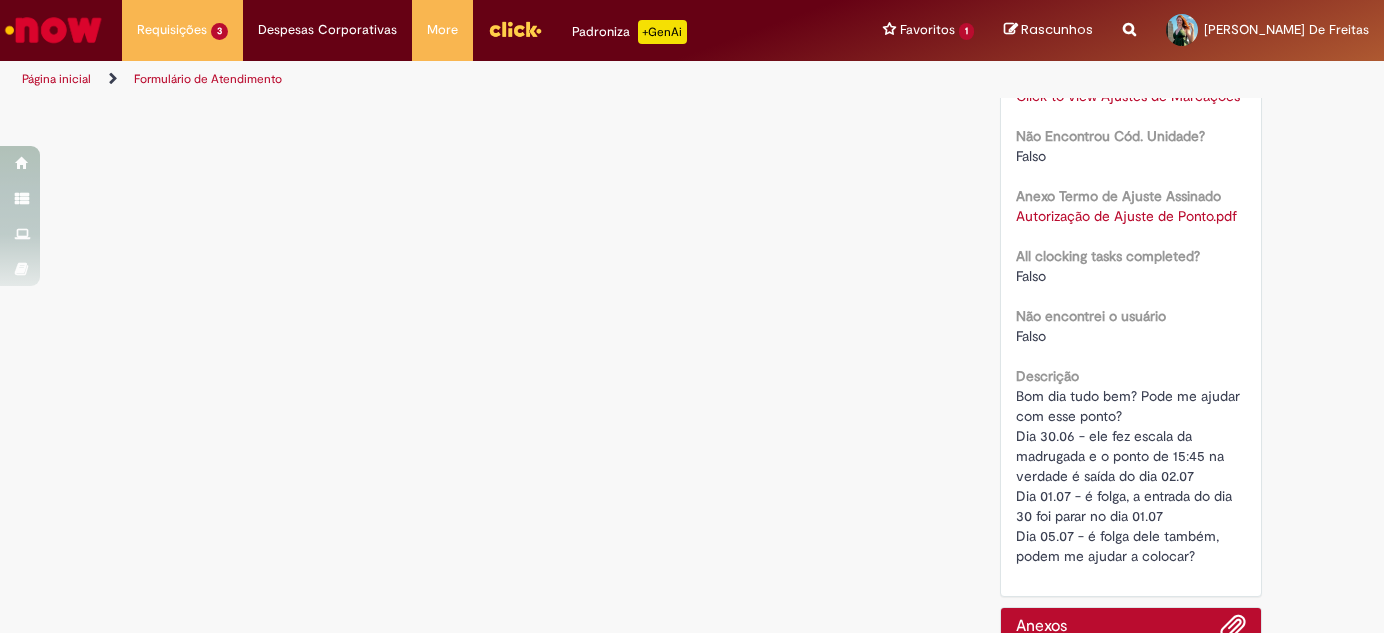 scroll, scrollTop: 545, scrollLeft: 0, axis: vertical 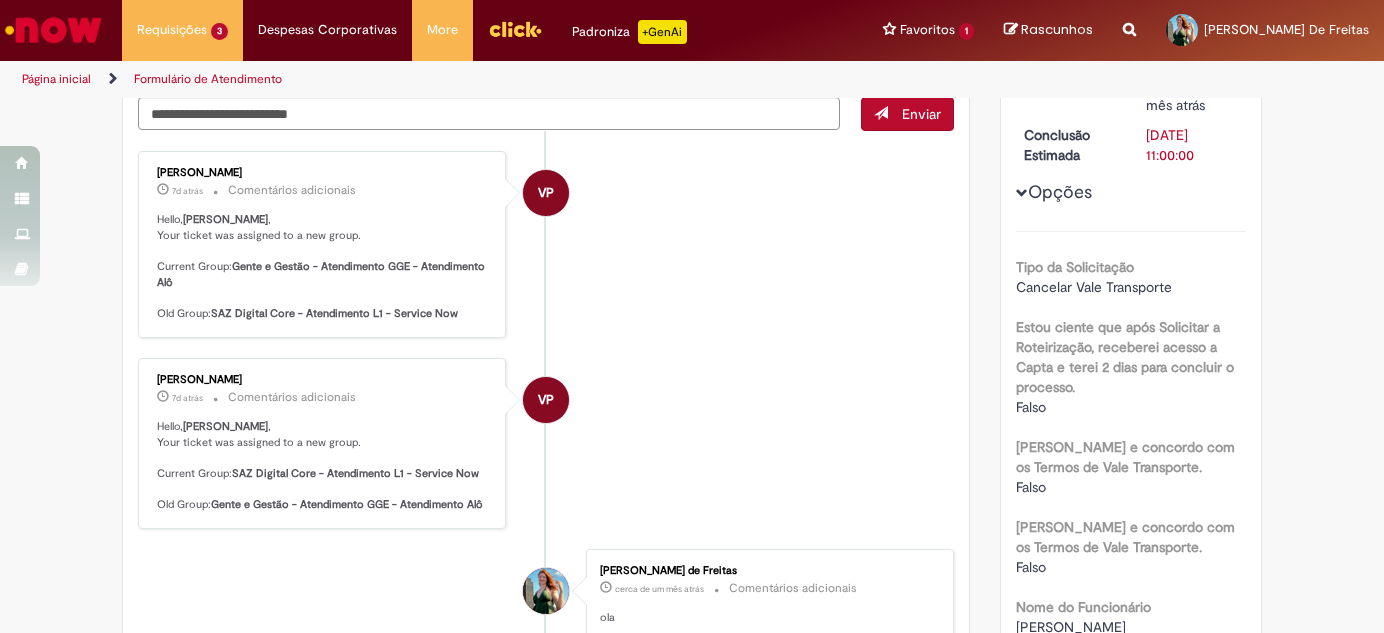 click on "Gente e Gestão - Atendimento GGE - Atendimento Alô" at bounding box center (322, 274) 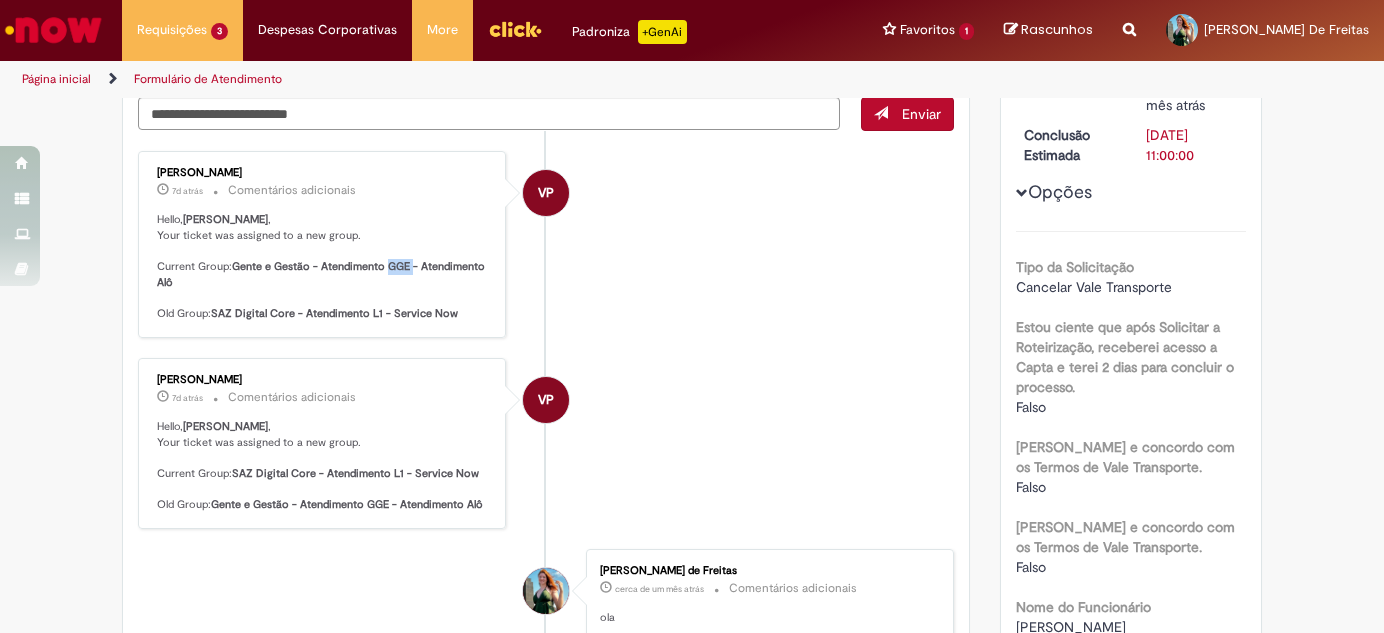click on "Gente e Gestão - Atendimento GGE - Atendimento Alô" at bounding box center (322, 274) 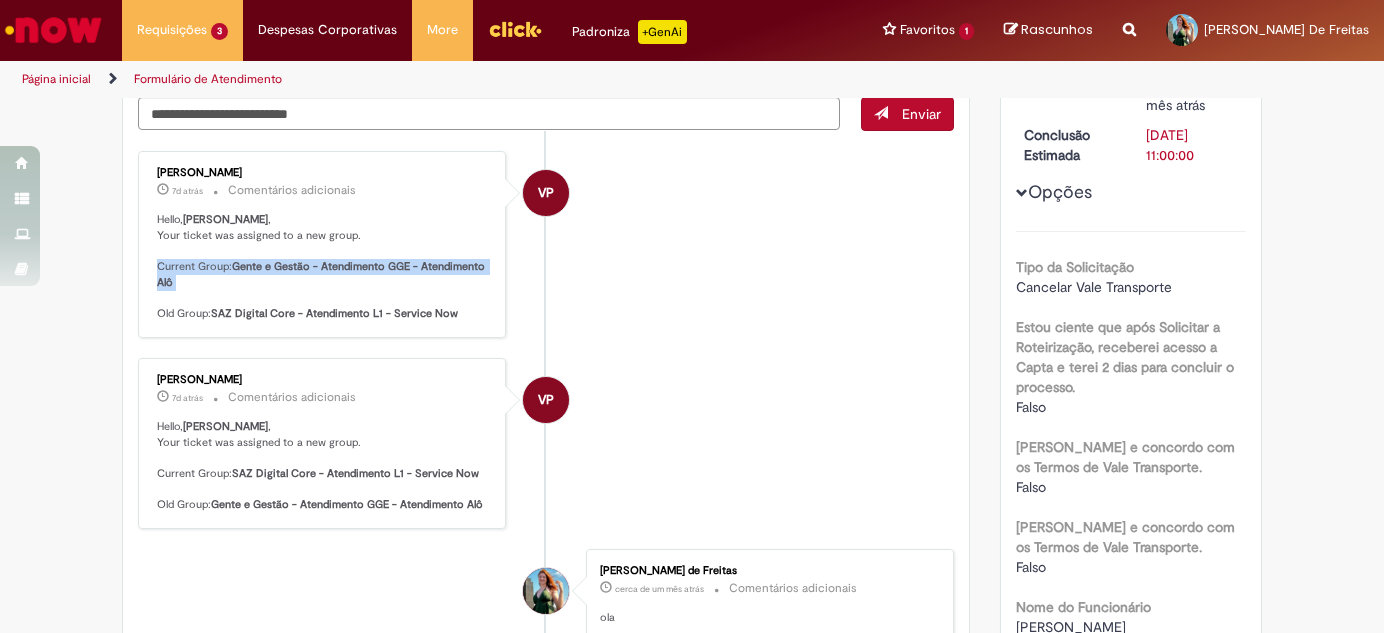 click on "Gente e Gestão - Atendimento GGE - Atendimento Alô" at bounding box center (322, 274) 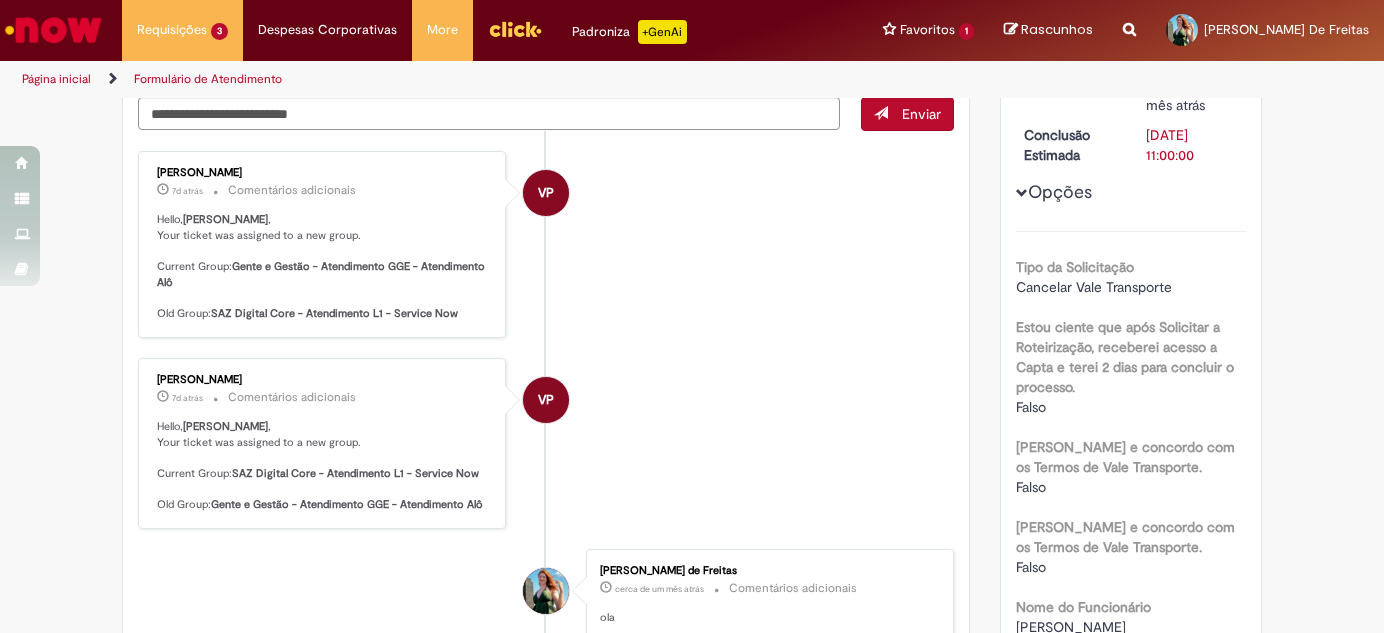 click on "Gente e Gestão - Atendimento GGE - Atendimento Alô" at bounding box center (322, 274) 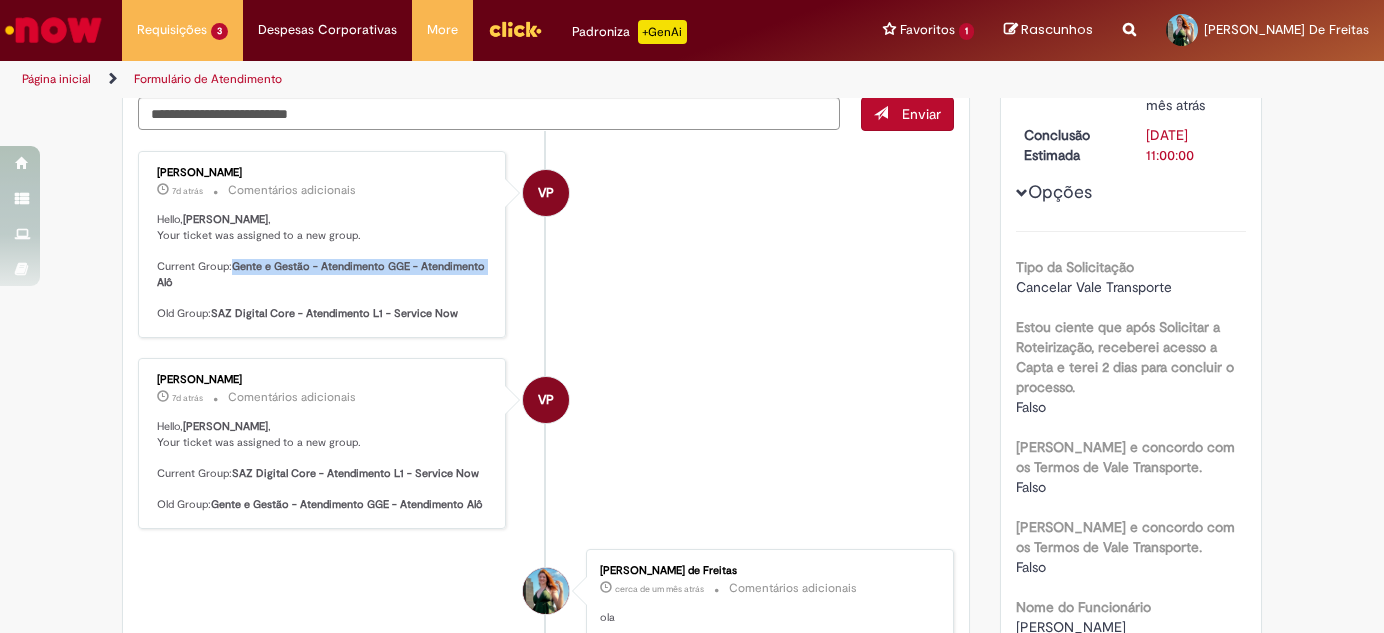 drag, startPoint x: 224, startPoint y: 256, endPoint x: 476, endPoint y: 269, distance: 252.3351 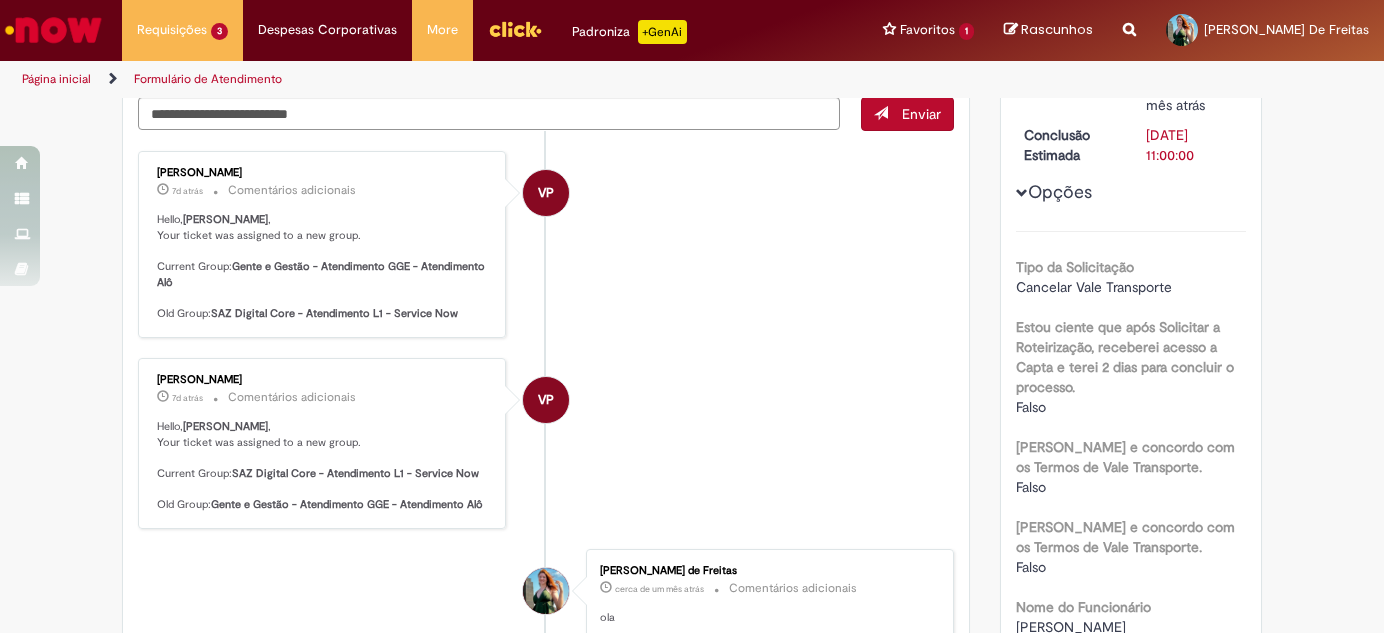 click on "Gente e Gestão - Atendimento GGE - Atendimento Alô" at bounding box center [322, 274] 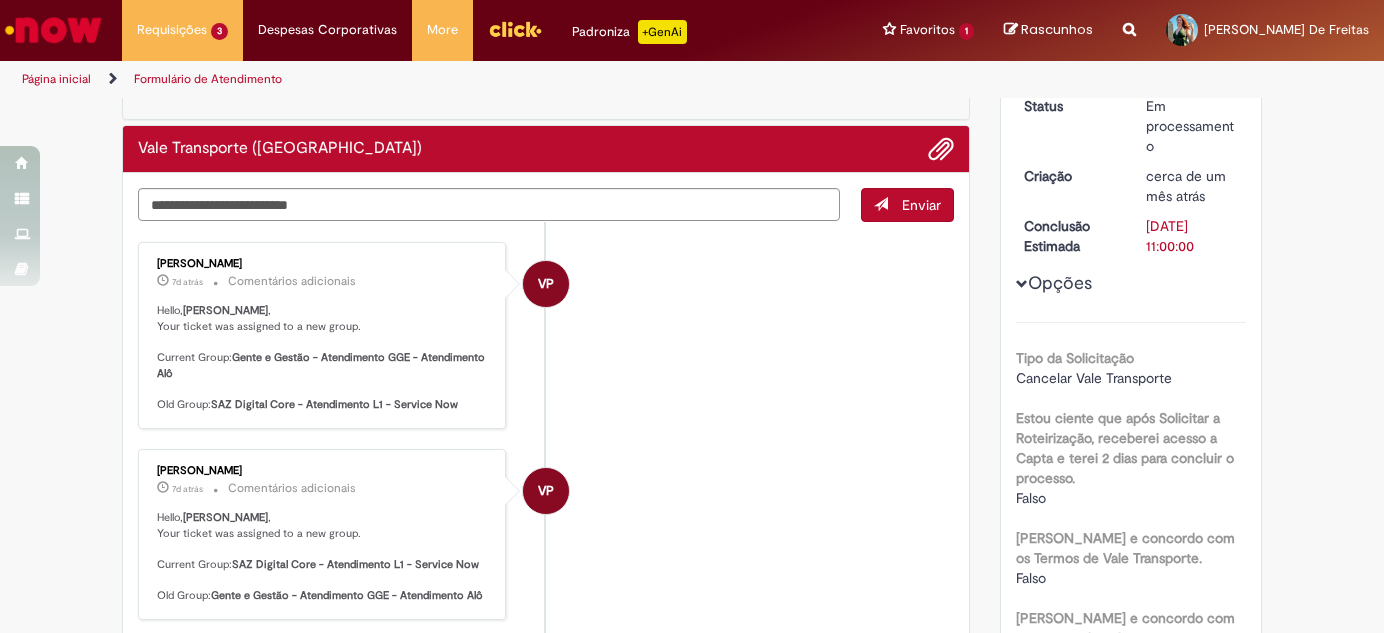 click on "Hello,  Guilherme , Your ticket was assigned to a new group. Current Group:  Gente e Gestão - Atendimento GGE - Atendimento Alô Old Group:  SAZ Digital Core - Atendimento L1 - Service Now" at bounding box center (323, 358) 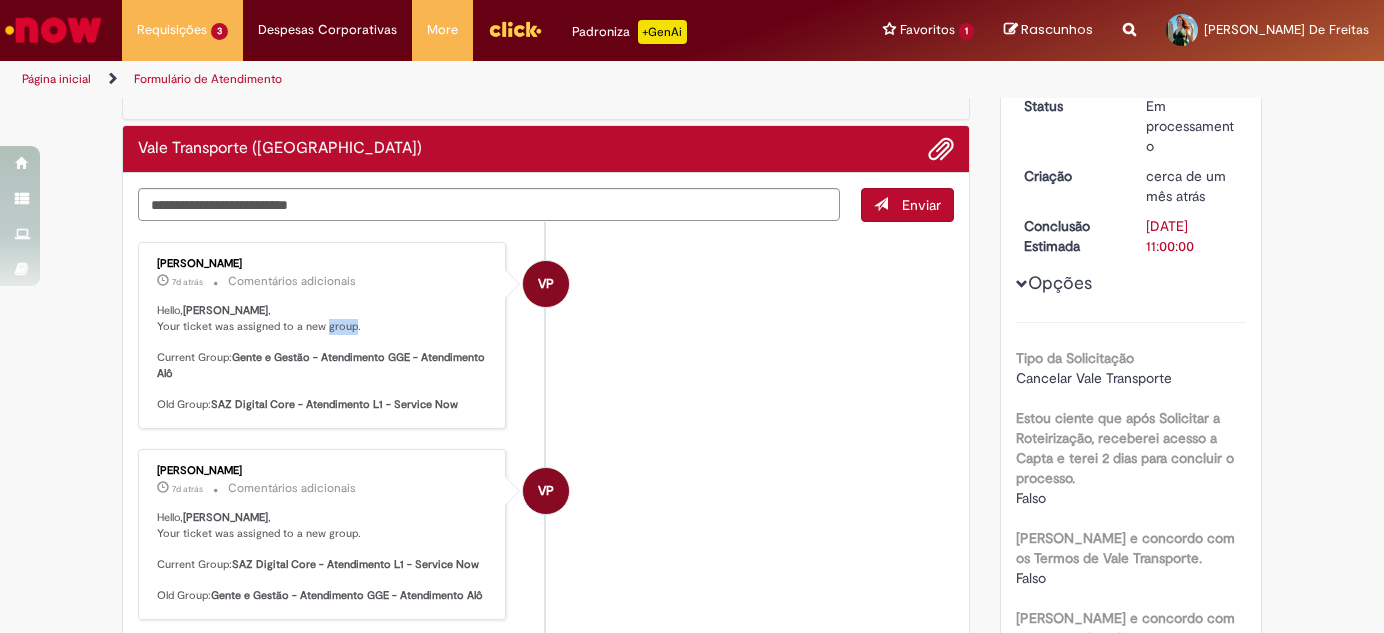 click on "Hello,  Guilherme , Your ticket was assigned to a new group. Current Group:  Gente e Gestão - Atendimento GGE - Atendimento Alô Old Group:  SAZ Digital Core - Atendimento L1 - Service Now" at bounding box center (323, 358) 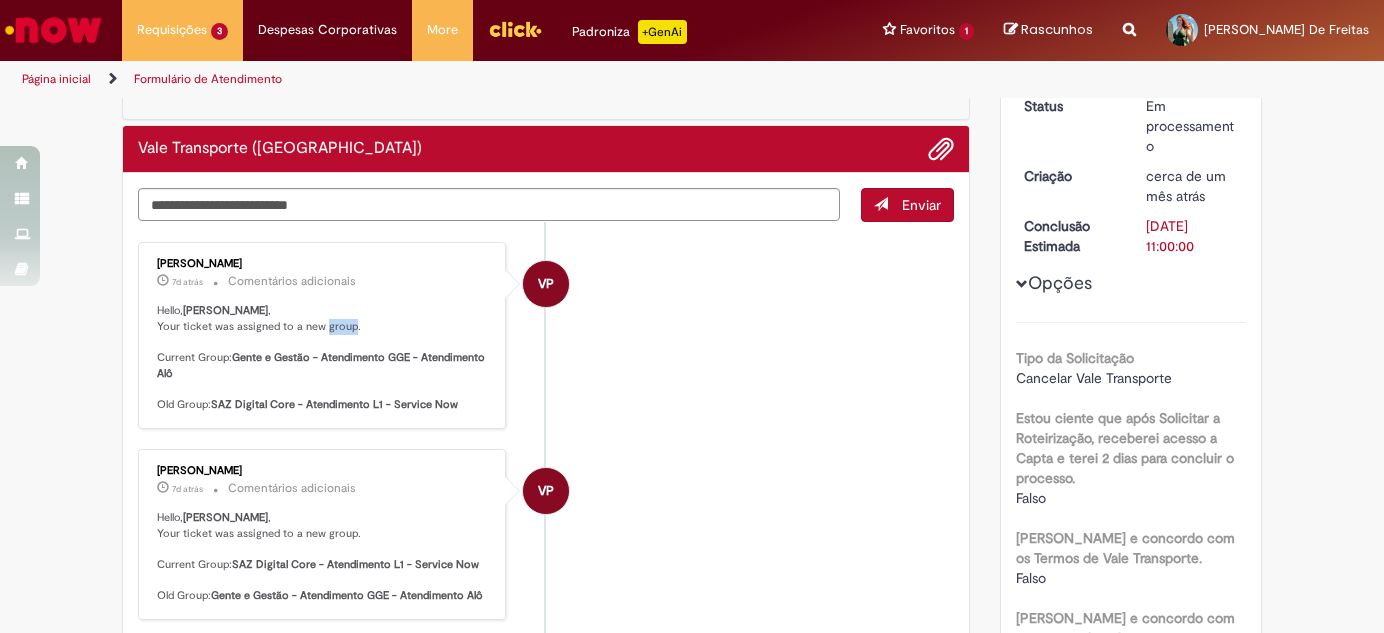 click on "Hello,  Guilherme , Your ticket was assigned to a new group. Current Group:  Gente e Gestão - Atendimento GGE - Atendimento Alô Old Group:  SAZ Digital Core - Atendimento L1 - Service Now" at bounding box center [323, 358] 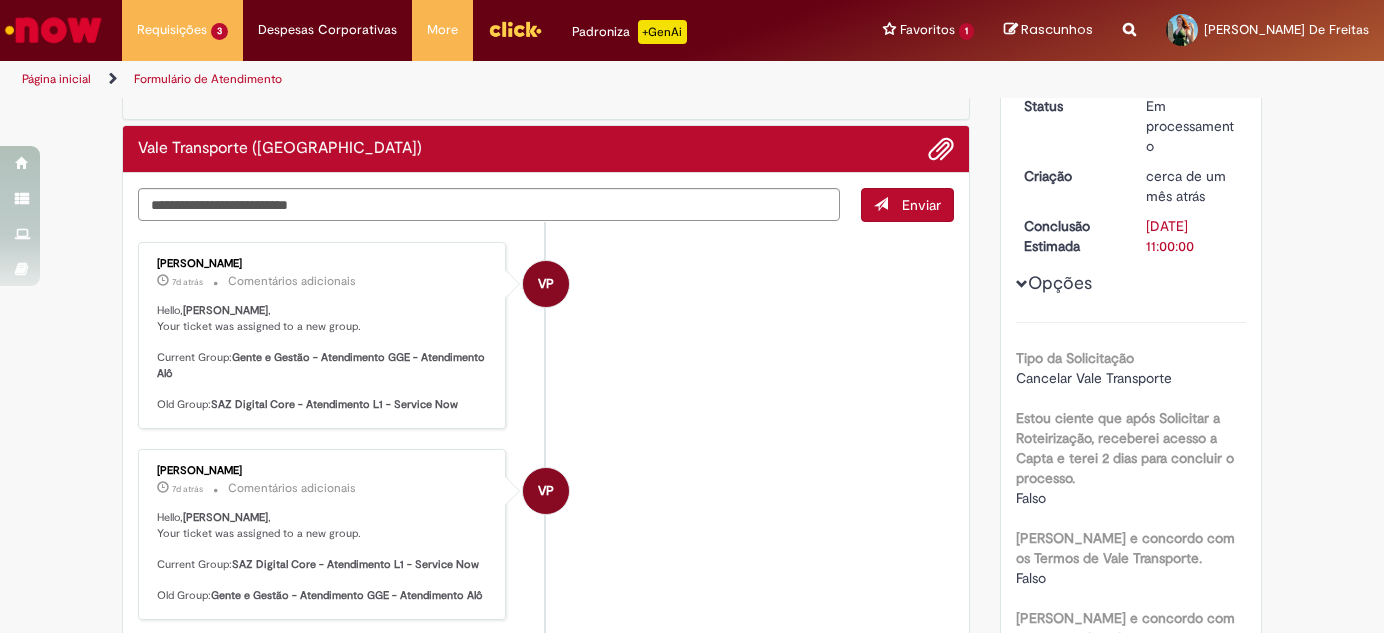click at bounding box center [53, 30] 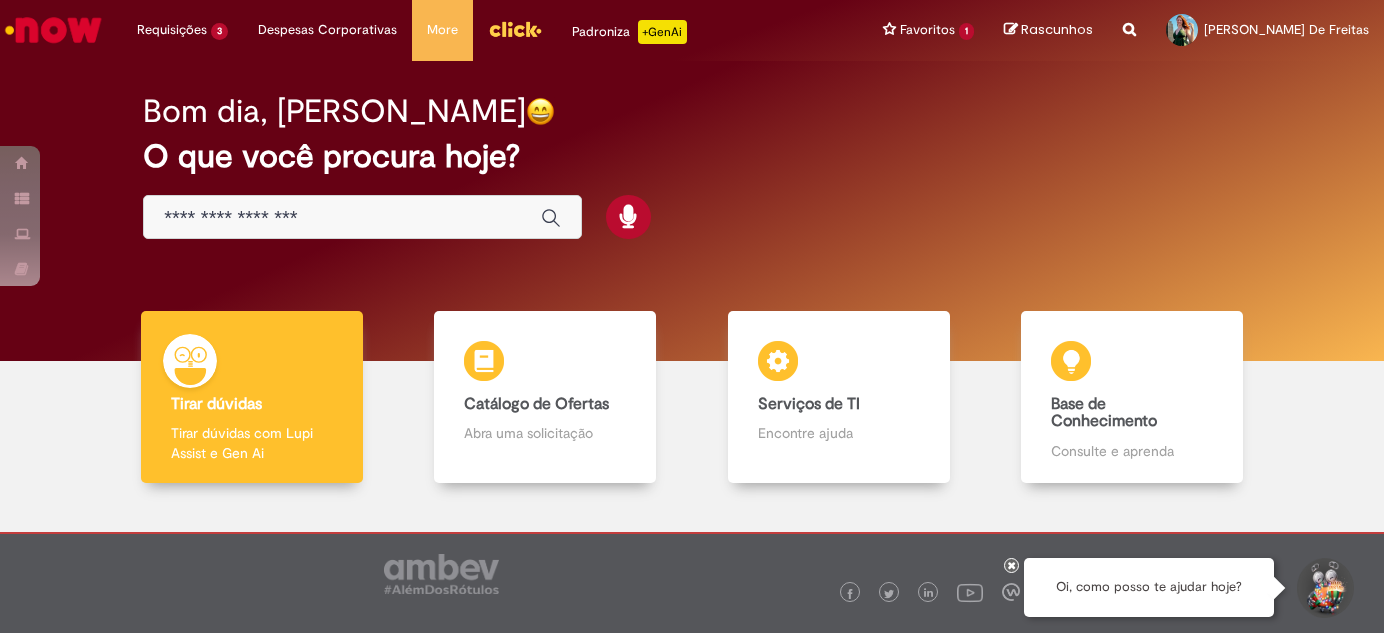 scroll, scrollTop: 0, scrollLeft: 0, axis: both 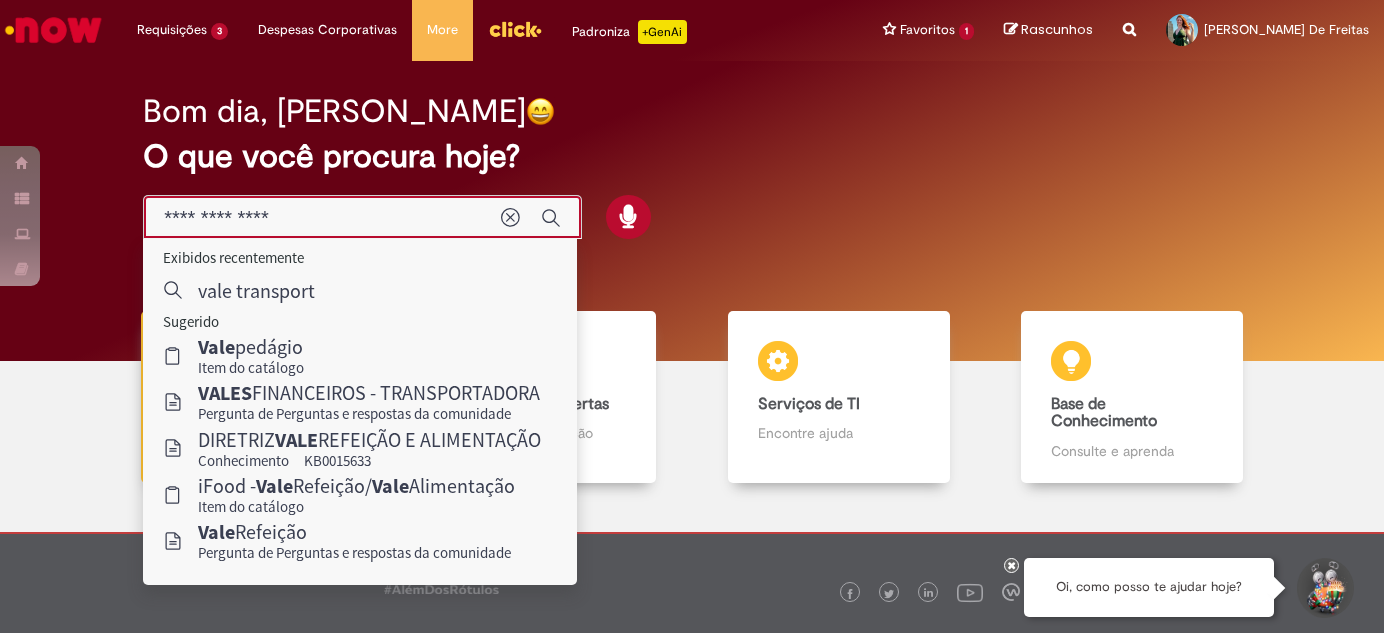 type on "**********" 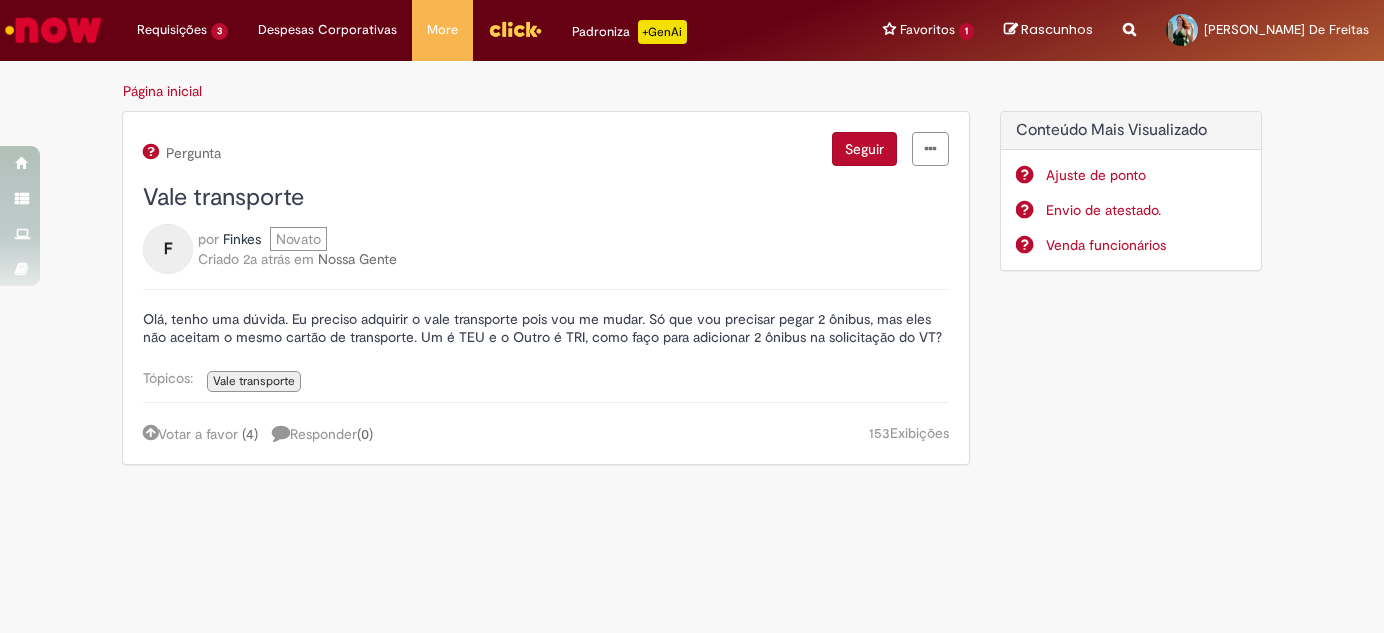 click at bounding box center [53, 30] 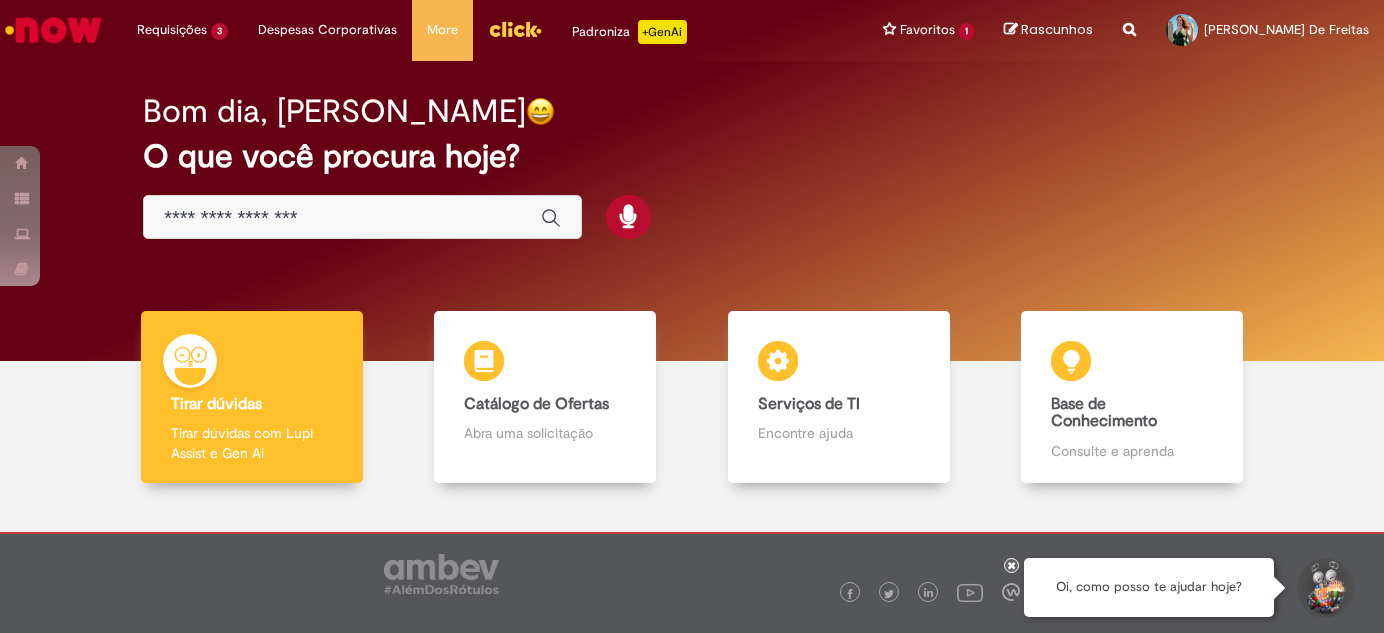 scroll, scrollTop: 0, scrollLeft: 0, axis: both 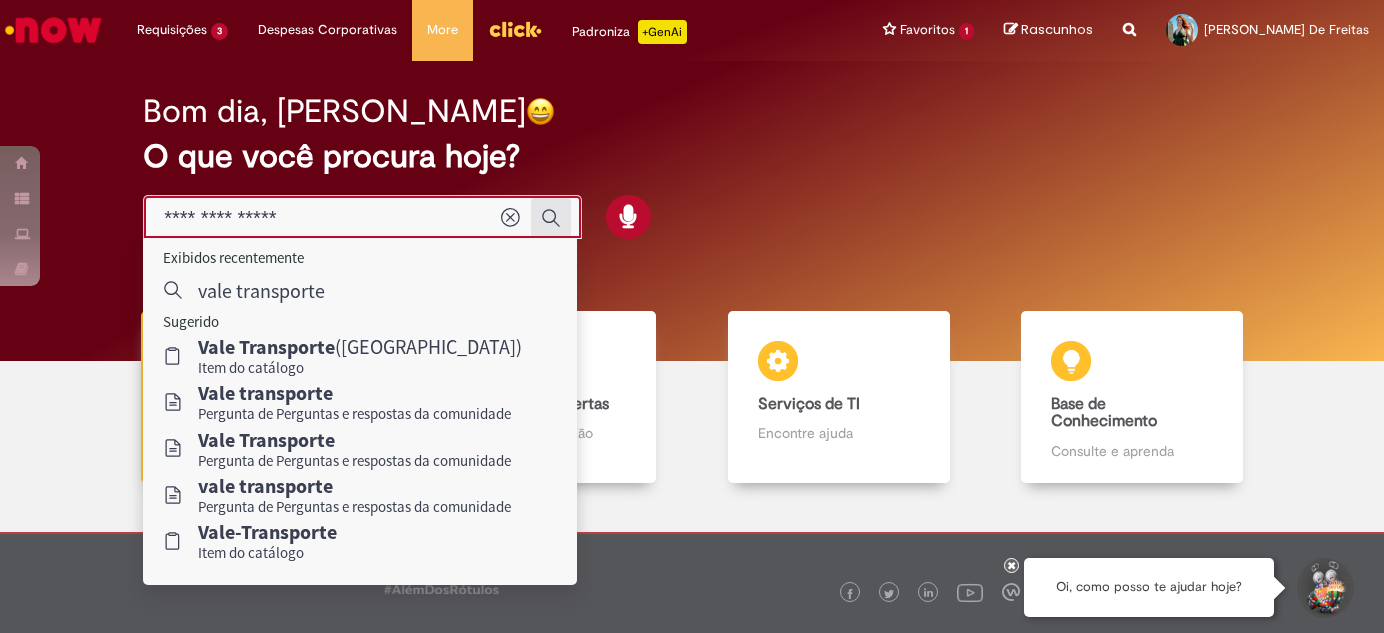 type on "**********" 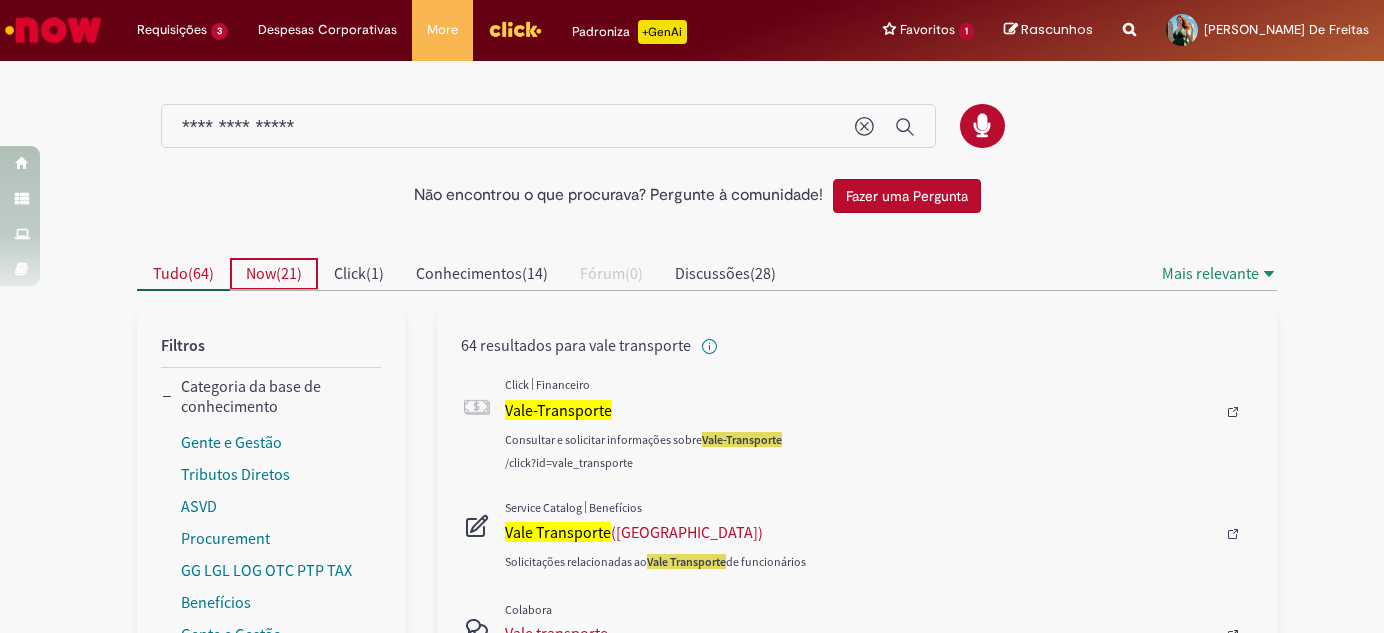 click on "Now  ( 21 )" at bounding box center (274, 273) 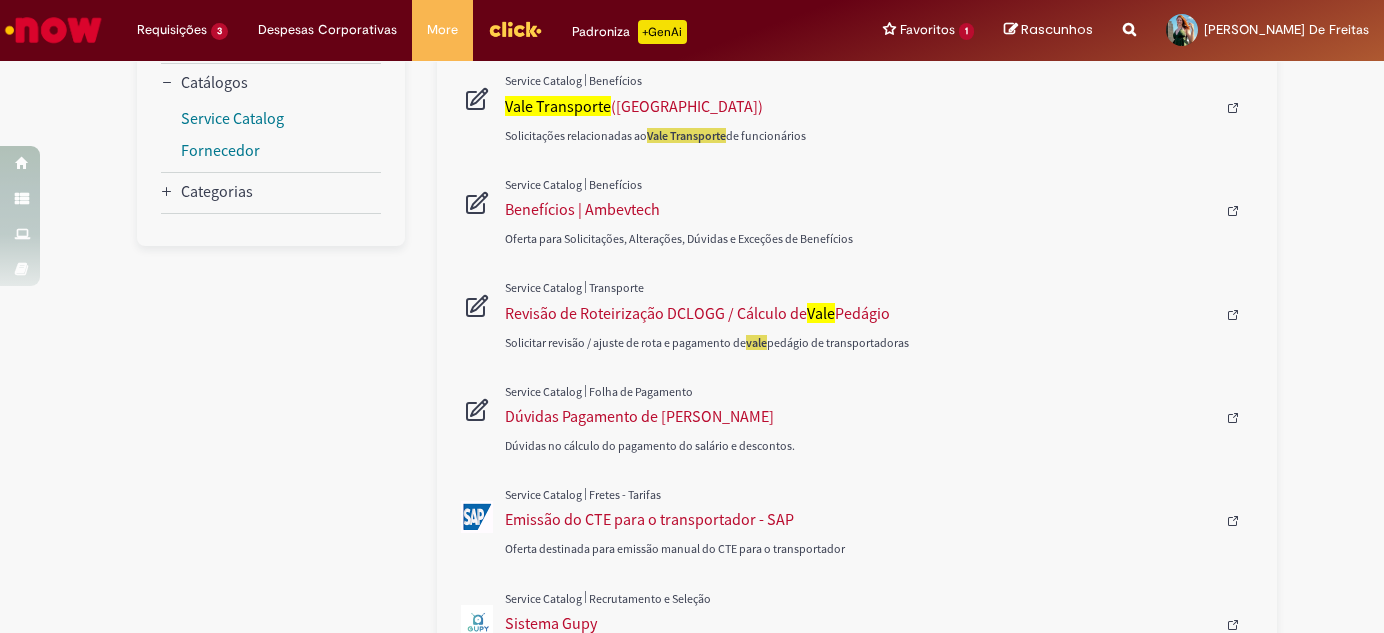 scroll, scrollTop: 122, scrollLeft: 0, axis: vertical 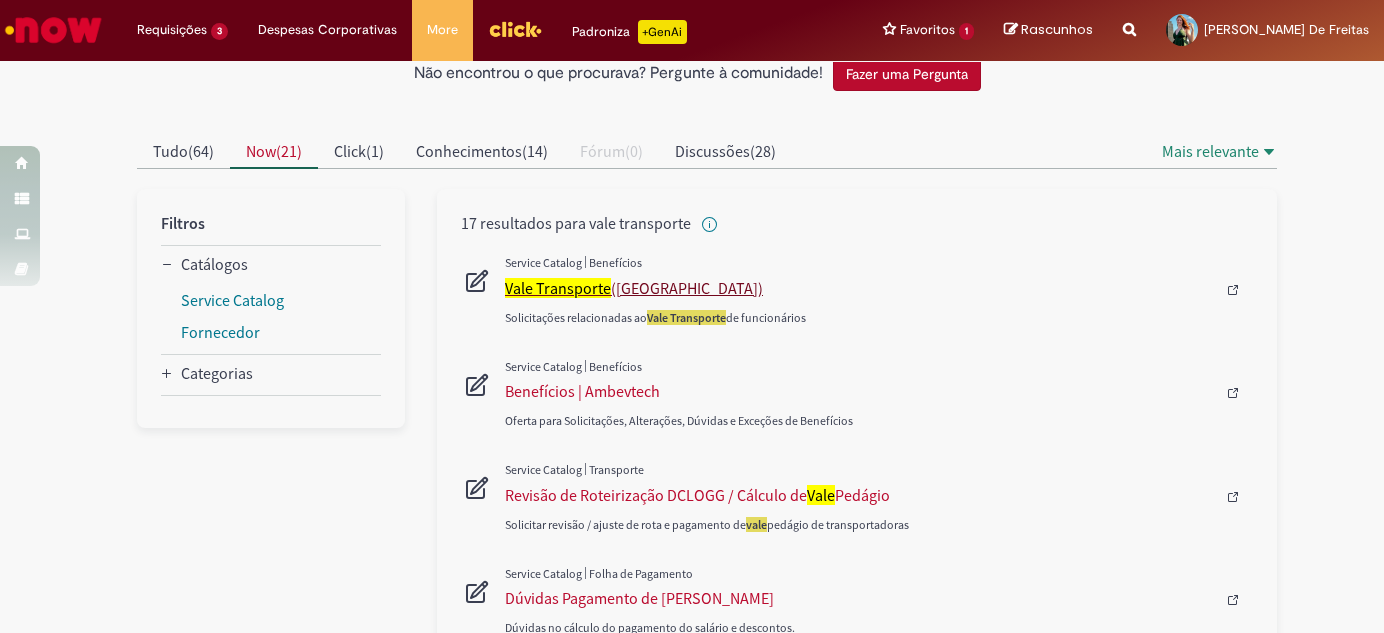 click on "Vale Transporte" at bounding box center (558, 288) 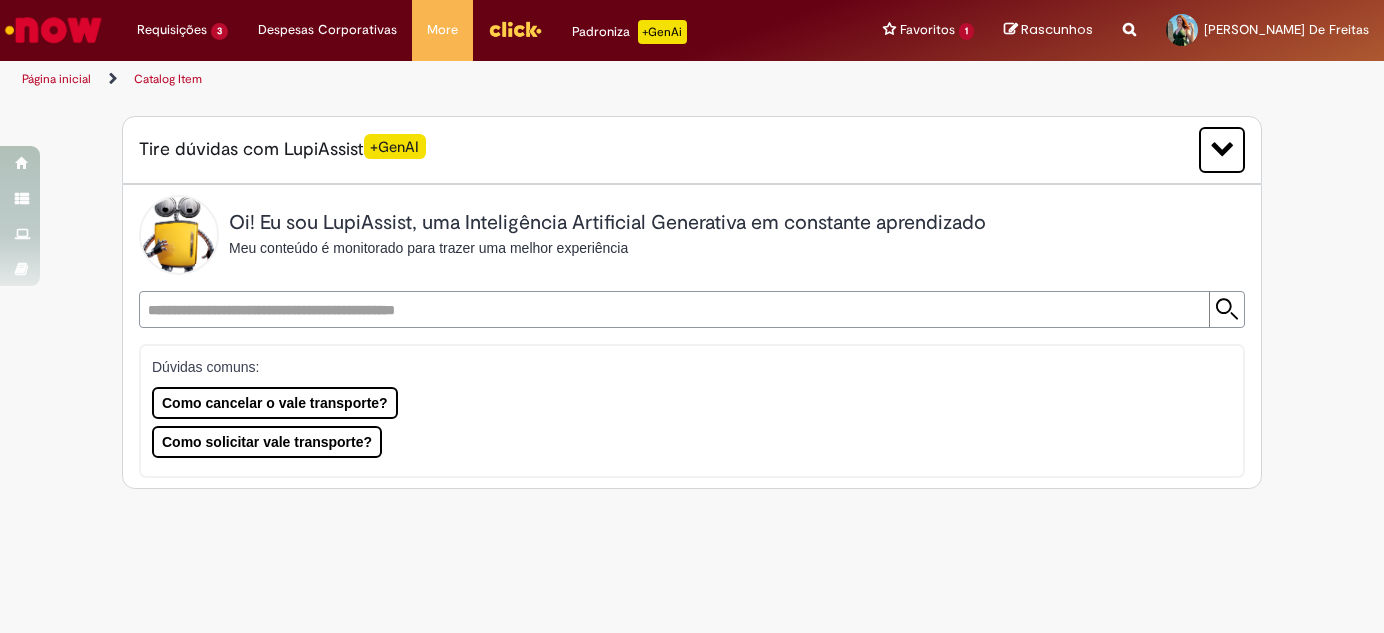 scroll, scrollTop: 0, scrollLeft: 0, axis: both 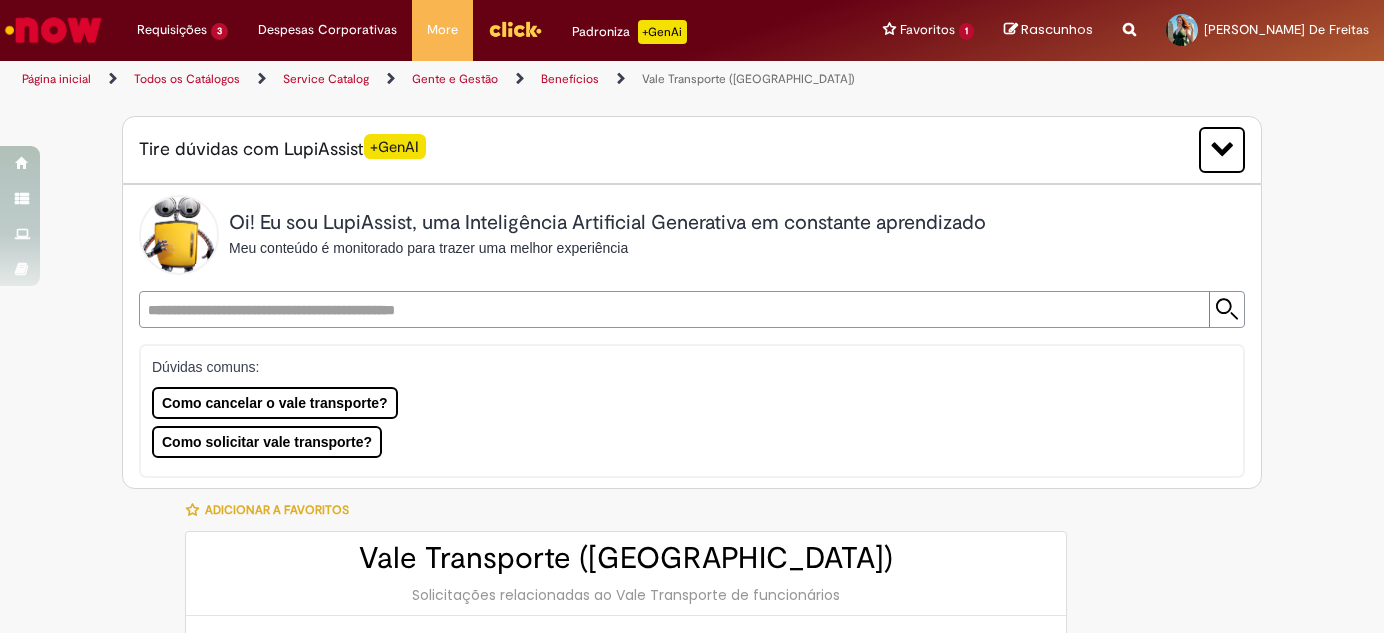 type on "********" 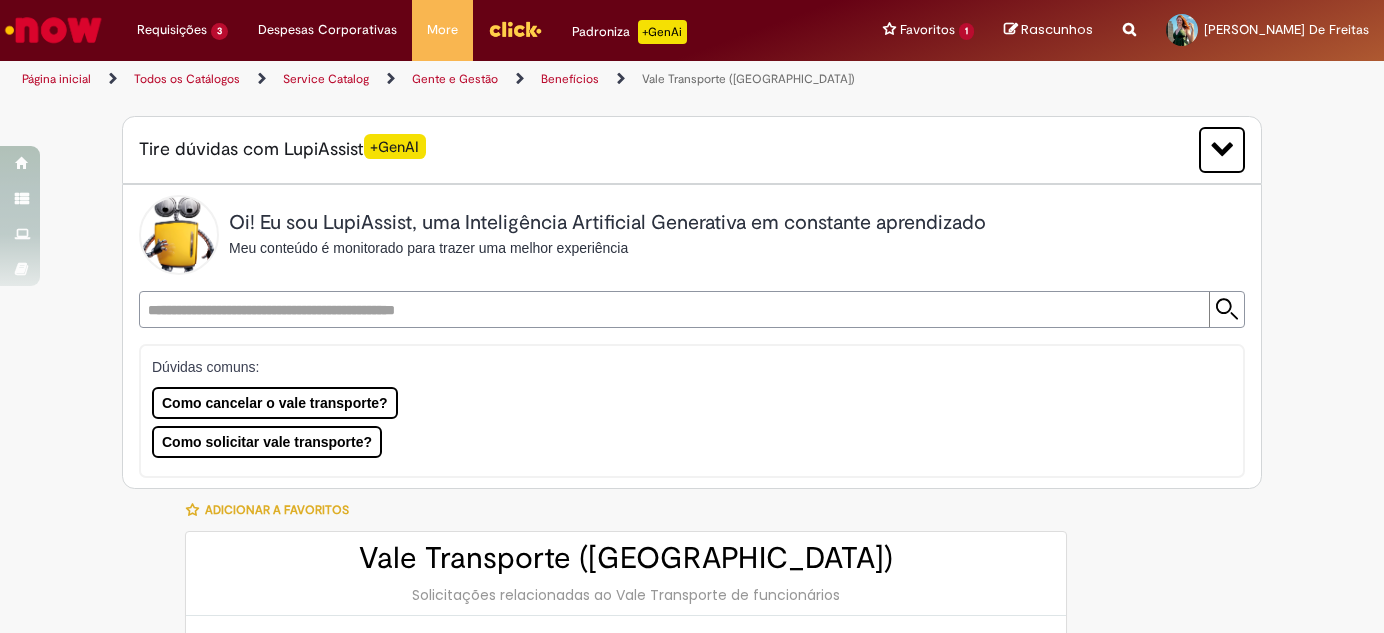 type on "**********" 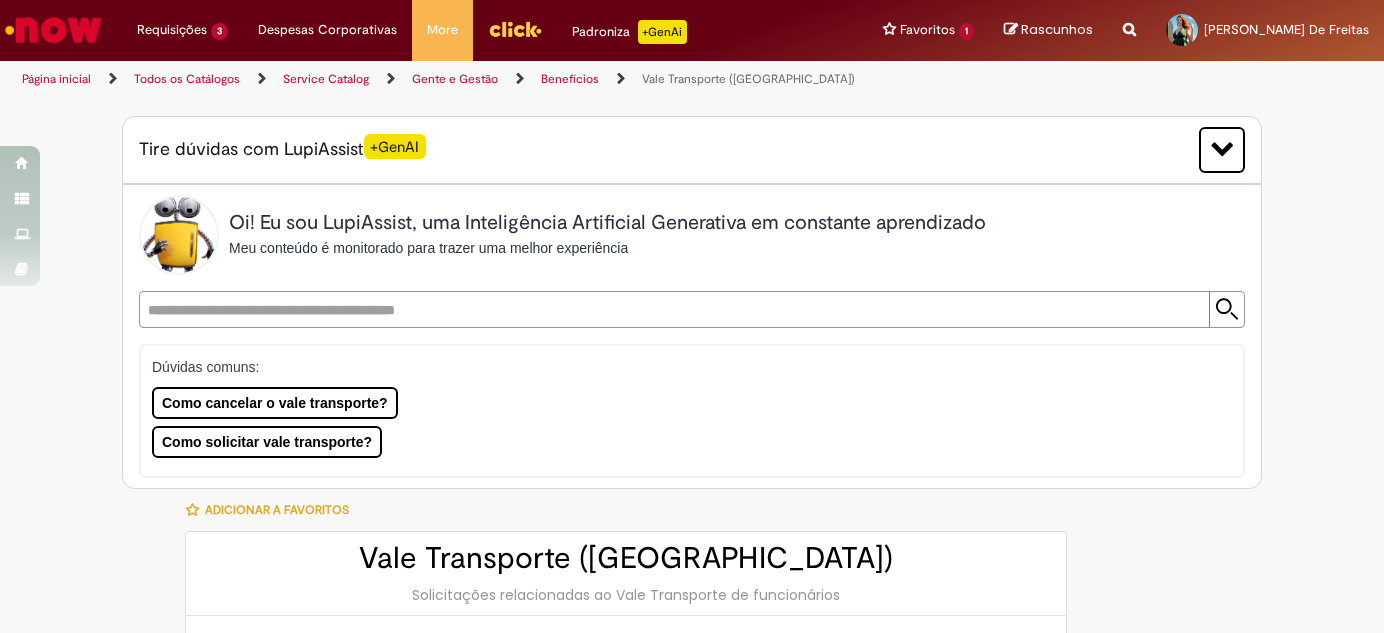 type on "**********" 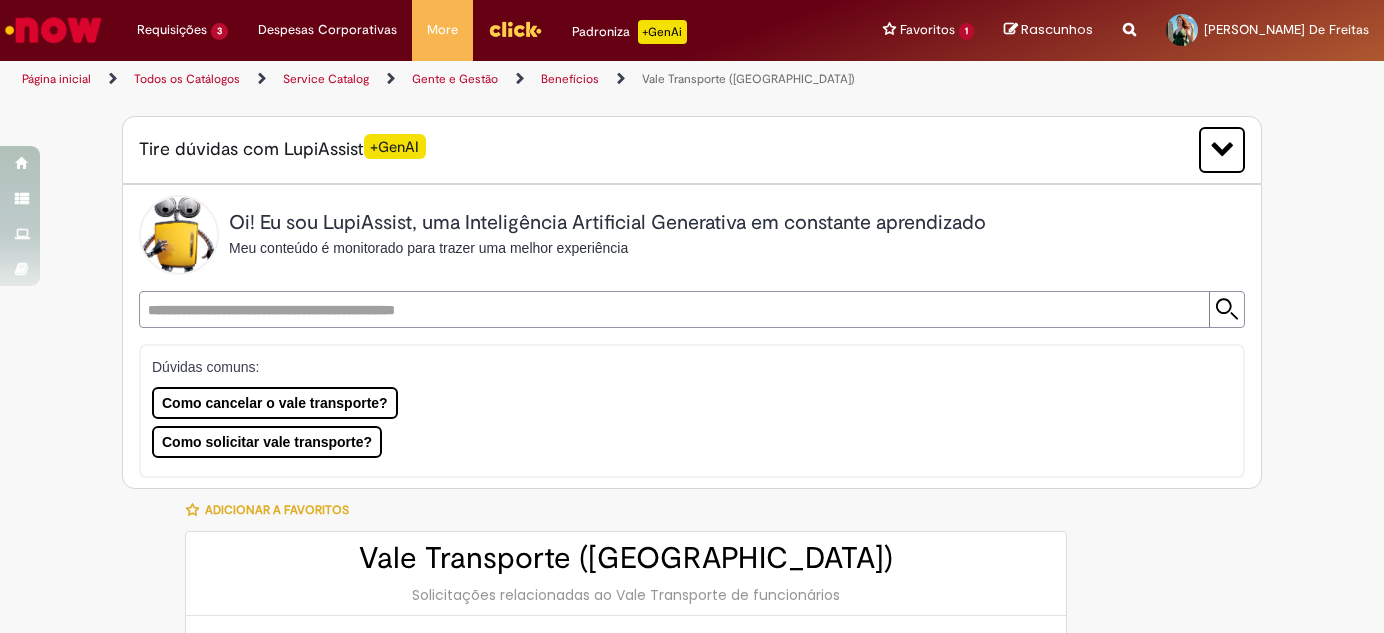 type on "**********" 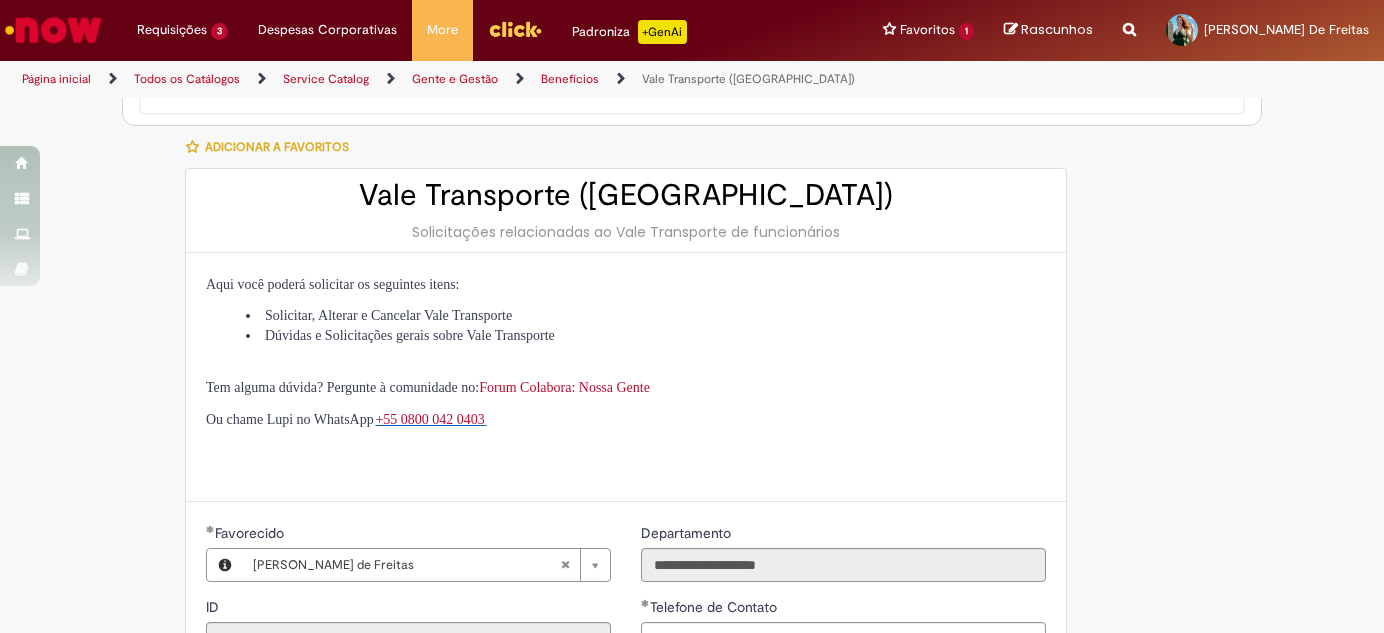 scroll, scrollTop: 909, scrollLeft: 0, axis: vertical 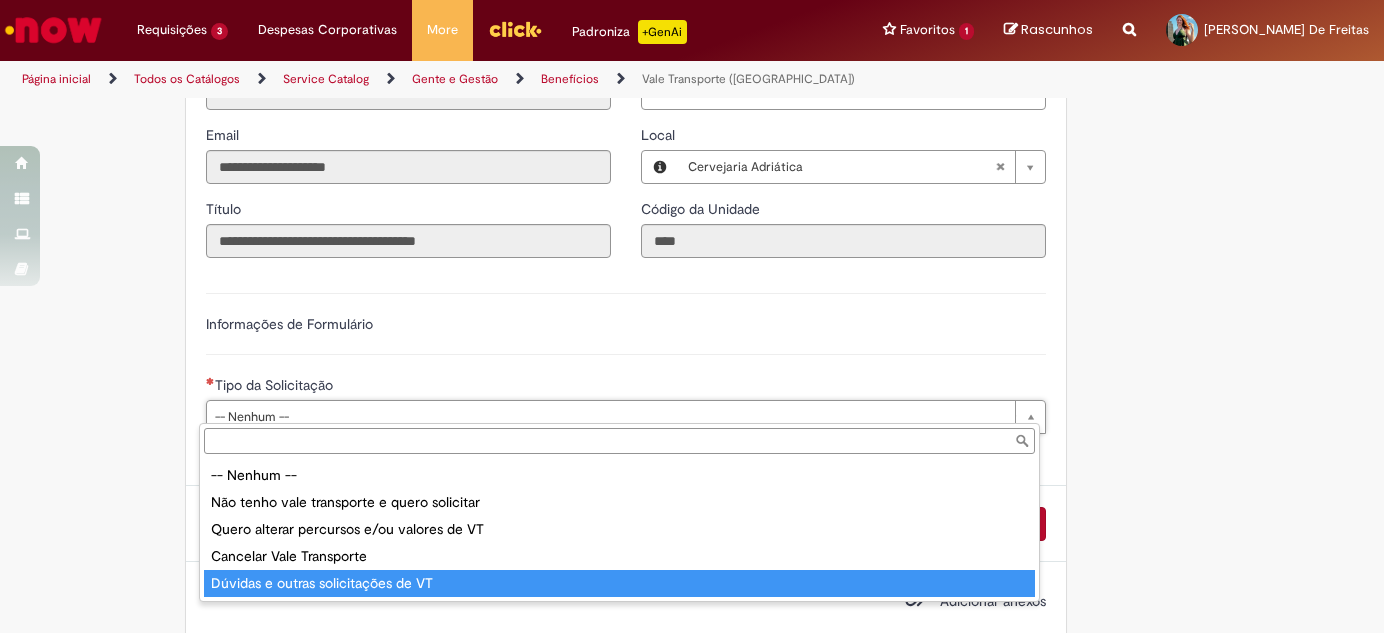 type on "**********" 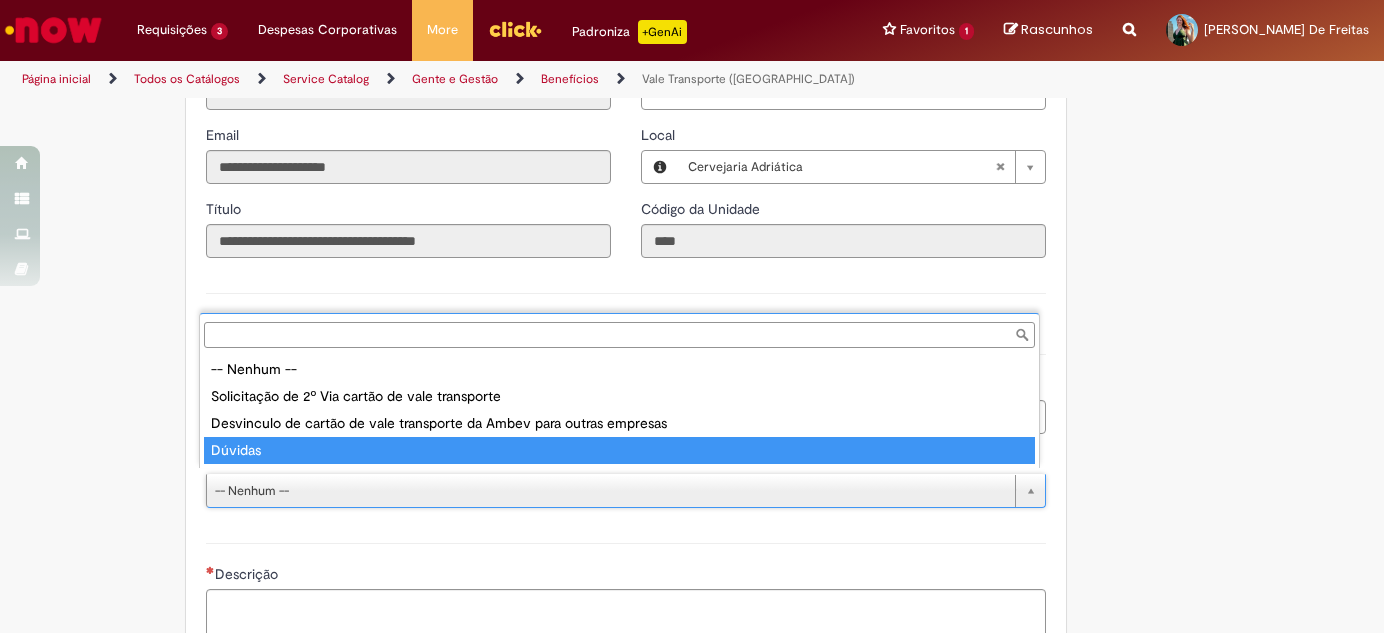 type on "*******" 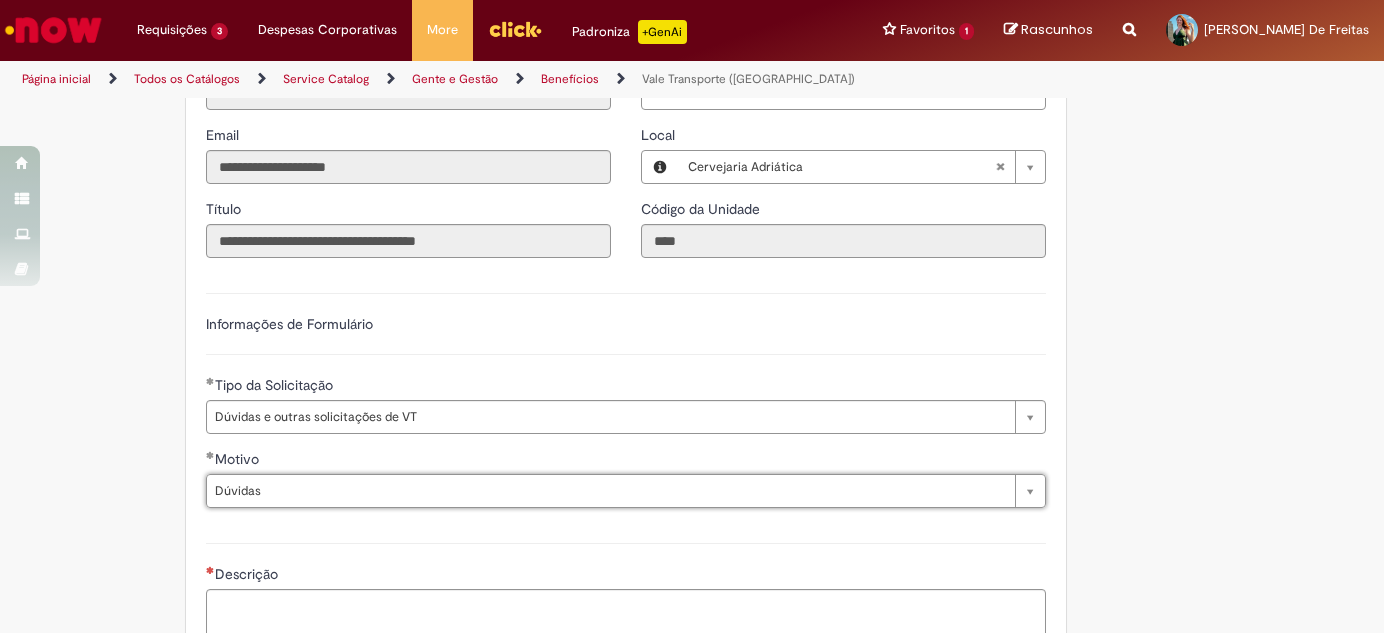 scroll, scrollTop: 1145, scrollLeft: 0, axis: vertical 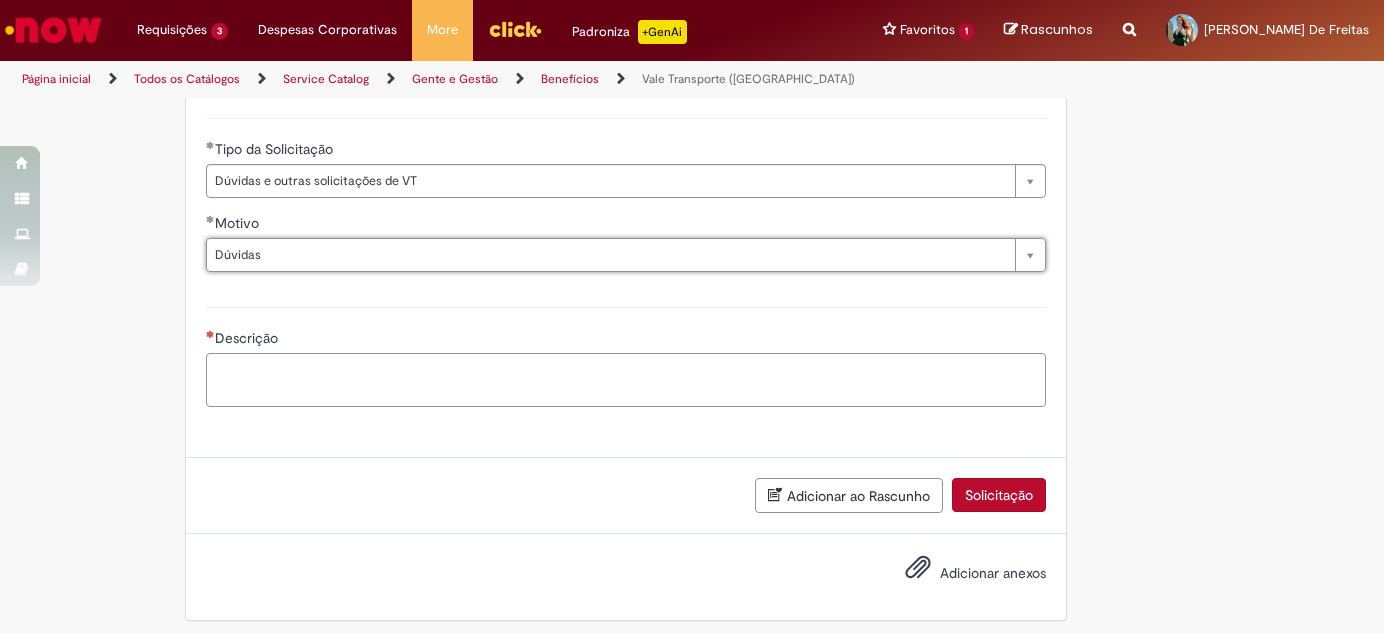 click on "Descrição" at bounding box center [626, 379] 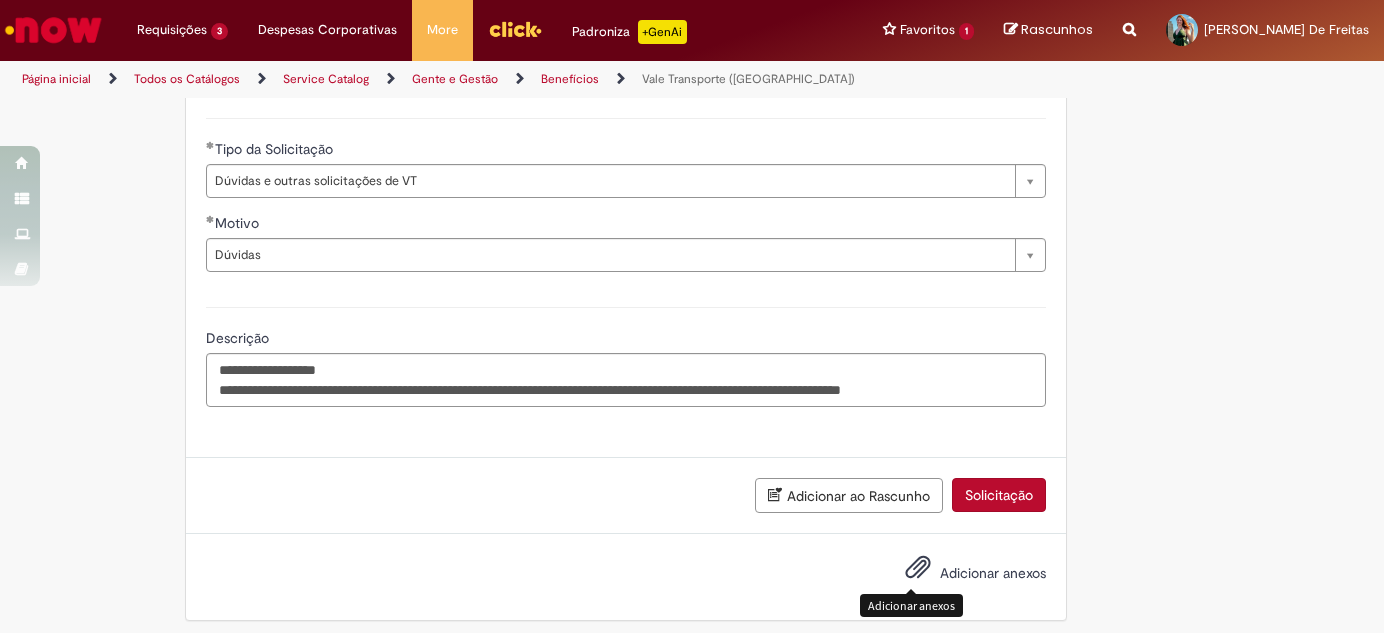 click on "Adicionar anexos" at bounding box center (993, 573) 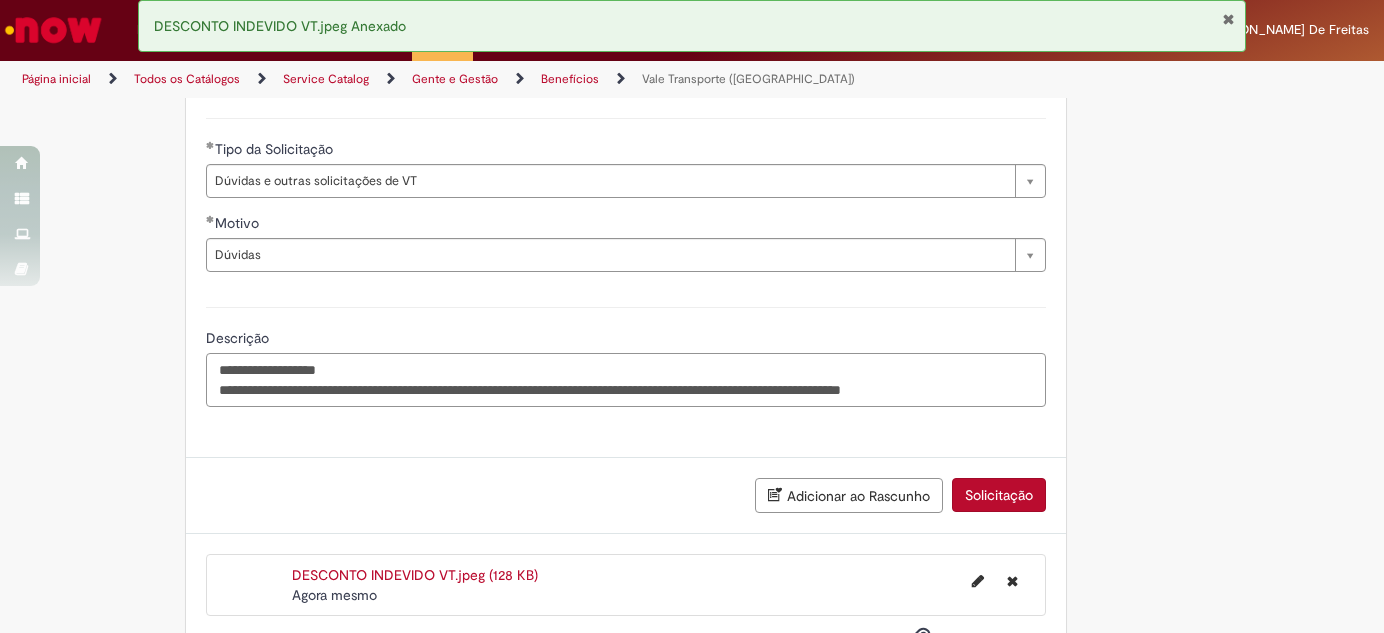 click on "**********" at bounding box center (626, 379) 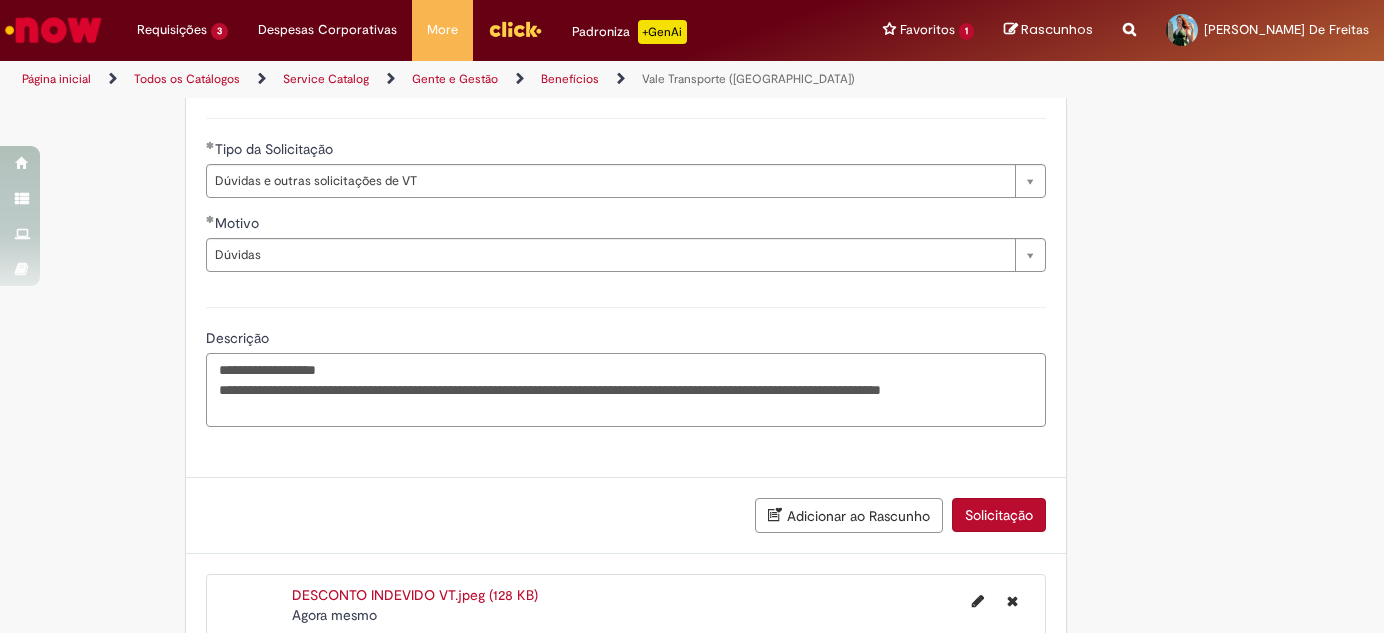 click on "**********" at bounding box center [626, 389] 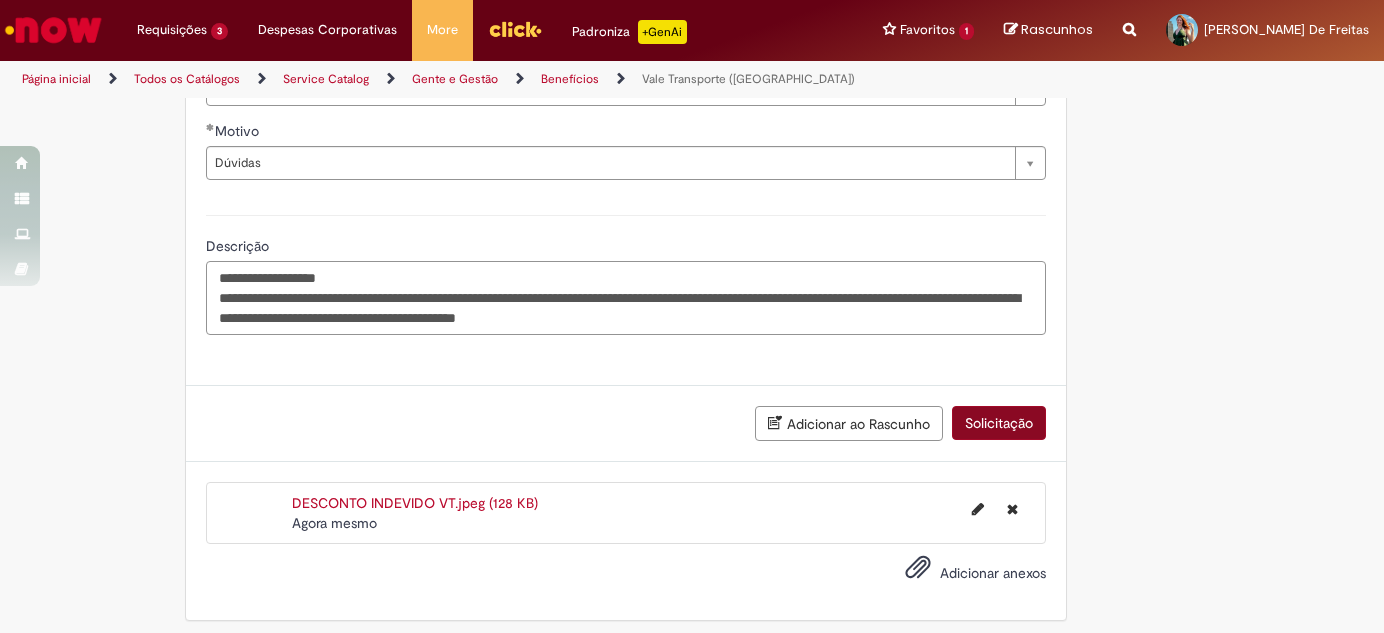 type on "**********" 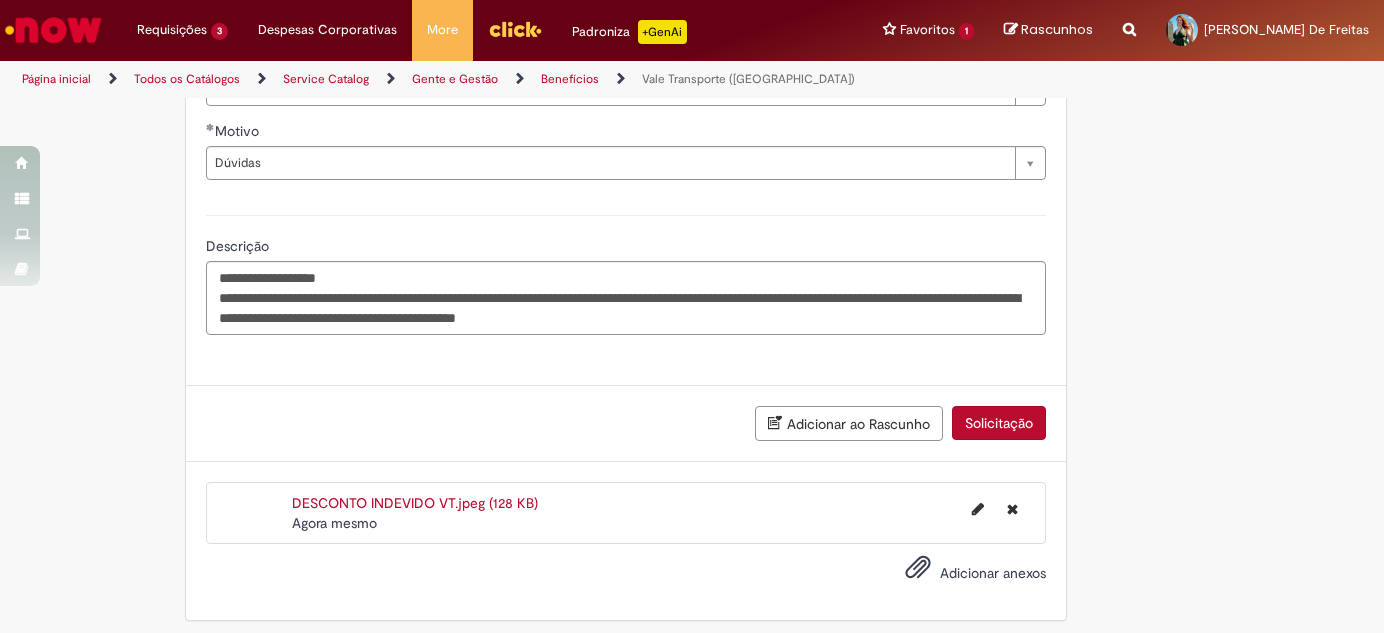 click on "Solicitação" at bounding box center [999, 423] 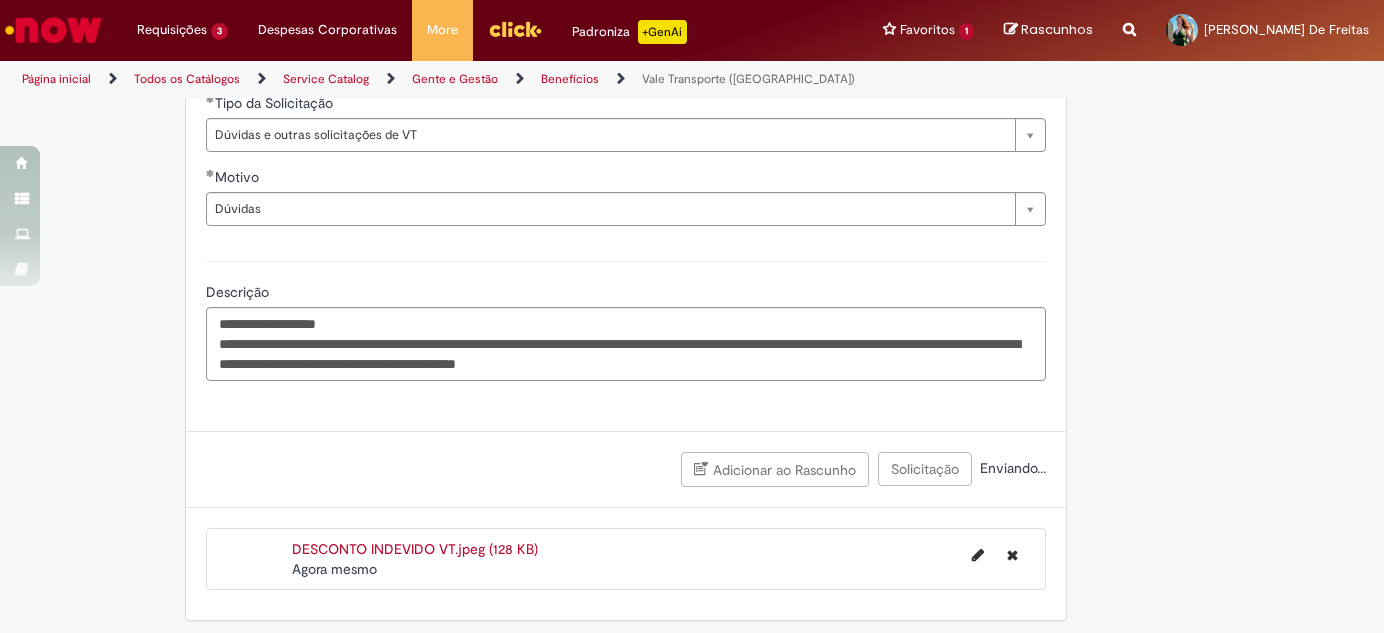 scroll, scrollTop: 918, scrollLeft: 0, axis: vertical 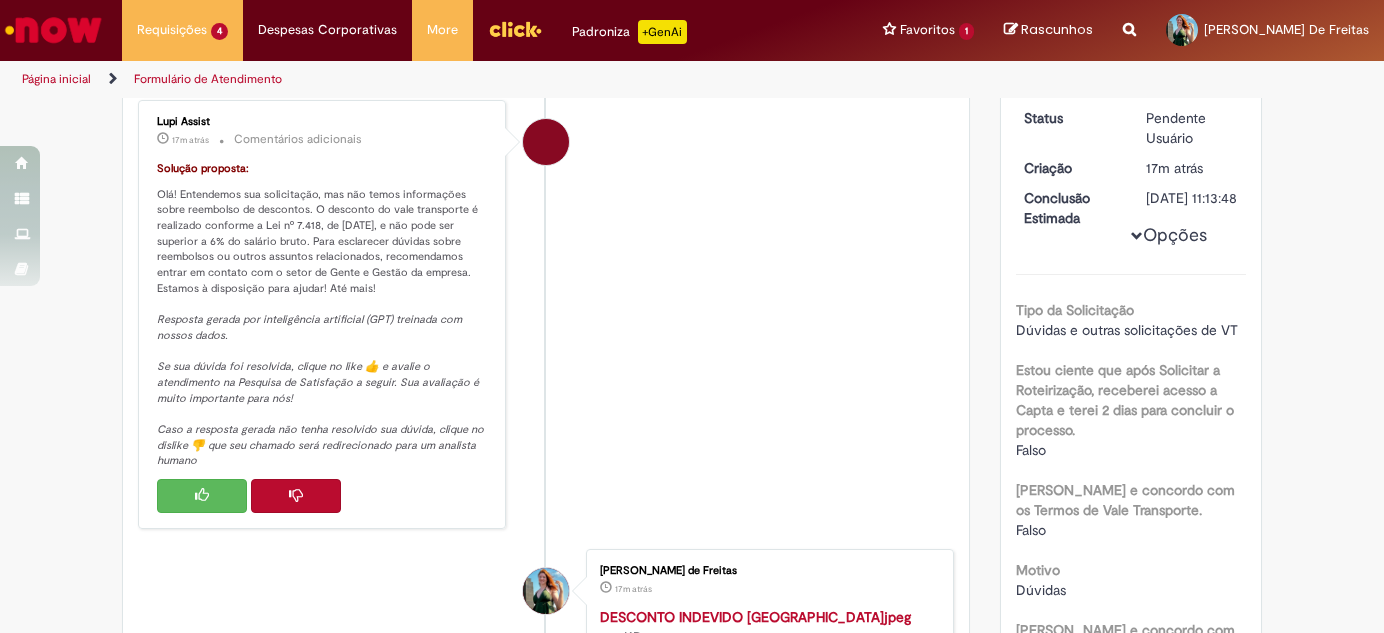 drag, startPoint x: 369, startPoint y: 218, endPoint x: 392, endPoint y: 468, distance: 251.05577 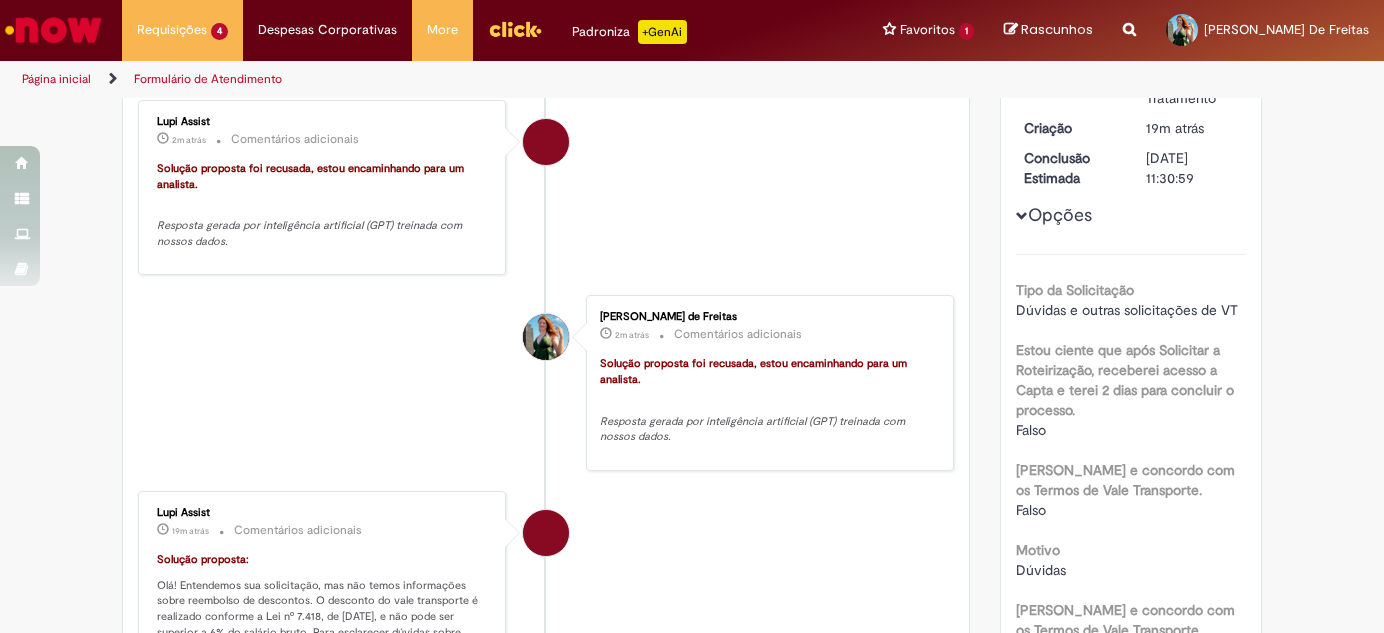 scroll, scrollTop: 0, scrollLeft: 0, axis: both 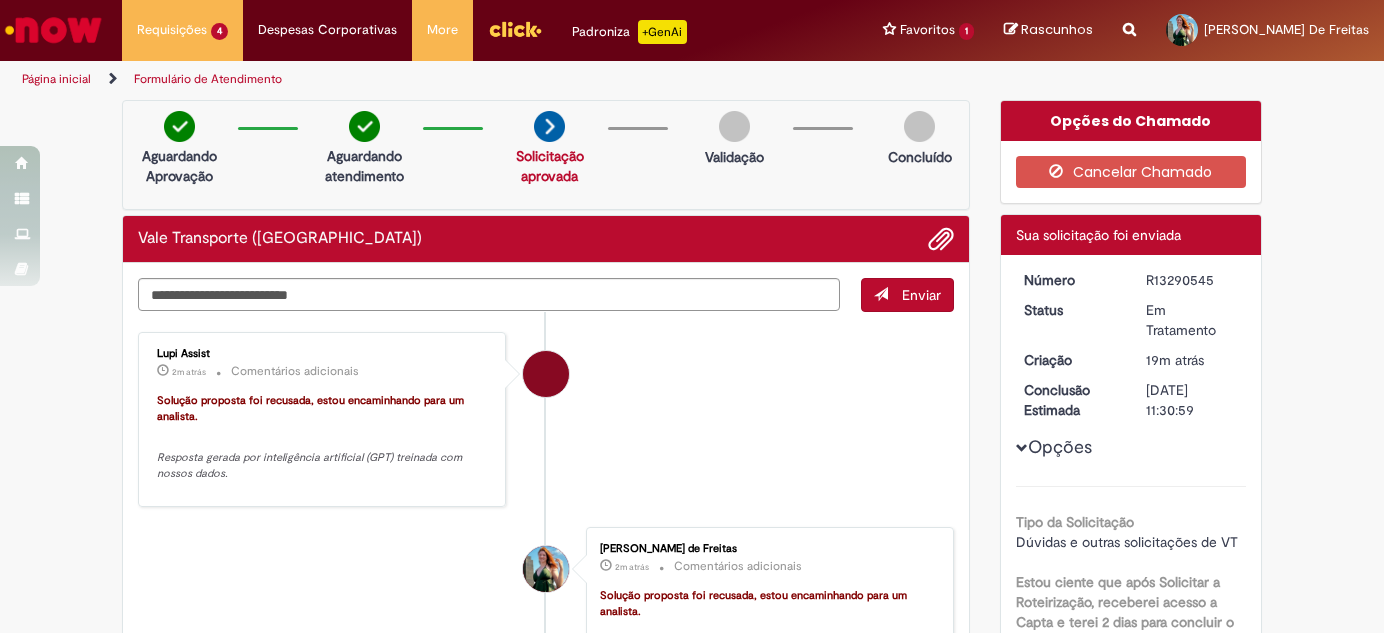 click at bounding box center (53, 30) 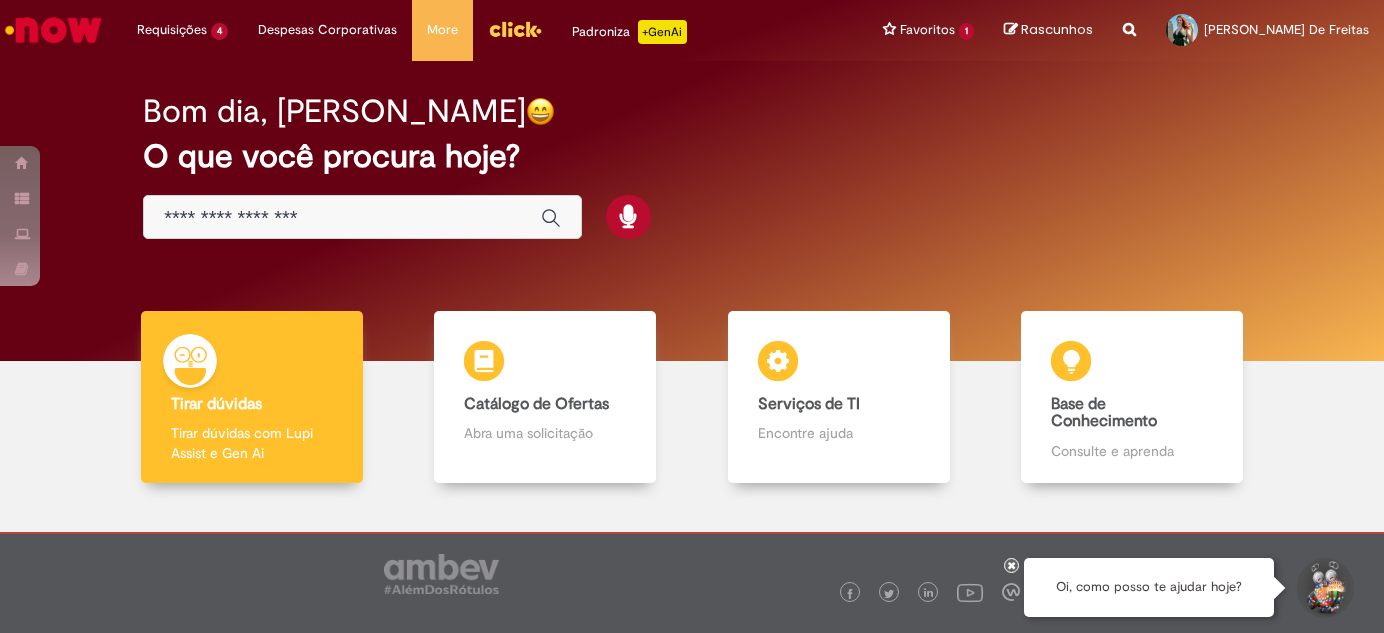scroll, scrollTop: 0, scrollLeft: 0, axis: both 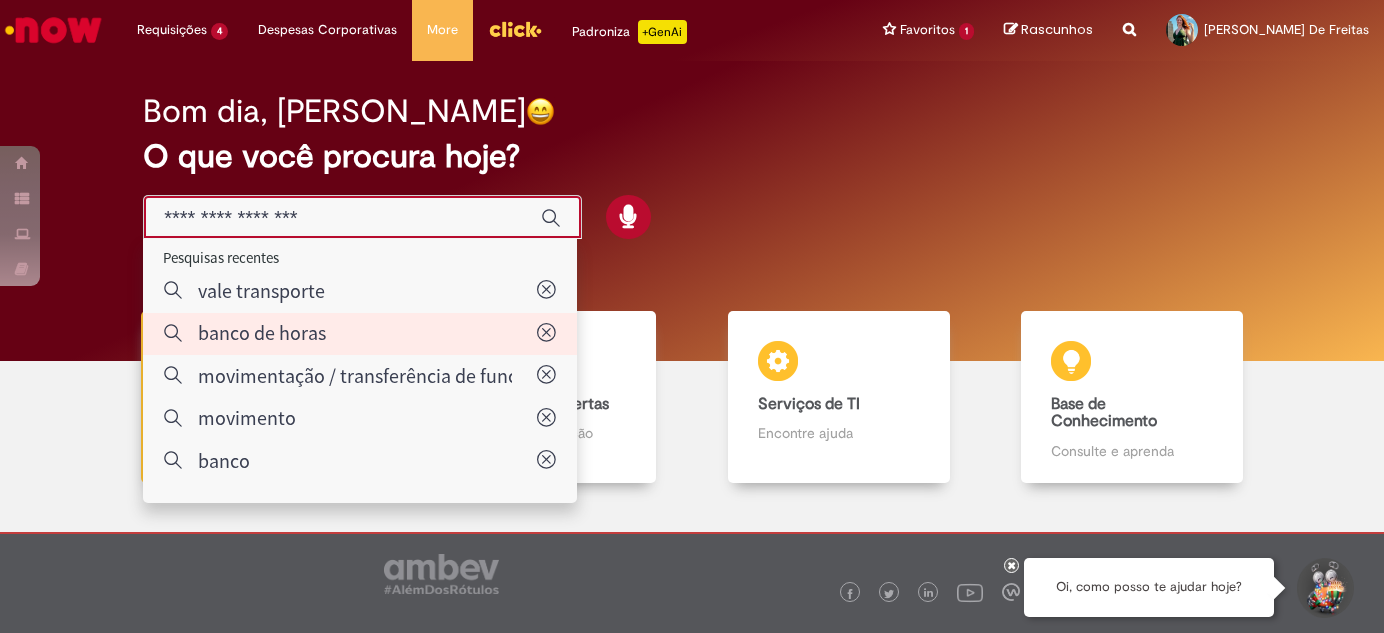 type on "**********" 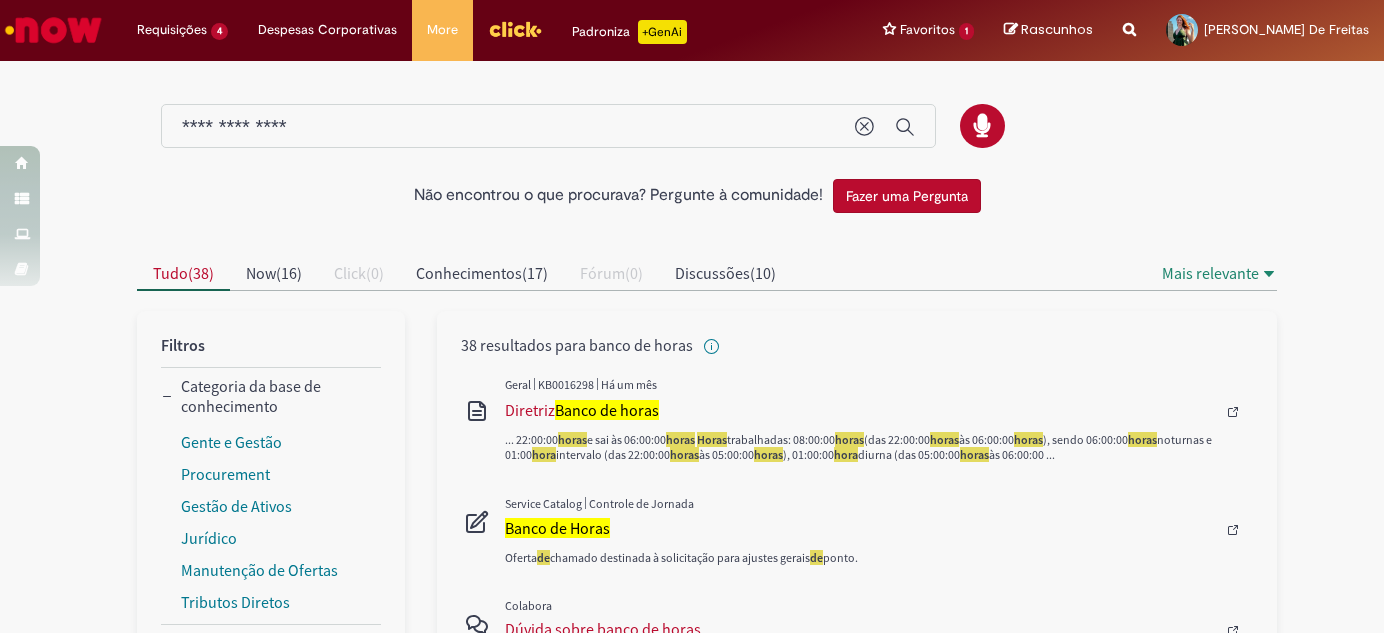 scroll, scrollTop: 90, scrollLeft: 0, axis: vertical 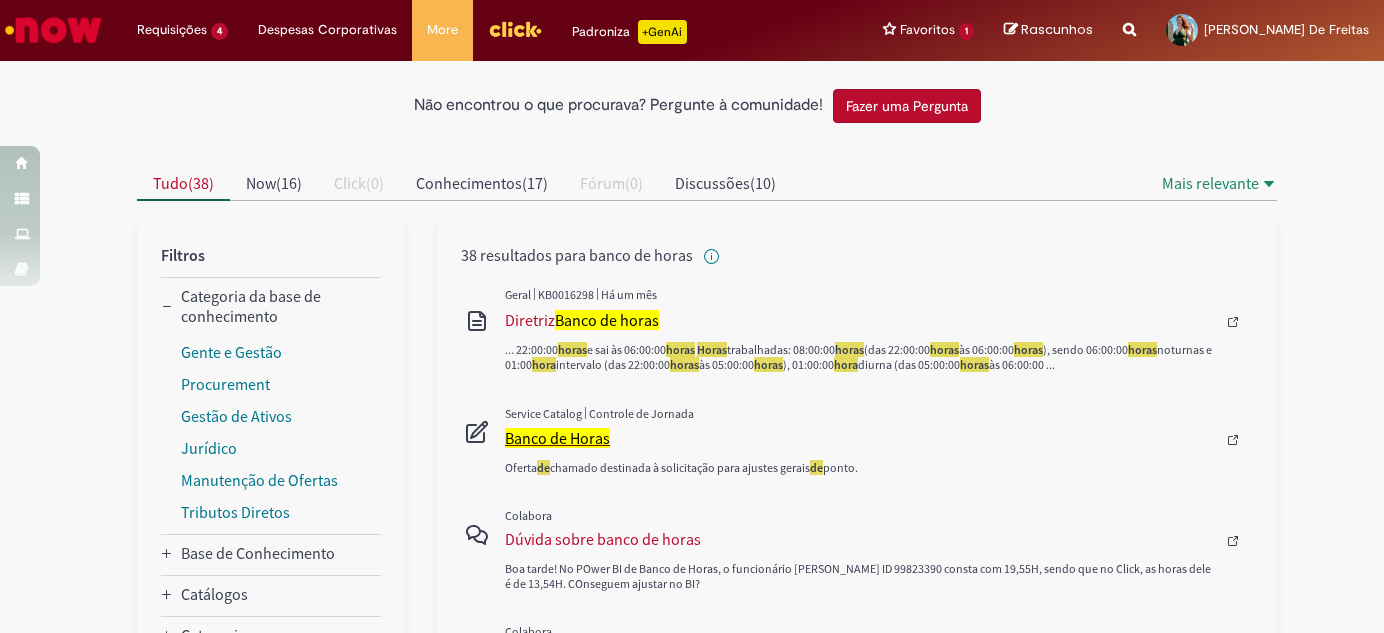 click on "Banco de Horas" at bounding box center [557, 438] 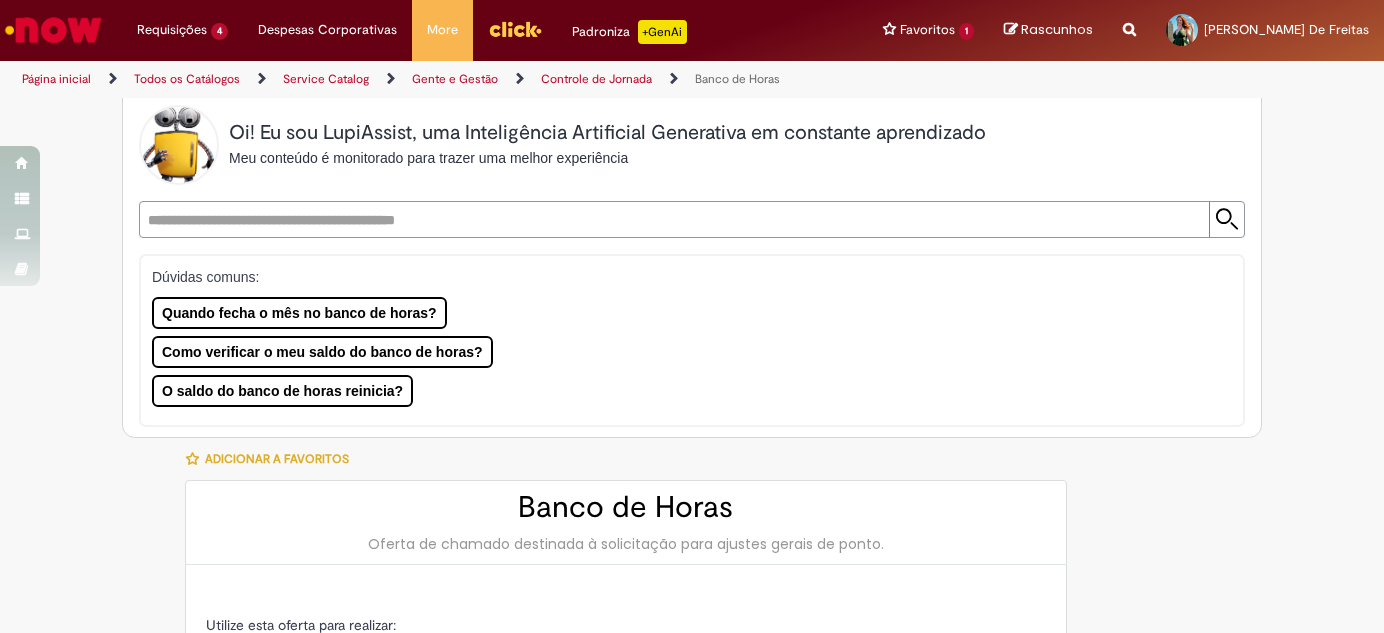scroll, scrollTop: 0, scrollLeft: 0, axis: both 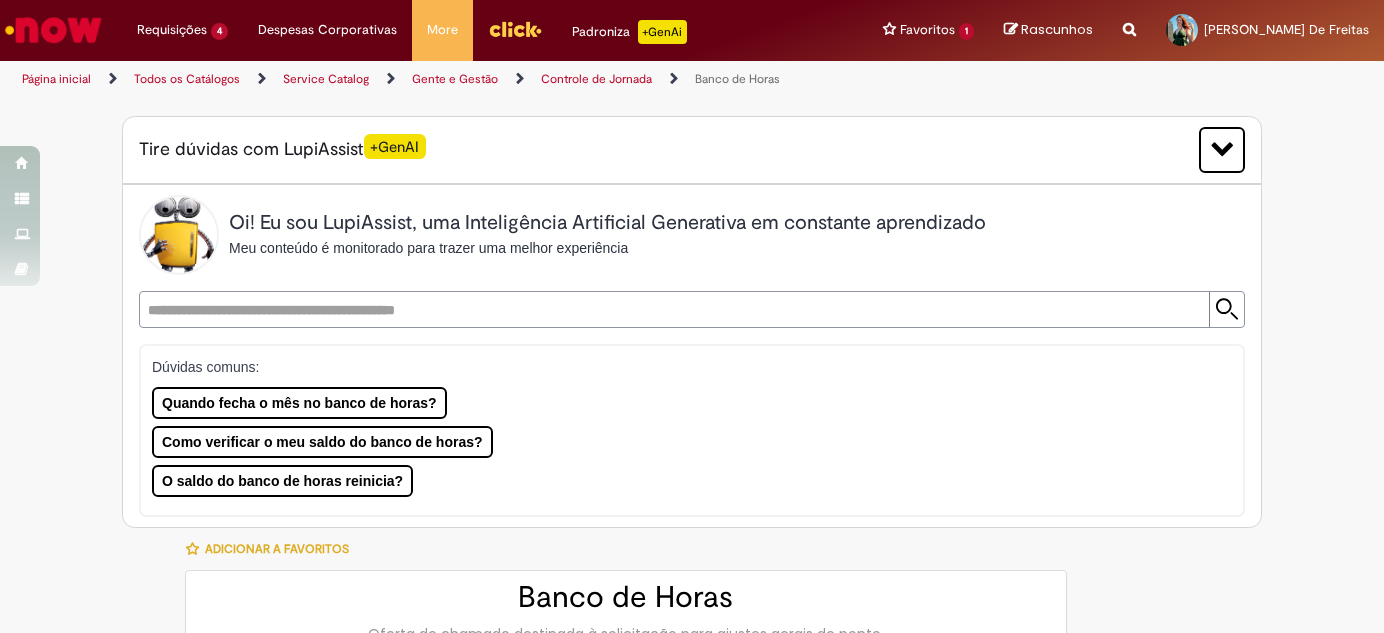 type on "********" 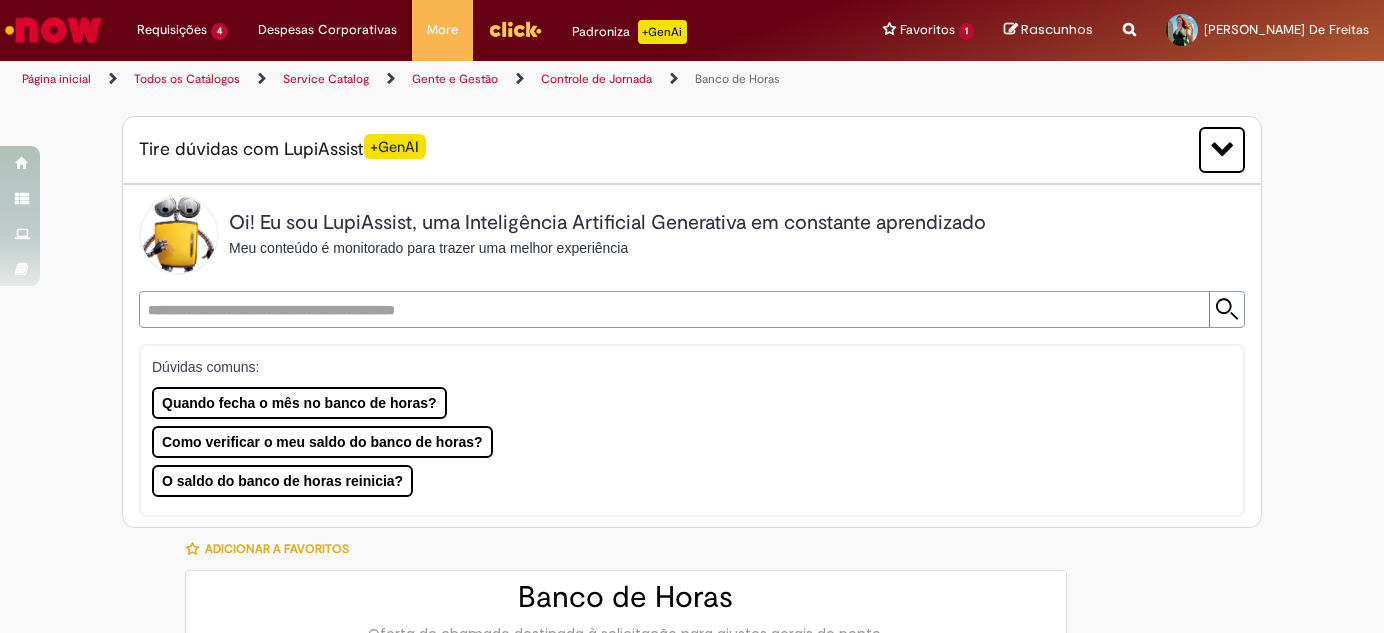 type on "**********" 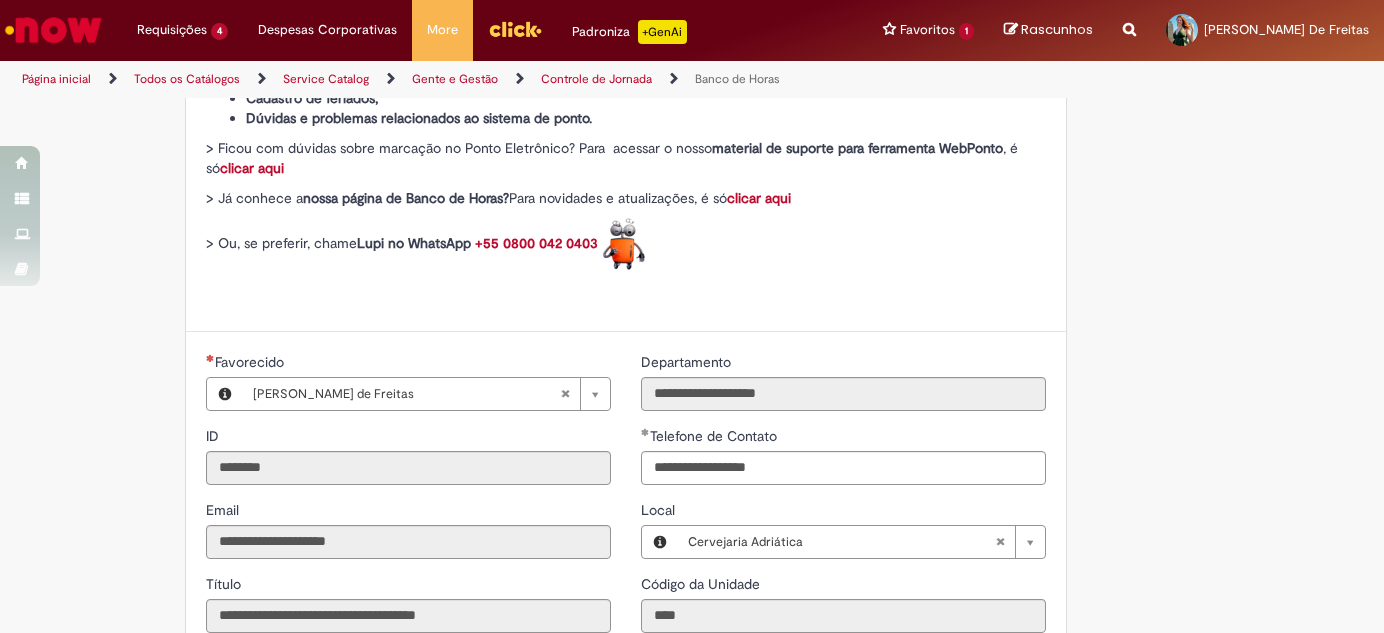 type on "**********" 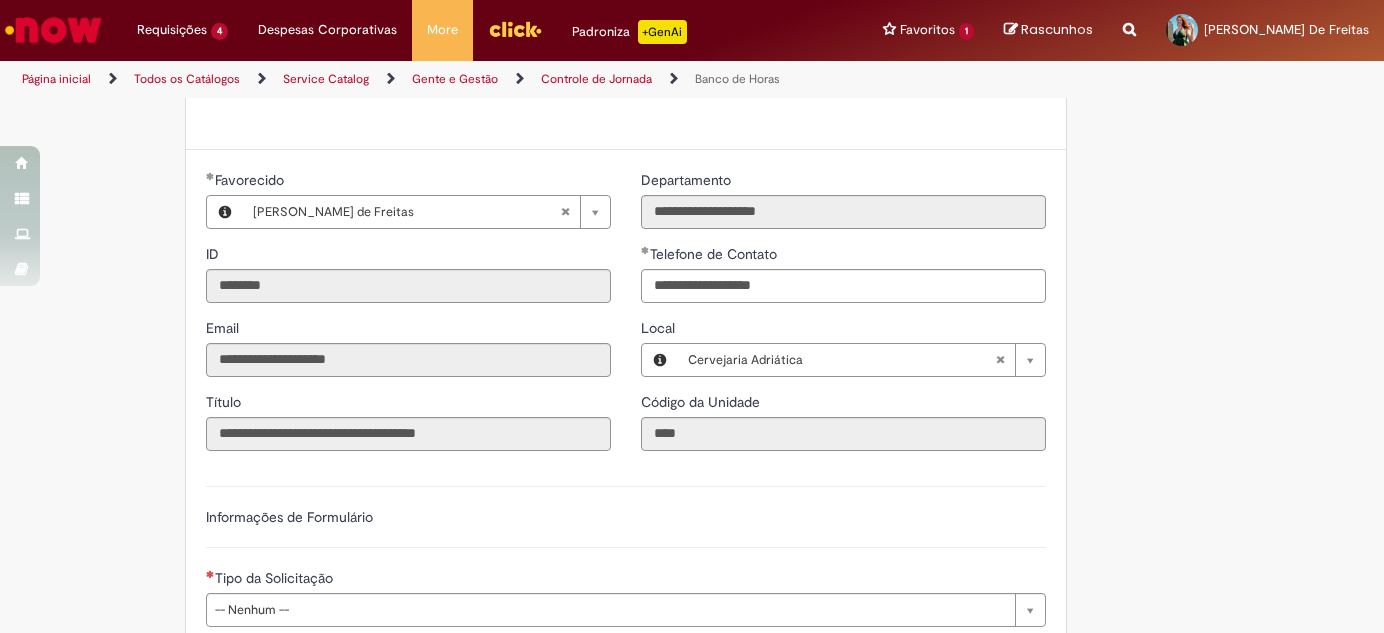 scroll, scrollTop: 1181, scrollLeft: 0, axis: vertical 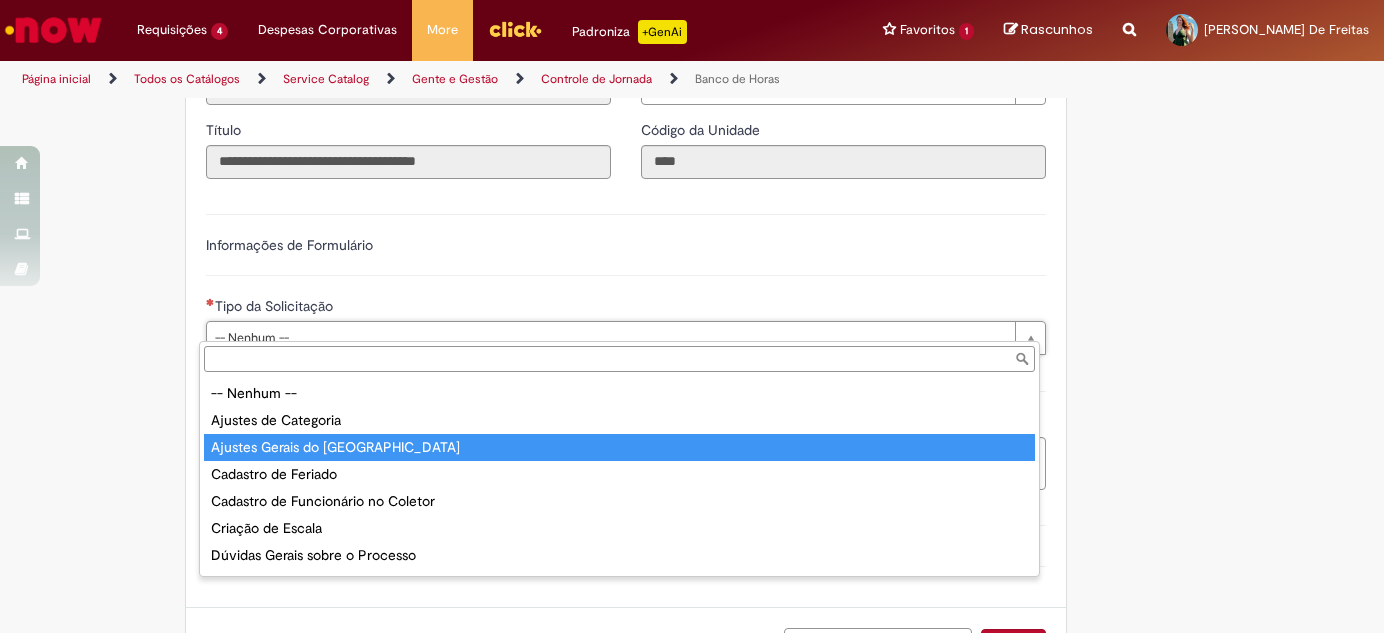 type on "**********" 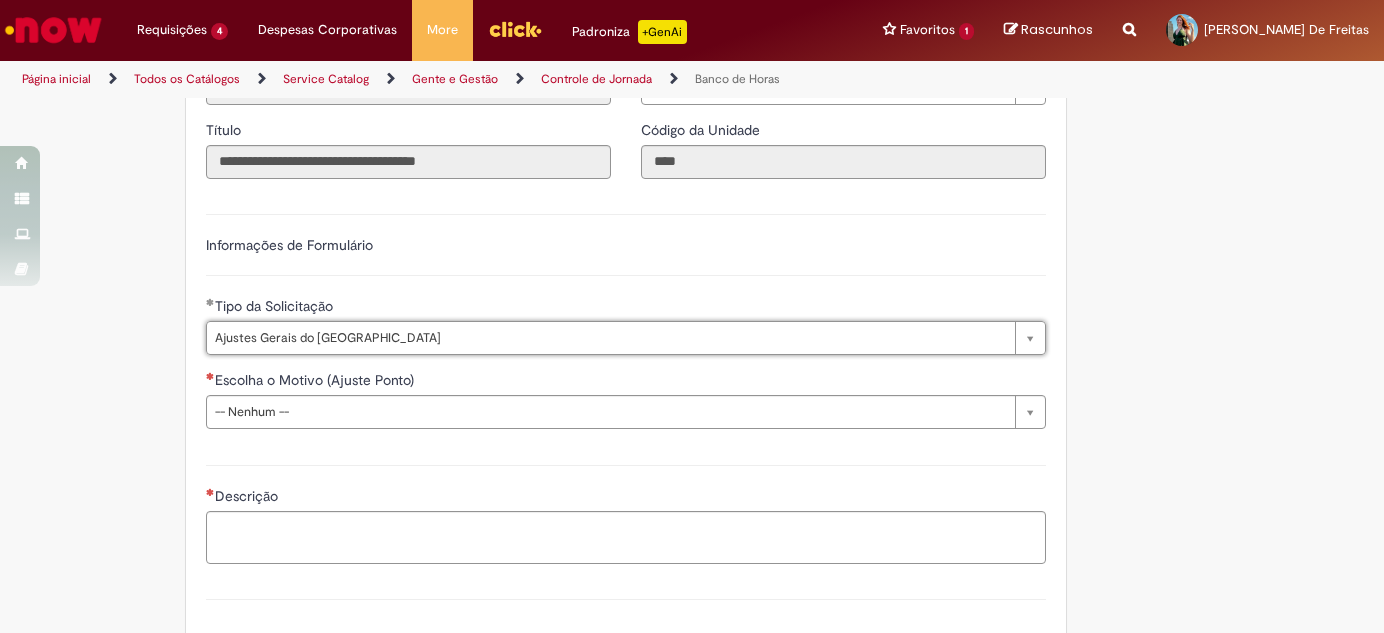 click on "Informações de Formulário" at bounding box center (626, 255) 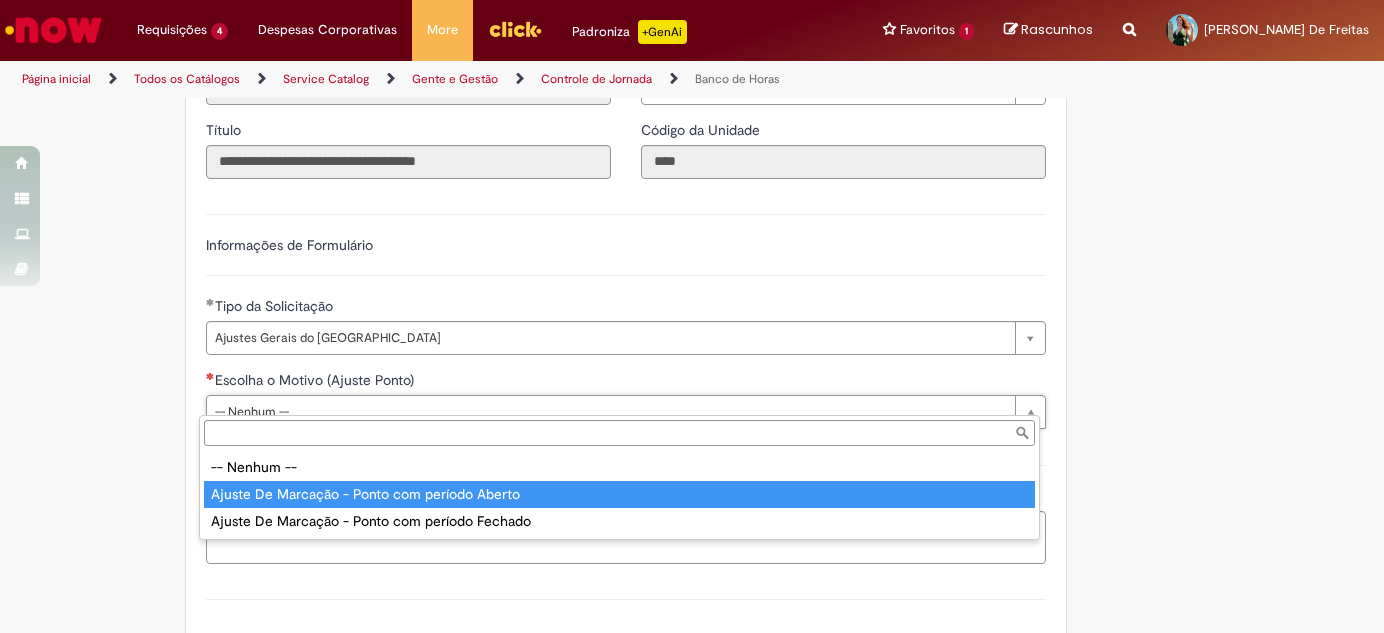 type on "**********" 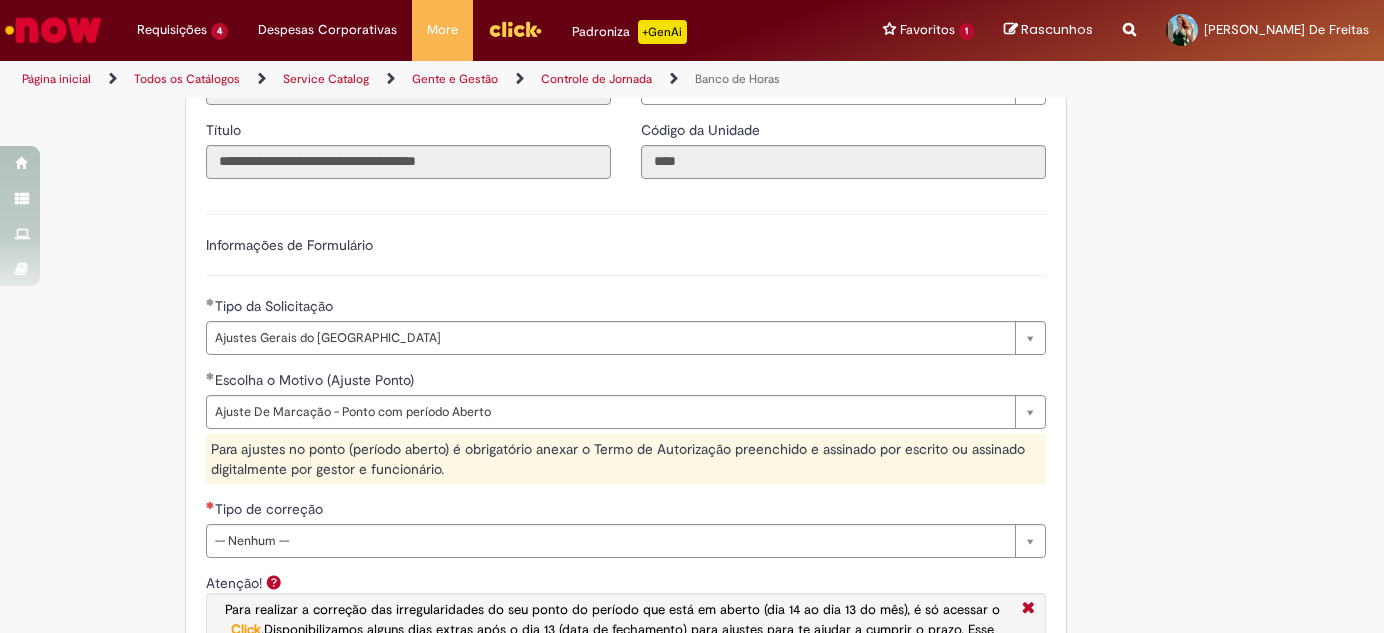 drag, startPoint x: 193, startPoint y: 442, endPoint x: 352, endPoint y: 492, distance: 166.67633 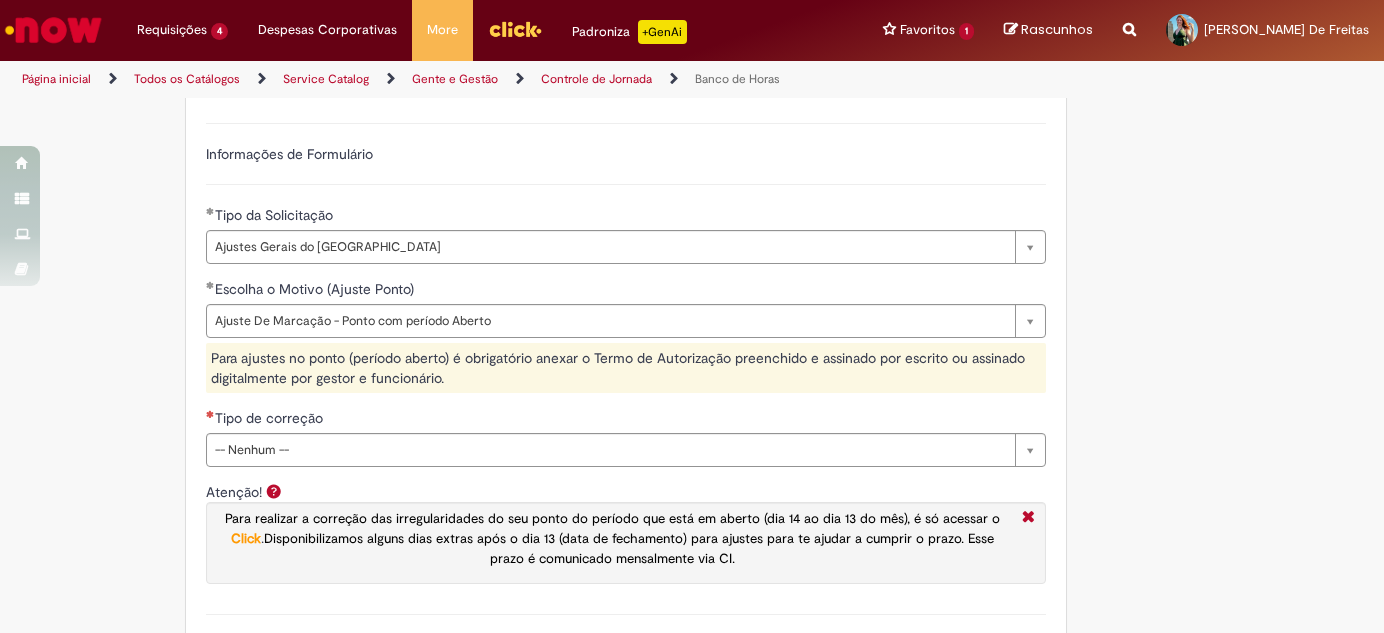 click on "**********" at bounding box center (626, 475) 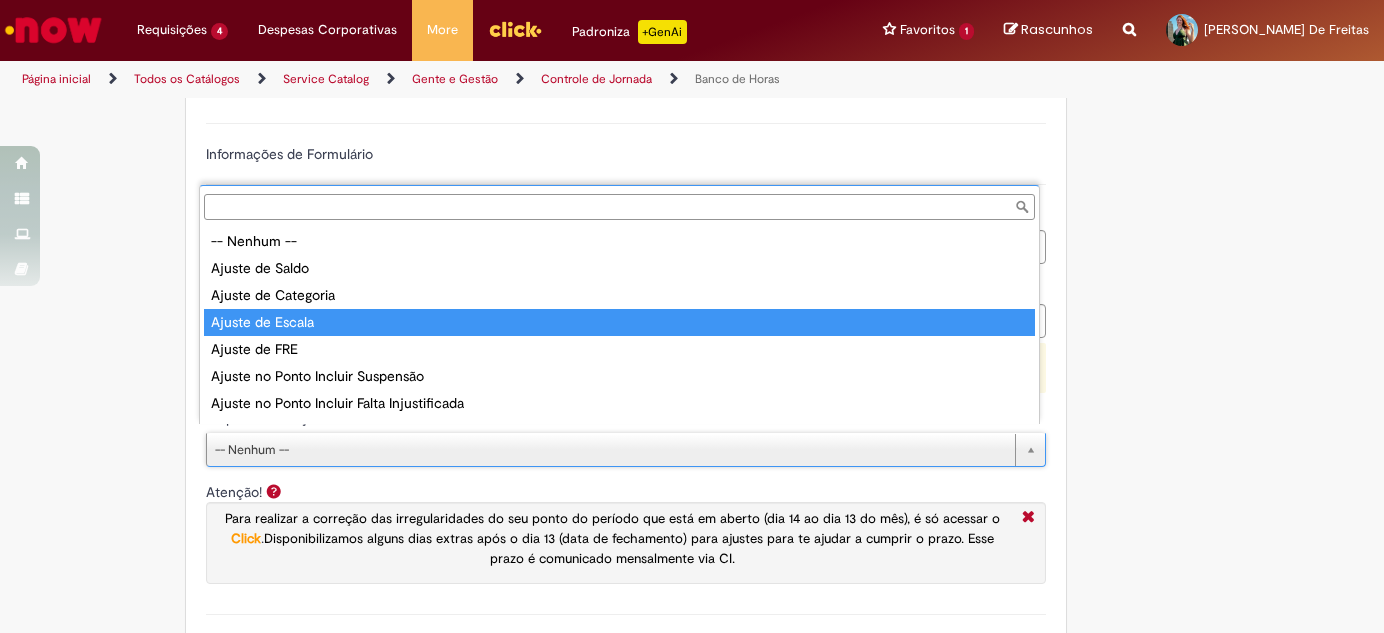 scroll, scrollTop: 90, scrollLeft: 0, axis: vertical 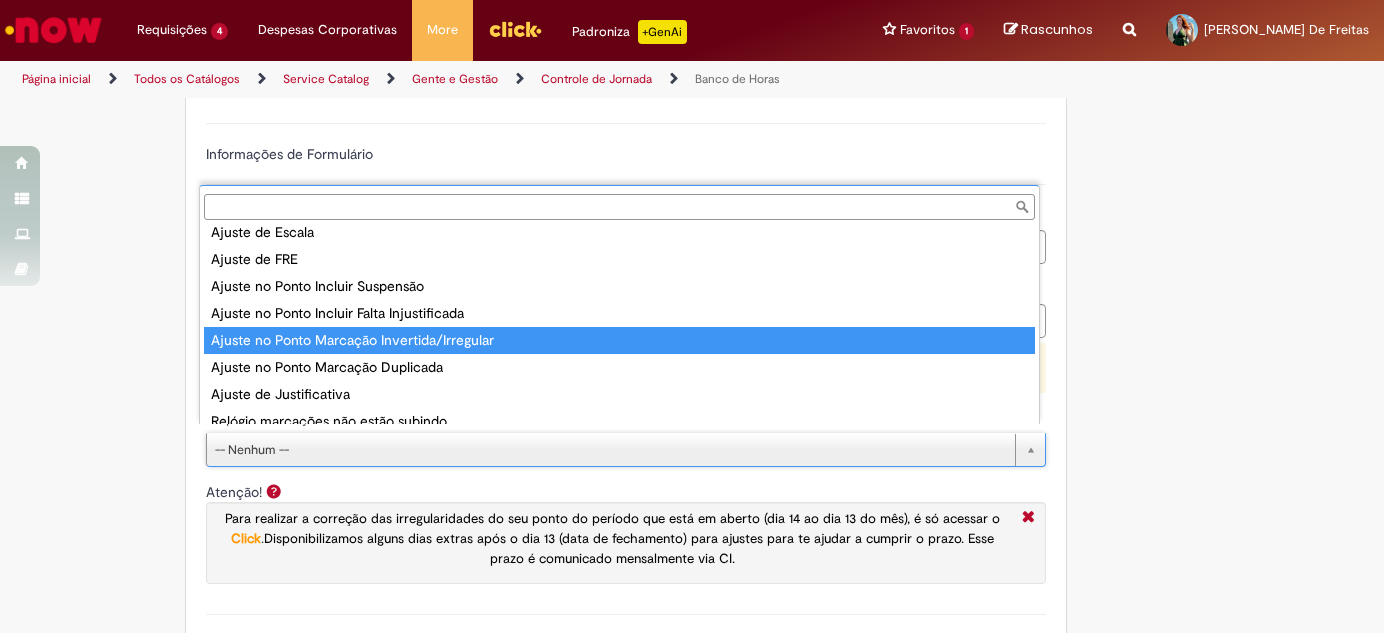 type on "**********" 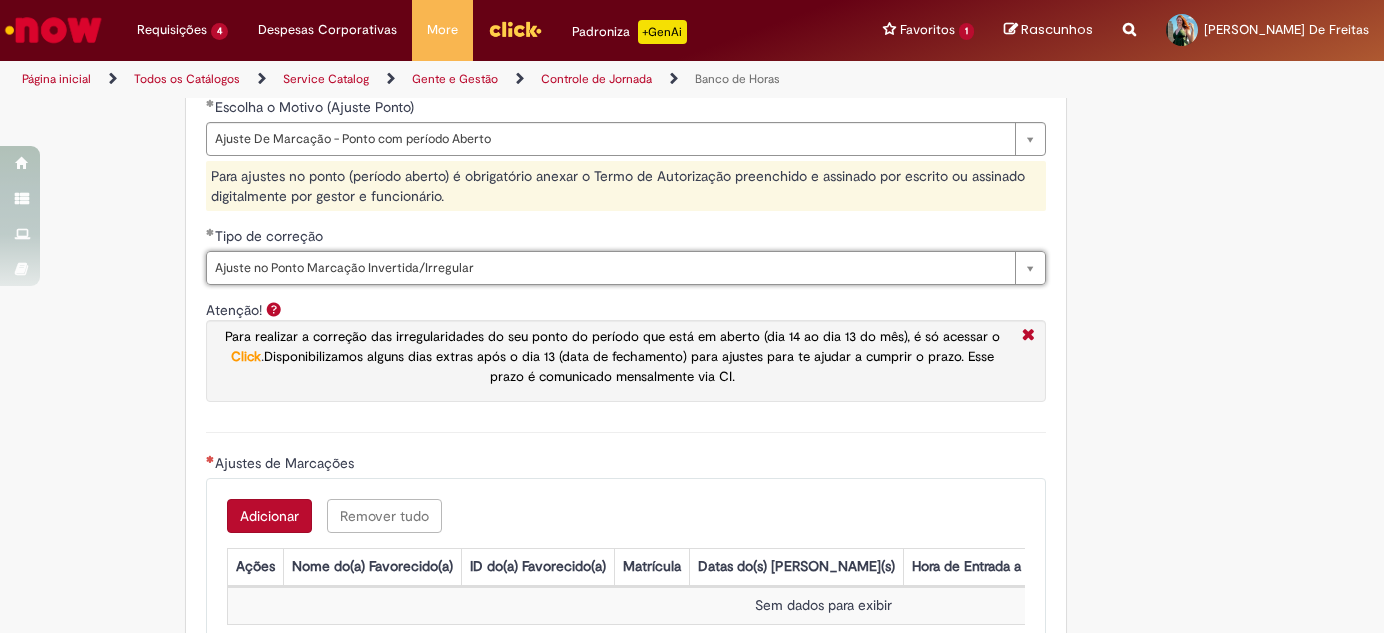 scroll, scrollTop: 1727, scrollLeft: 0, axis: vertical 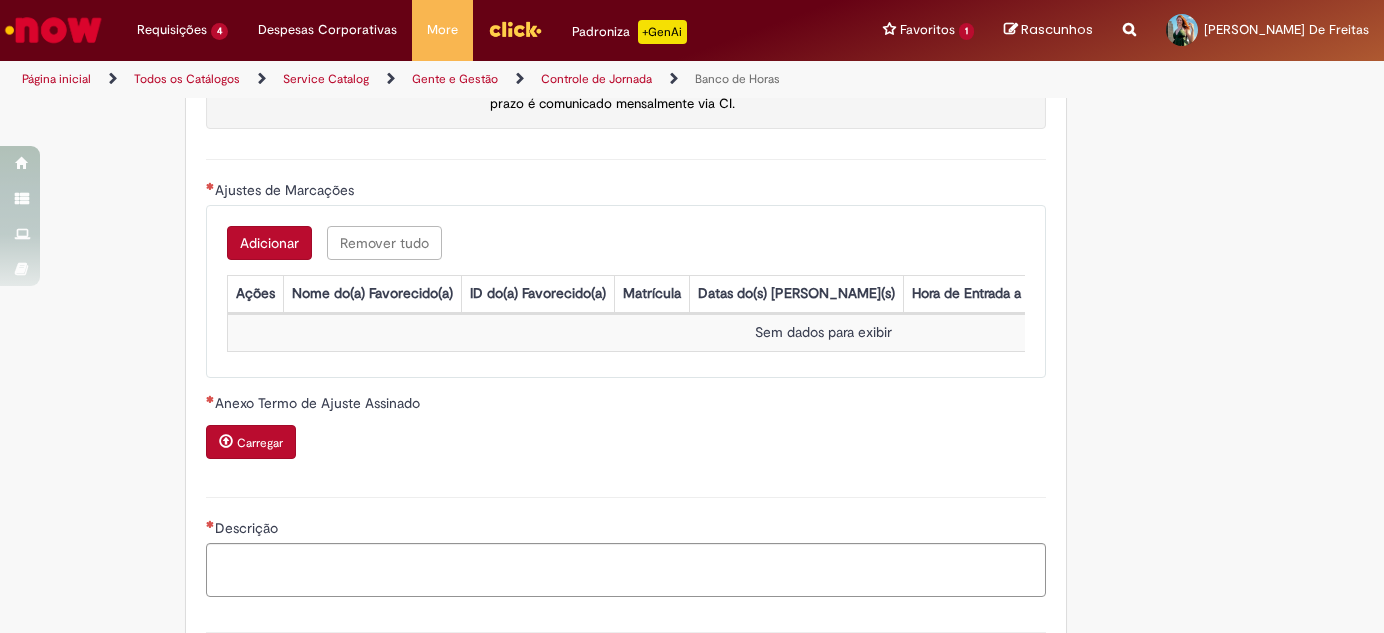 click on "Adicionar" at bounding box center [269, 243] 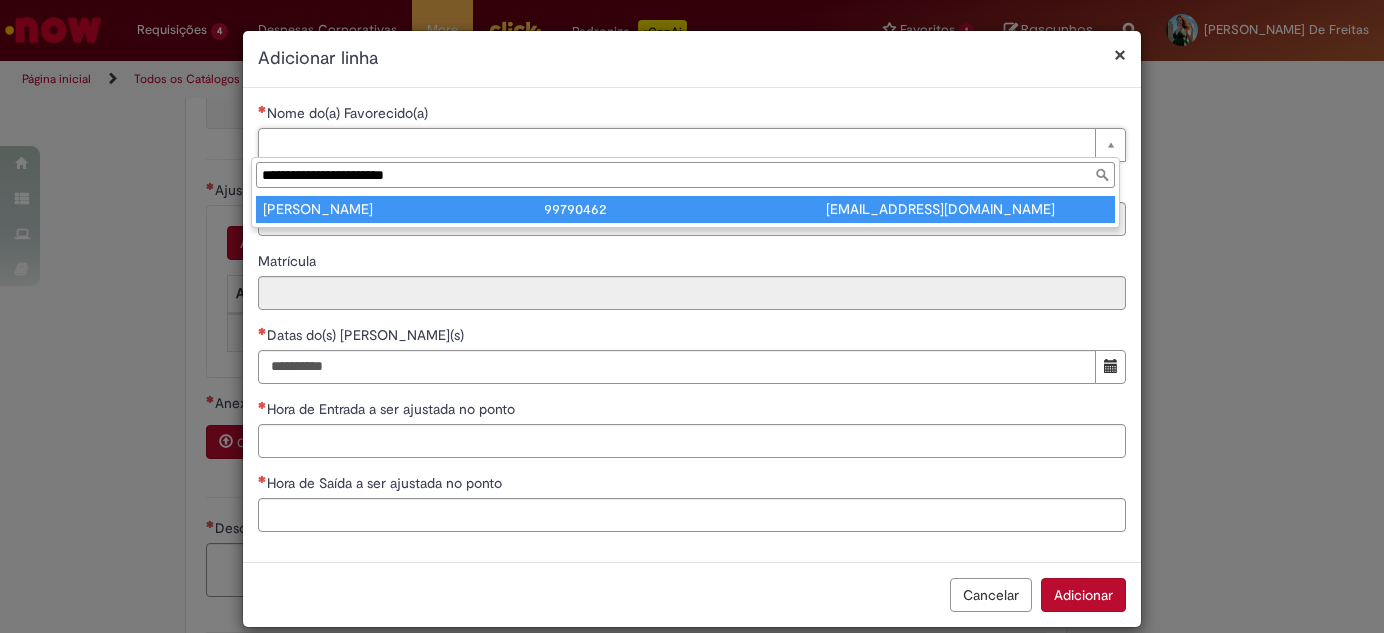 type on "**********" 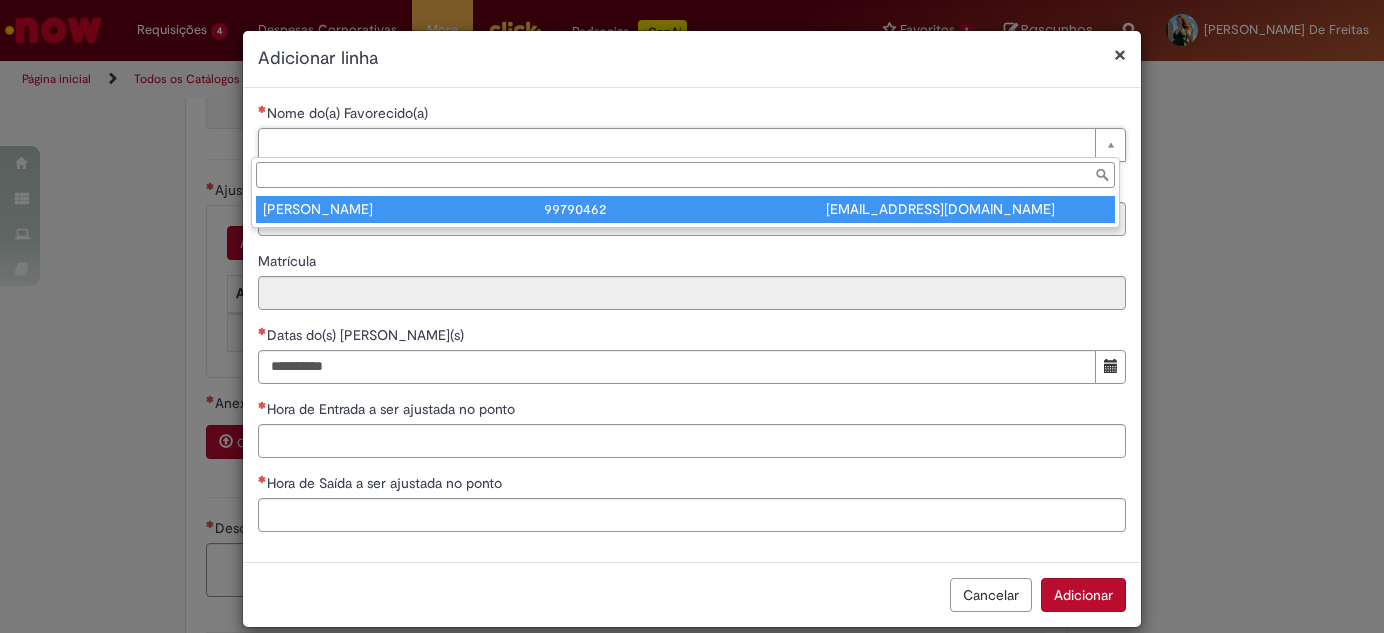 type on "********" 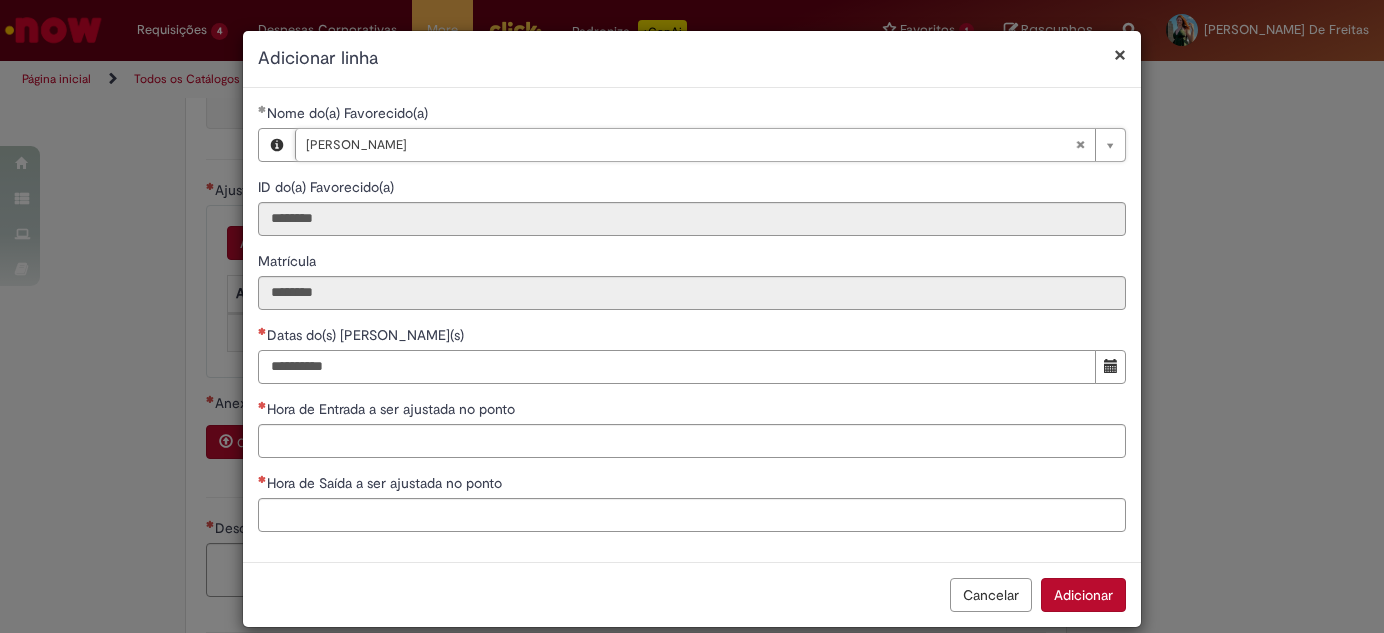 click on "Datas do(s) [PERSON_NAME](s)" at bounding box center [677, 367] 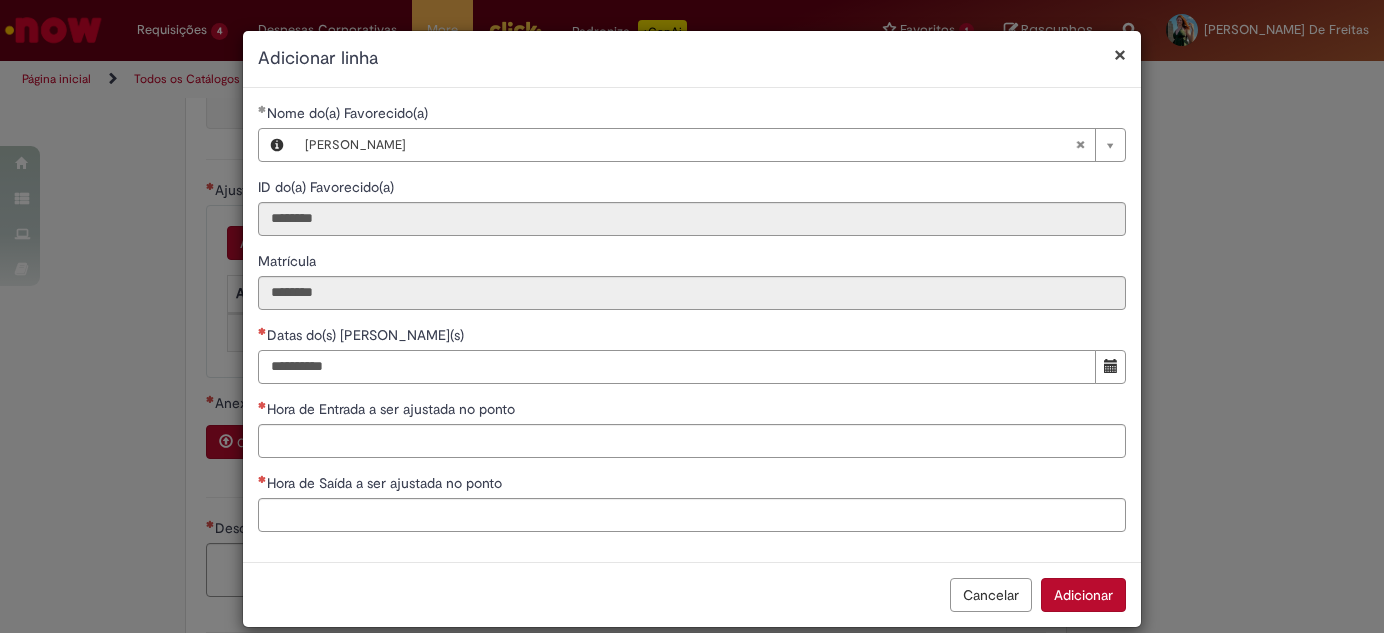 type on "**********" 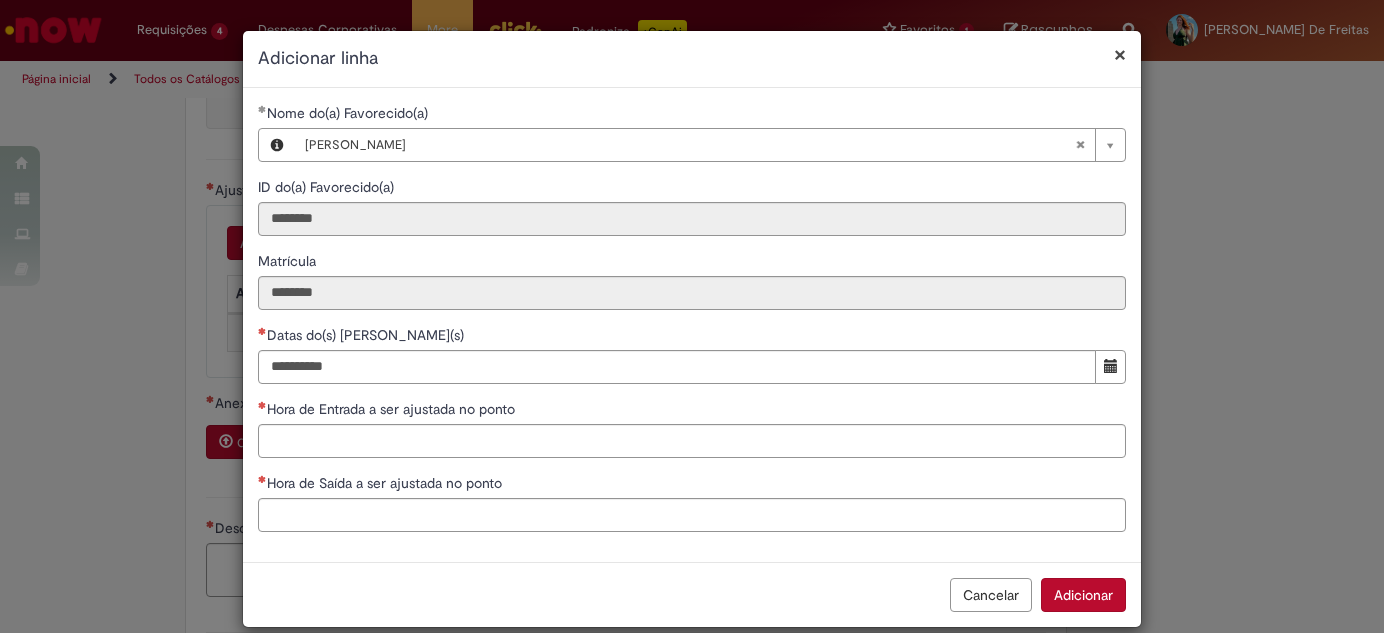 type 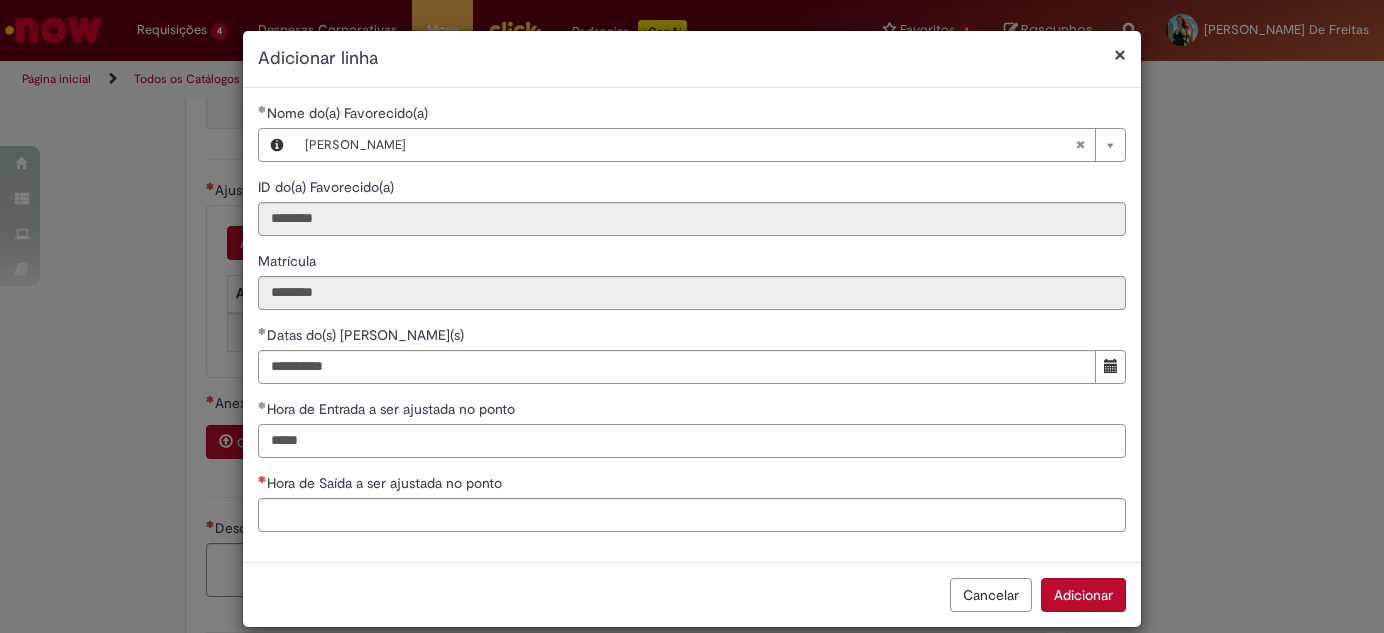 type on "*****" 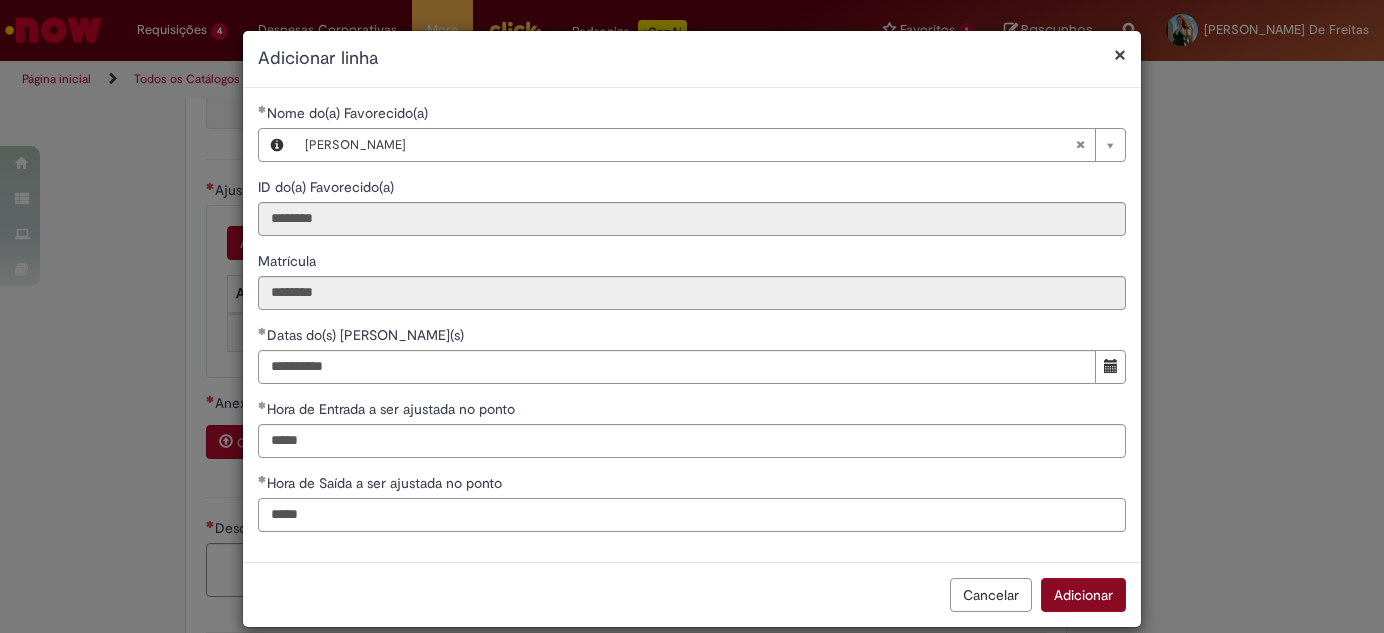 type on "*****" 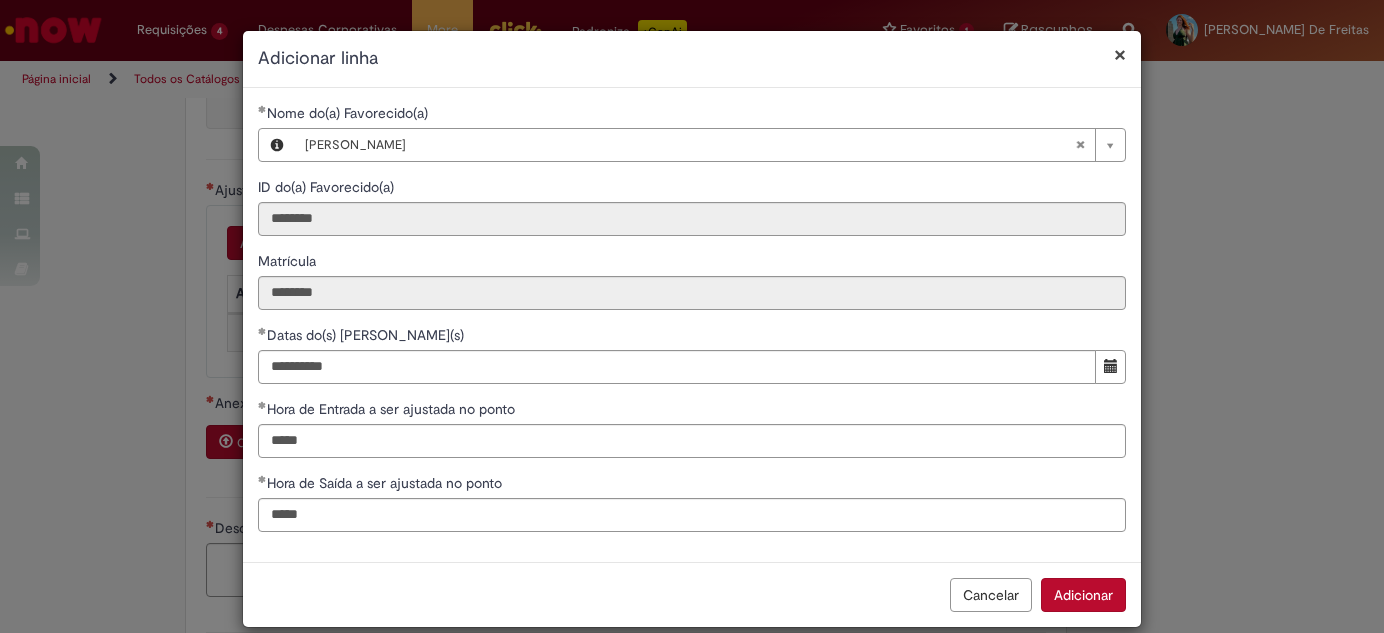 click on "Adicionar" at bounding box center (1083, 595) 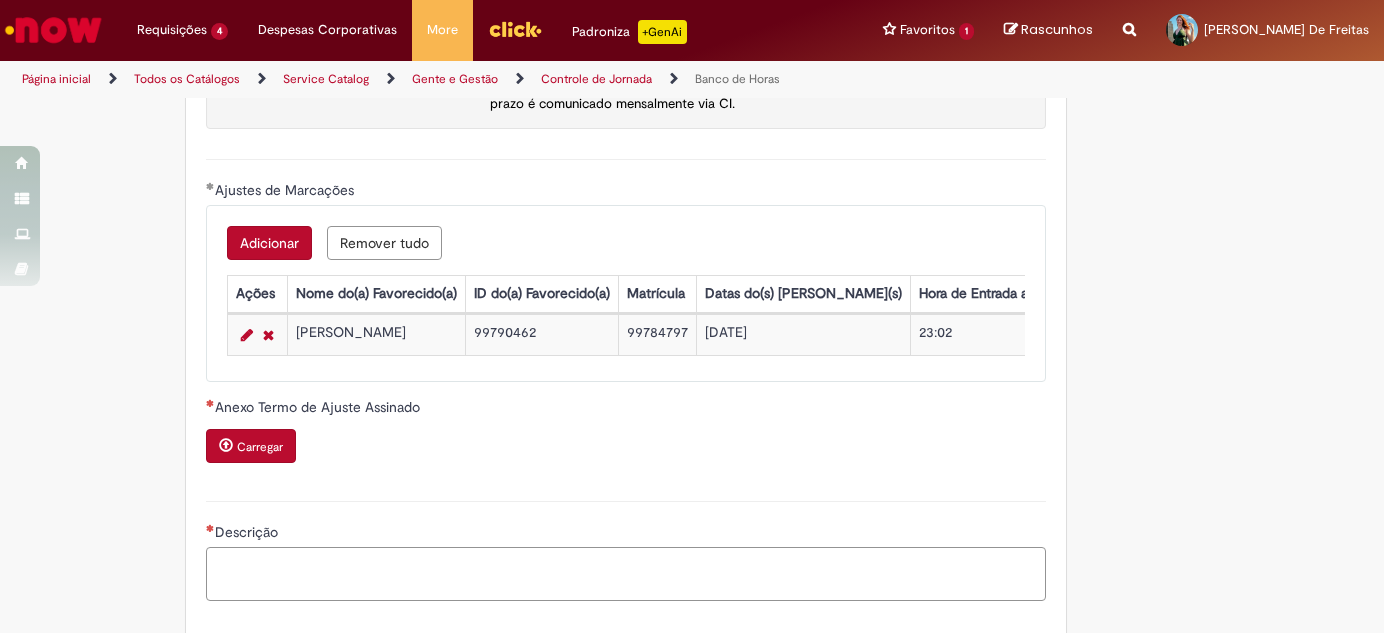 click on "Descrição" at bounding box center (626, 573) 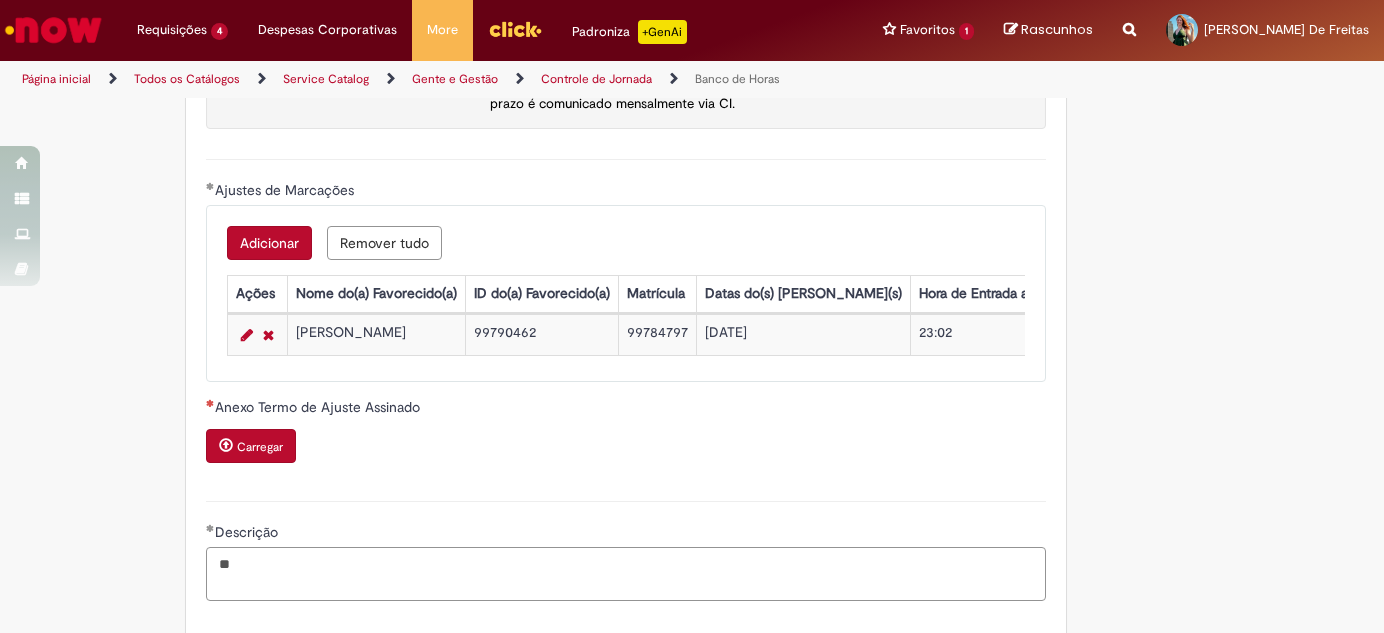 type on "*" 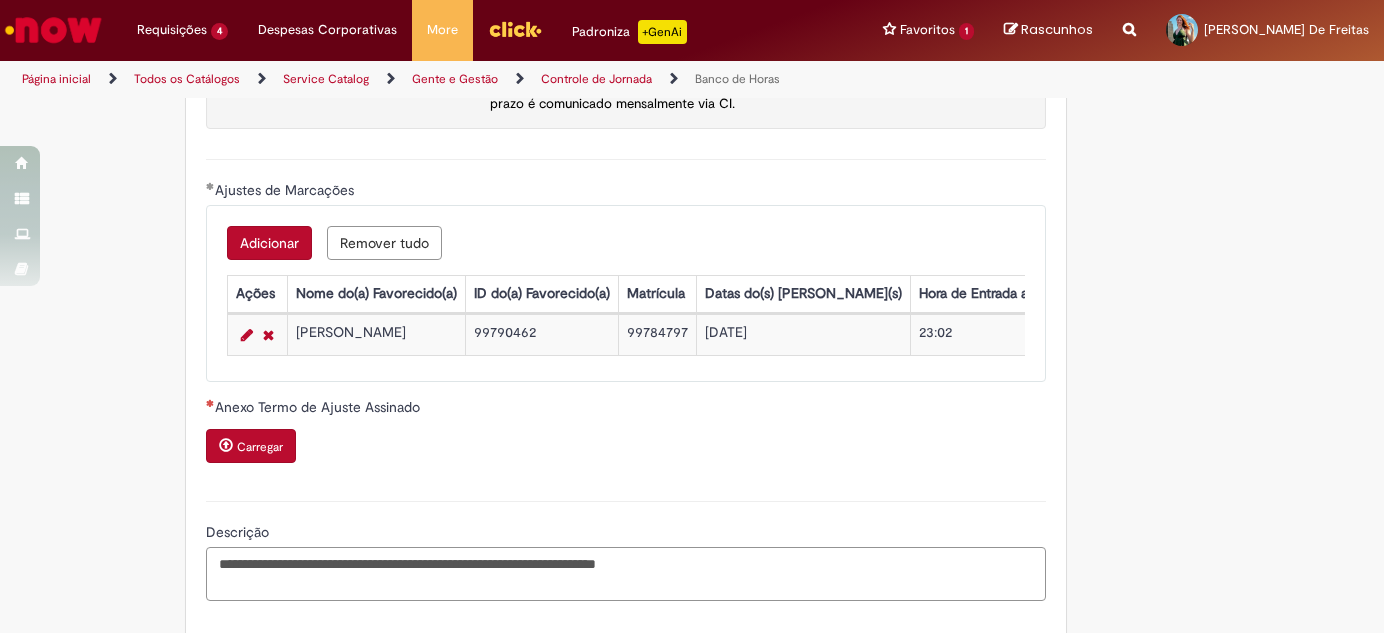 drag, startPoint x: 749, startPoint y: 588, endPoint x: 624, endPoint y: 583, distance: 125.09996 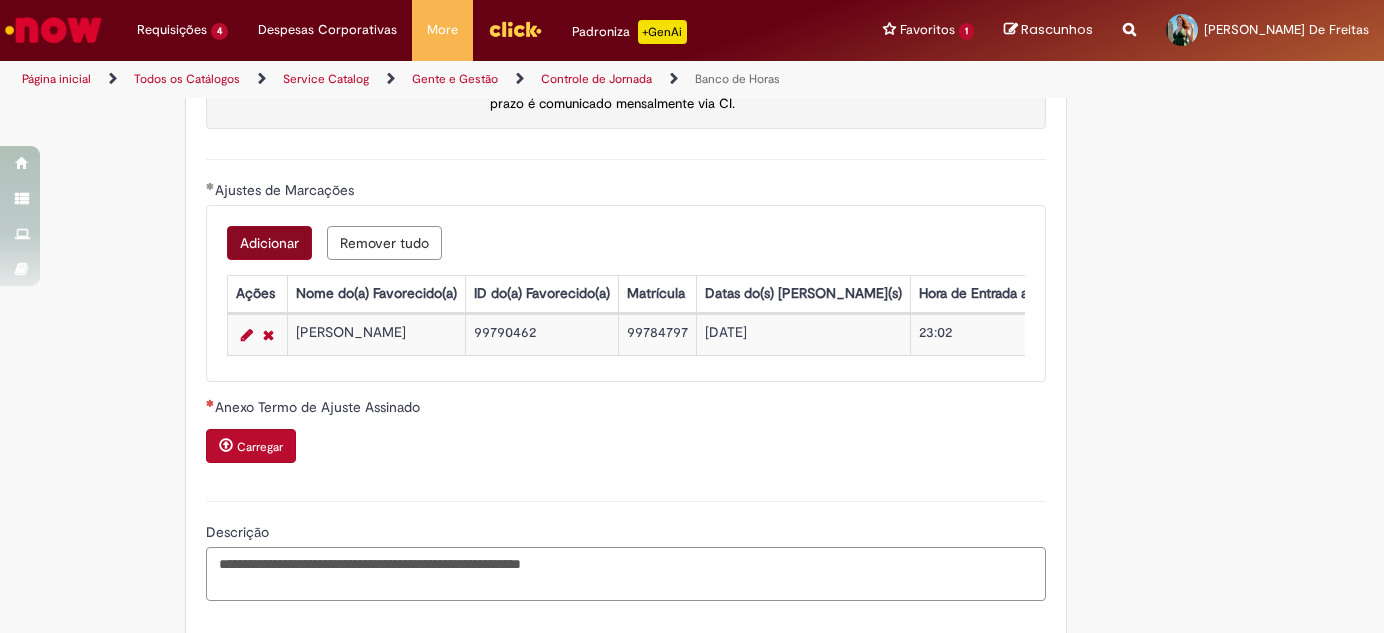 type on "**********" 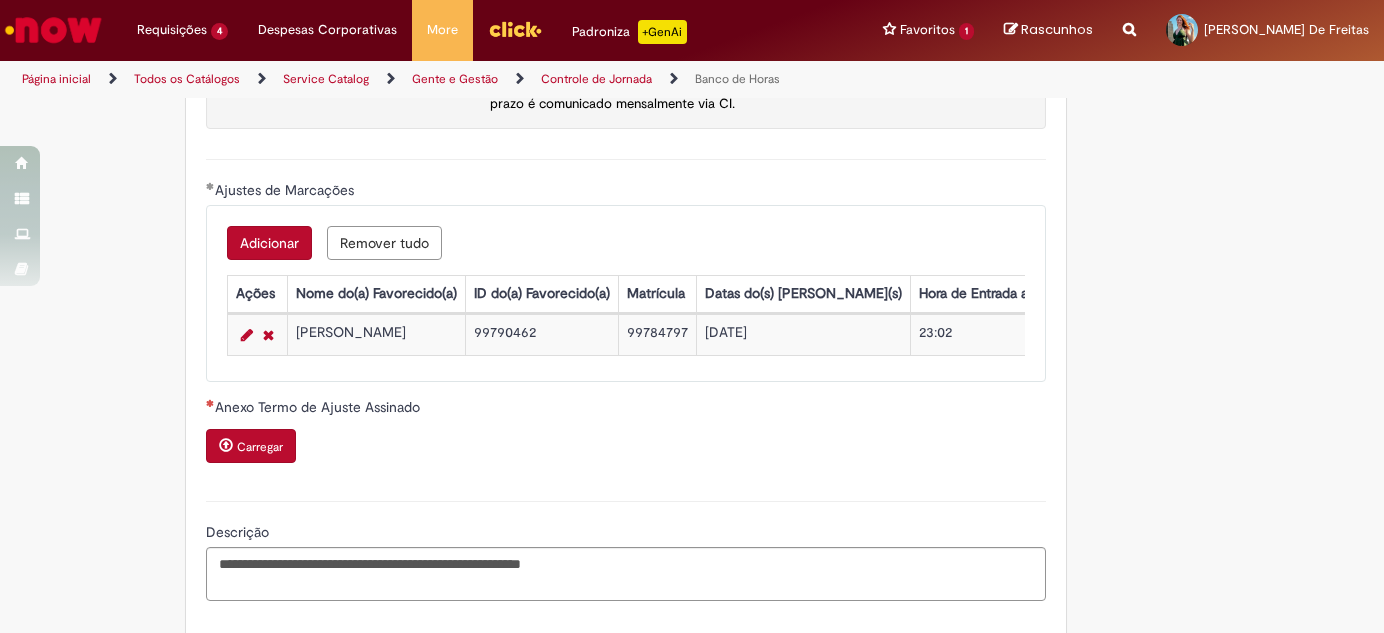 click on "Adicionar" at bounding box center [269, 243] 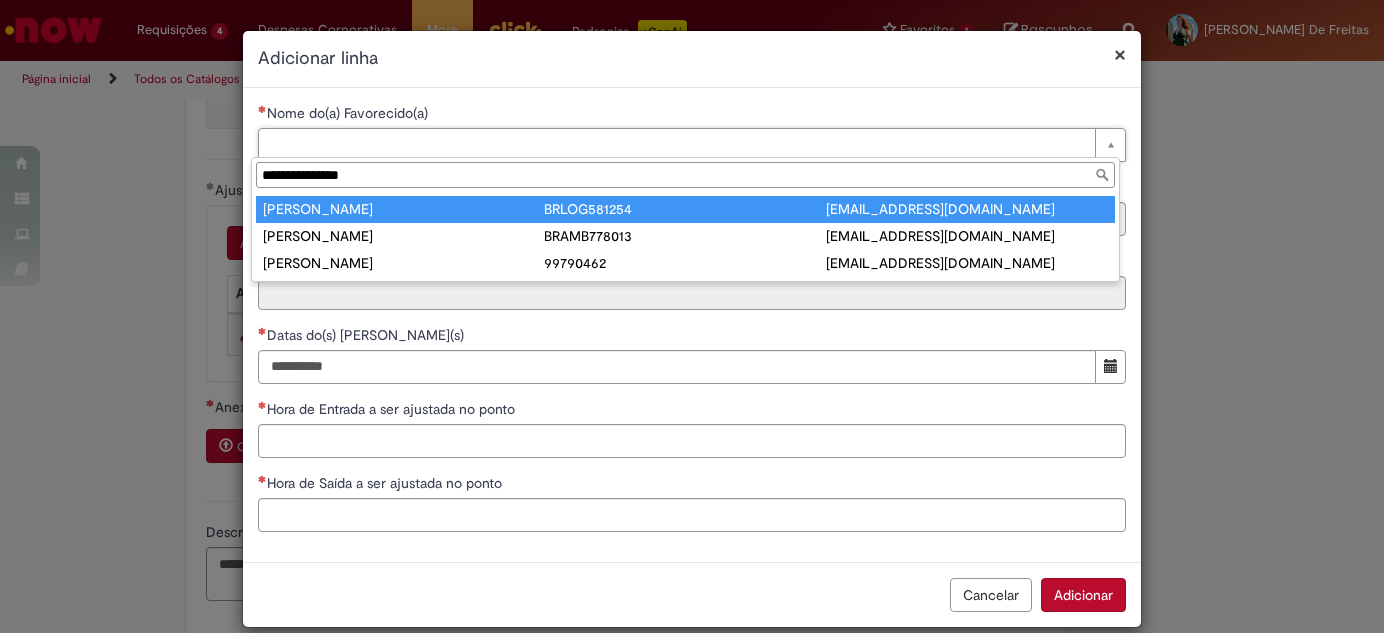 type on "**********" 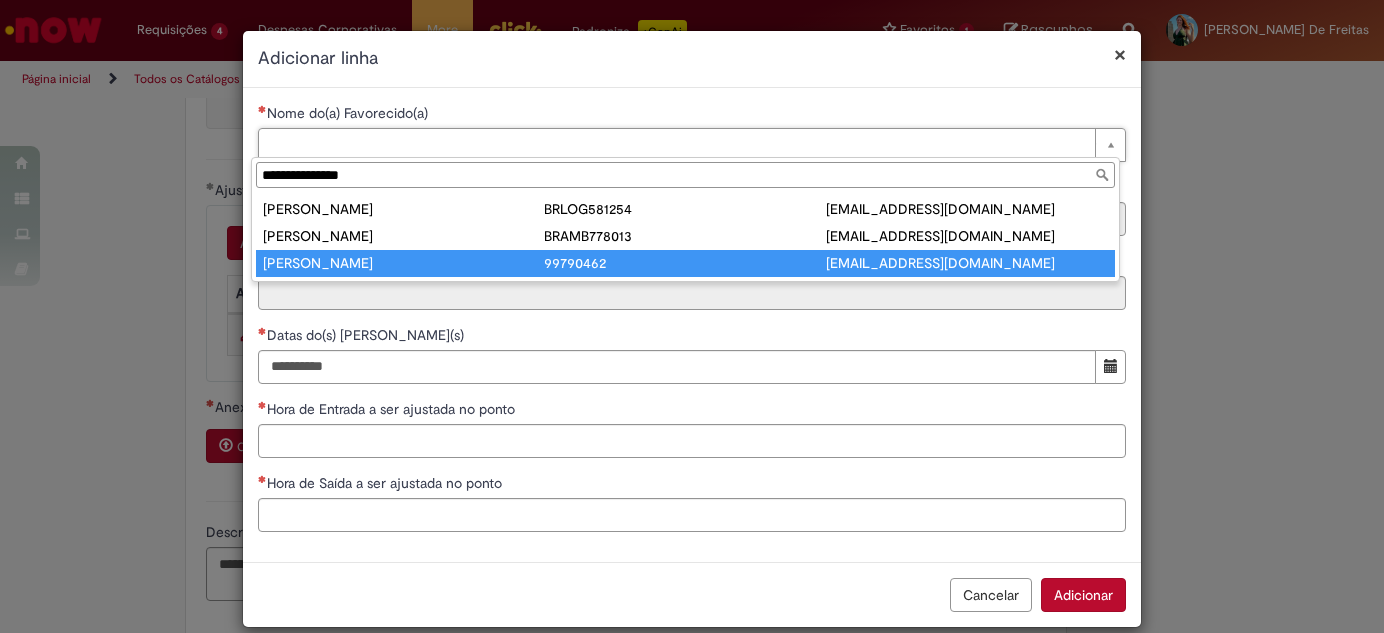 type on "**********" 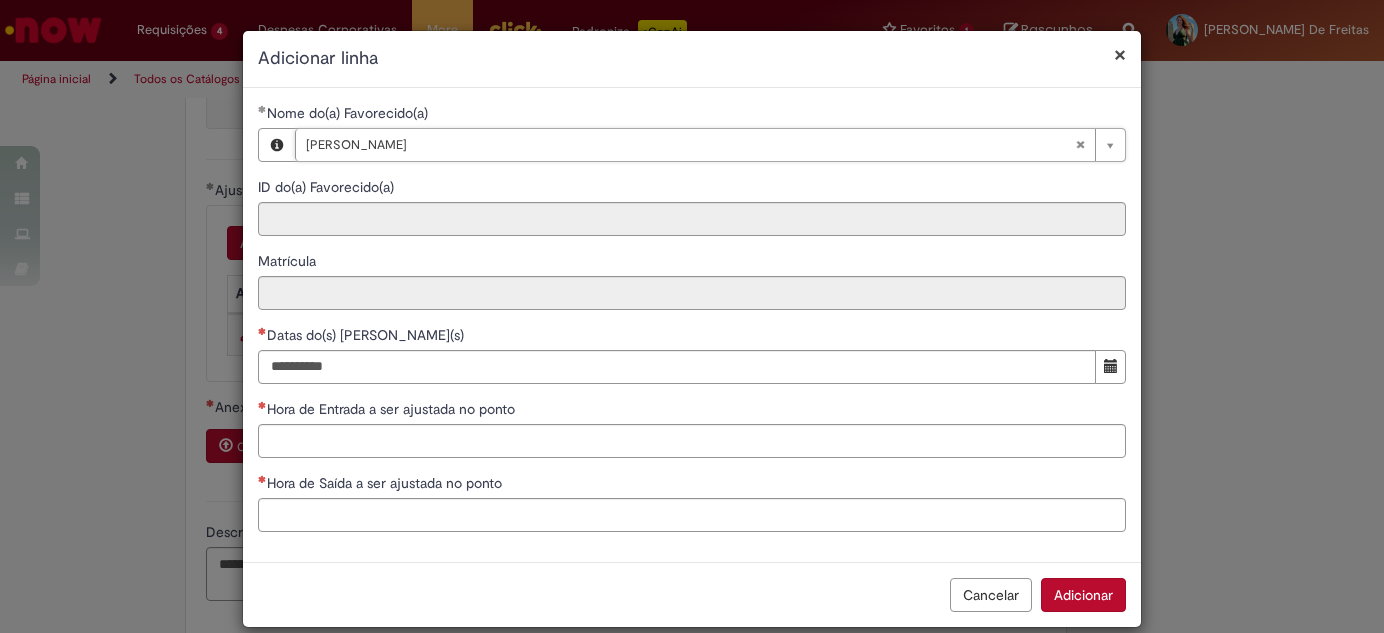 type on "********" 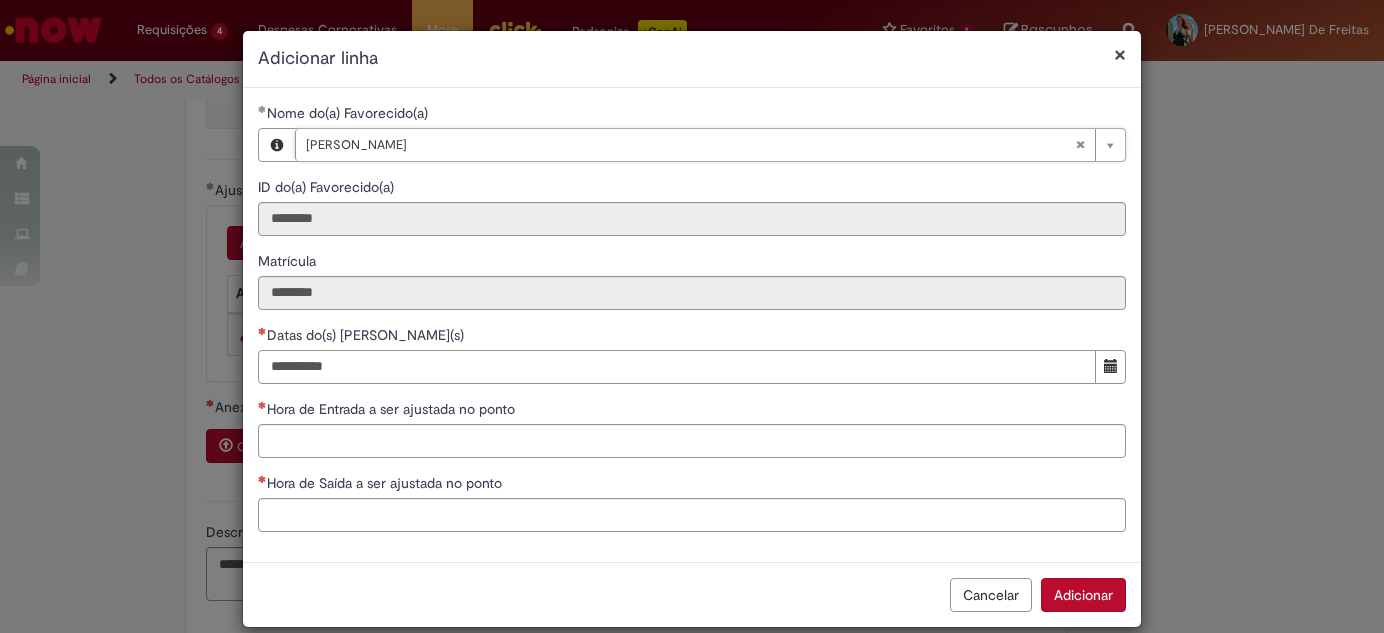 click on "Datas do(s) [PERSON_NAME](s)" at bounding box center (677, 367) 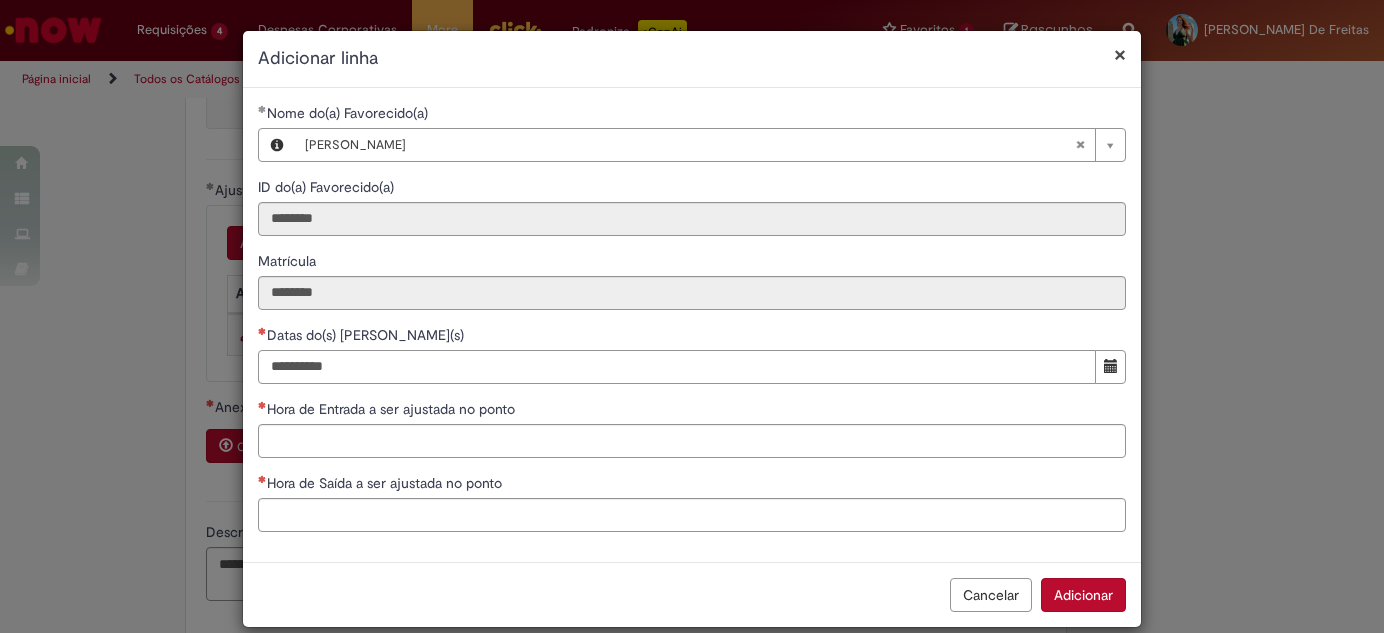 type on "**********" 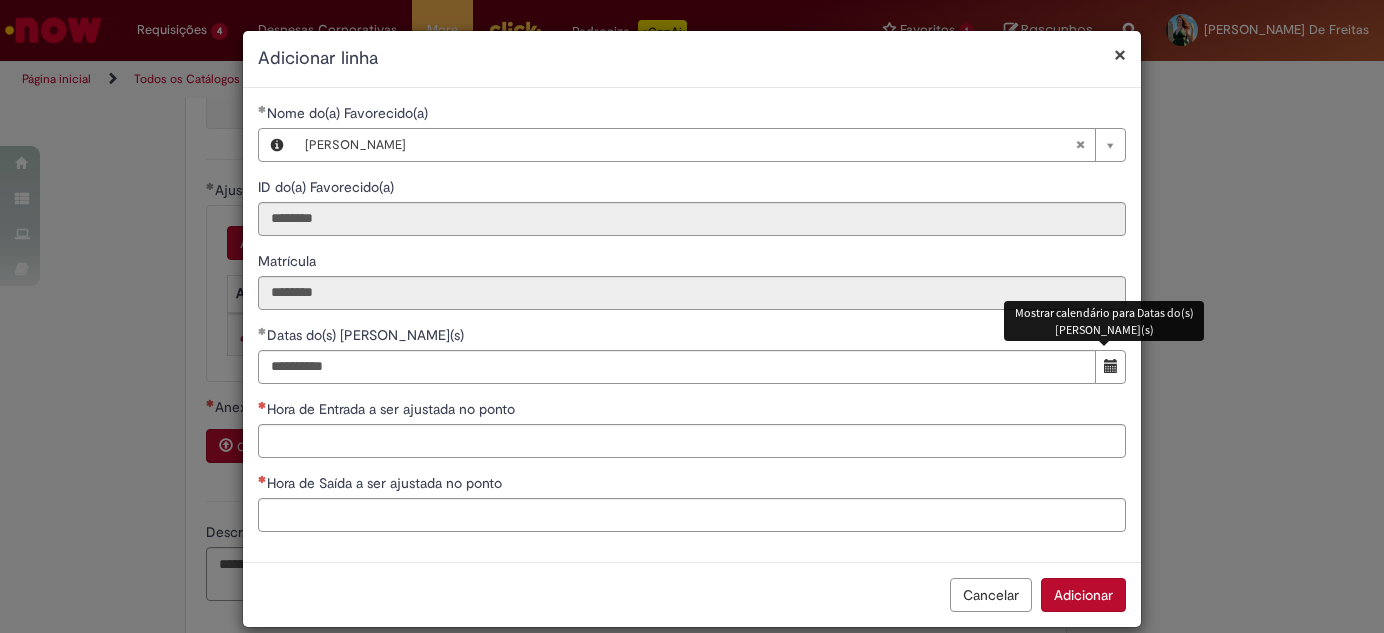type 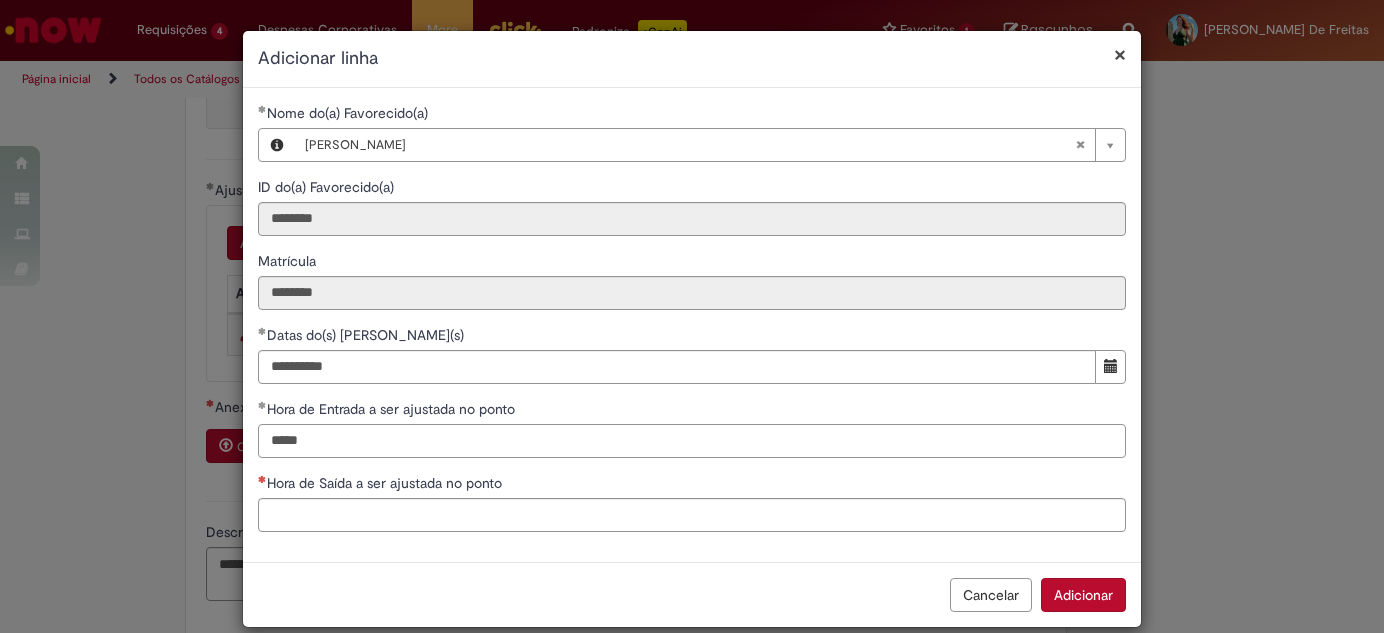 type on "*****" 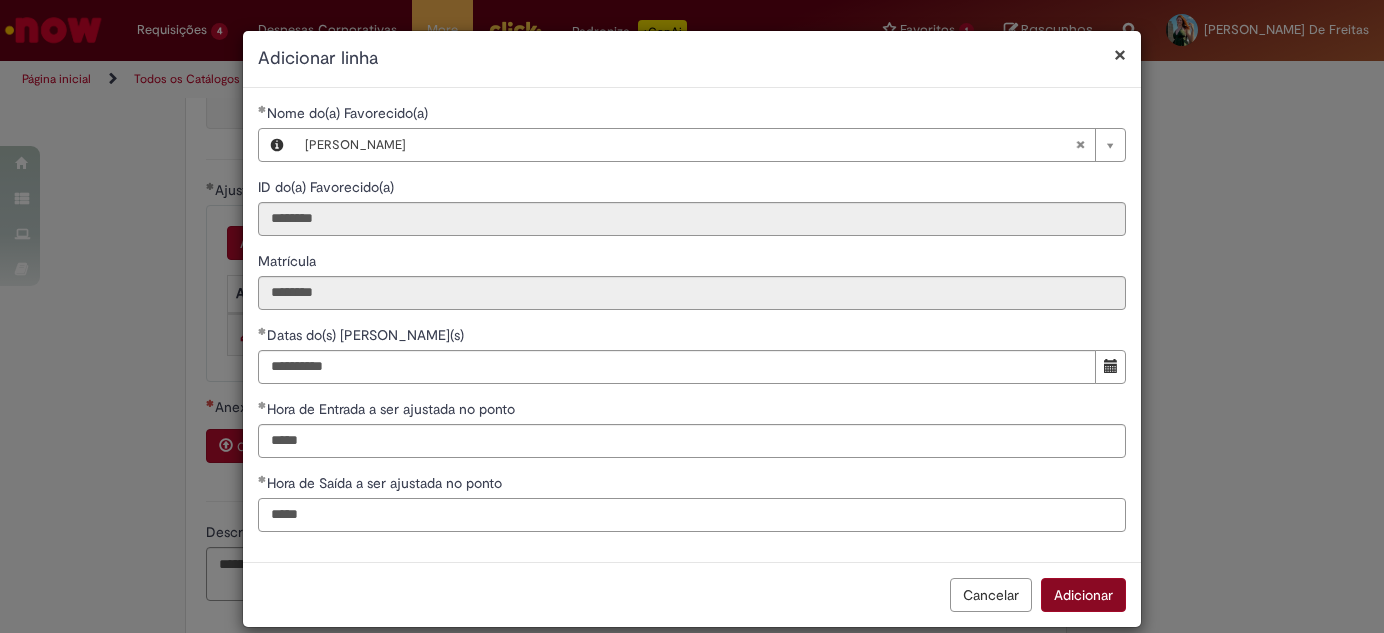 type on "*****" 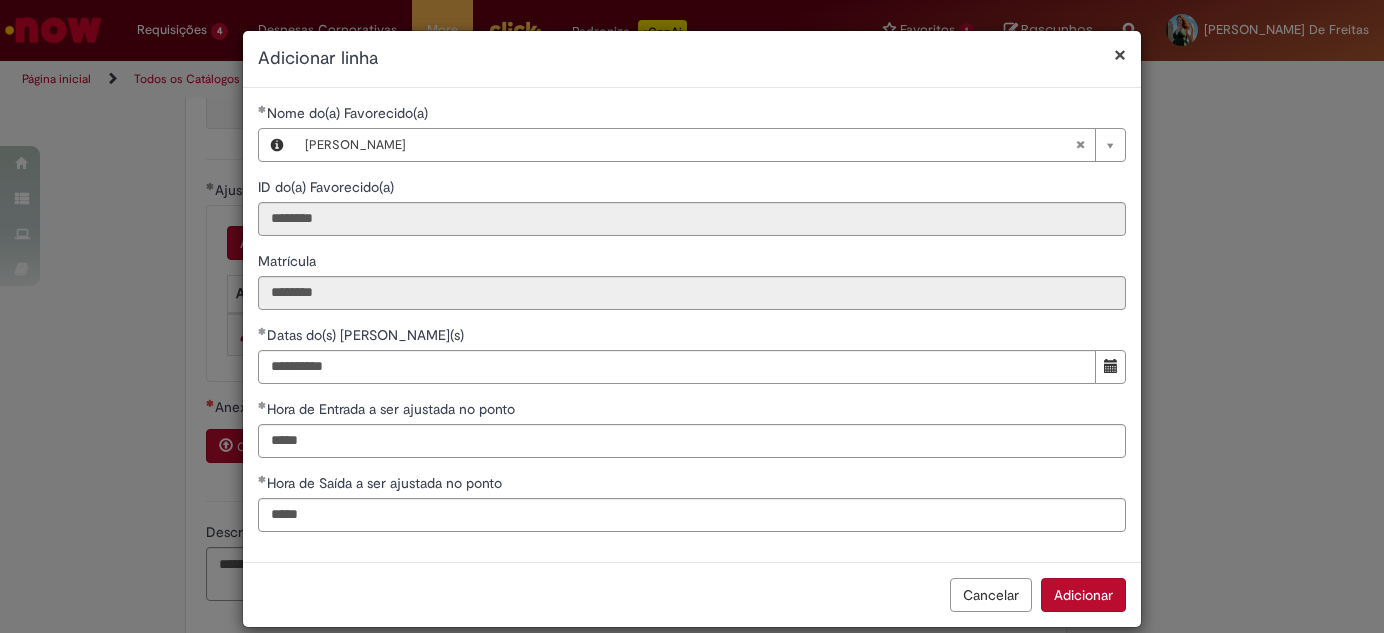 click on "Adicionar" at bounding box center (1083, 595) 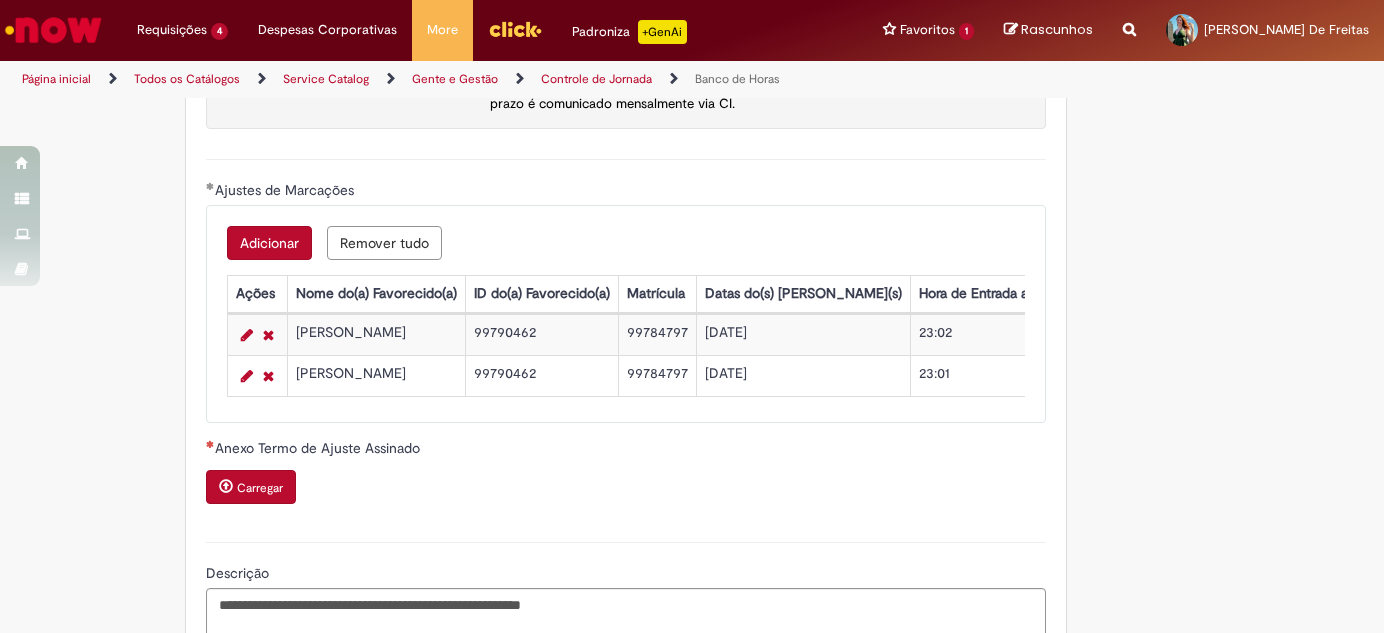 scroll, scrollTop: 2069, scrollLeft: 0, axis: vertical 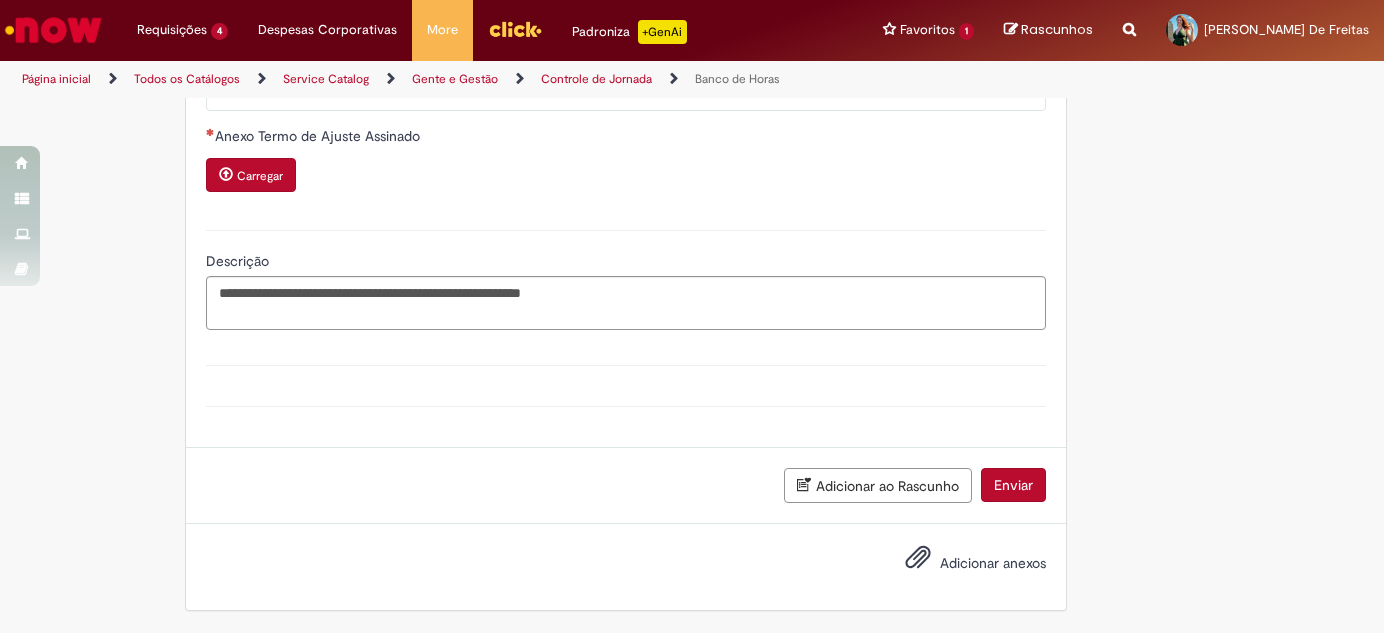click on "Carregar" at bounding box center (260, 176) 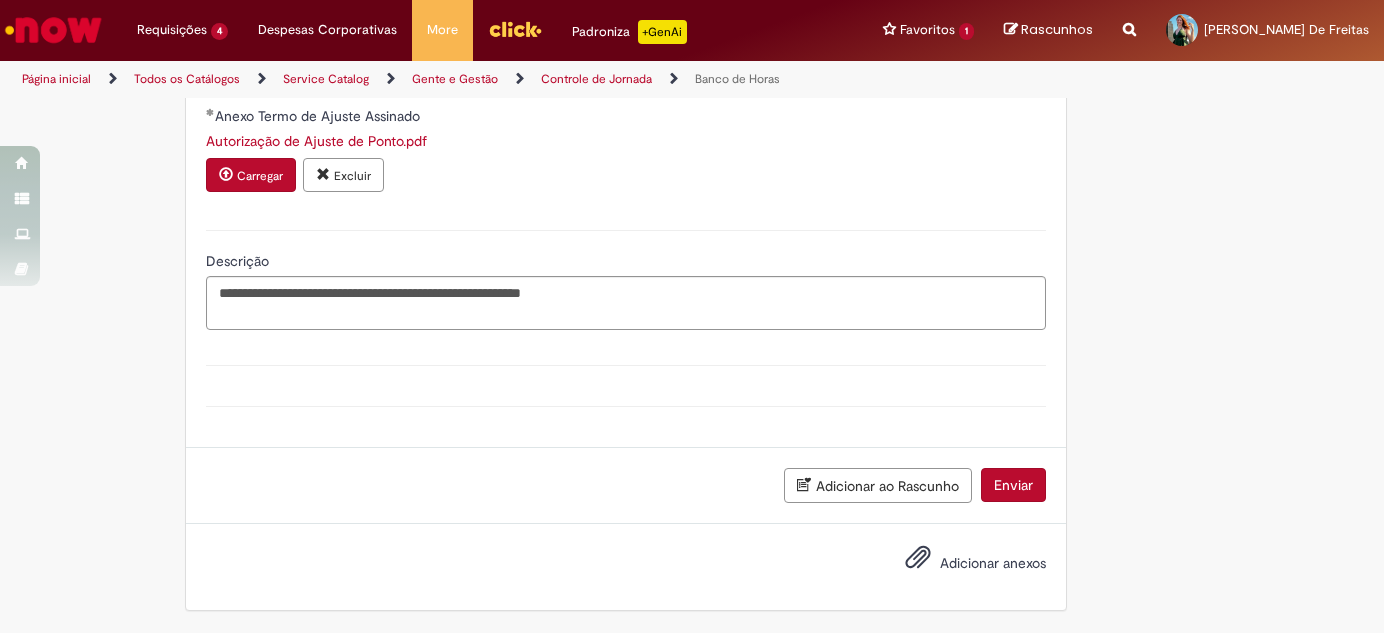 click on "Enviar" at bounding box center (1013, 485) 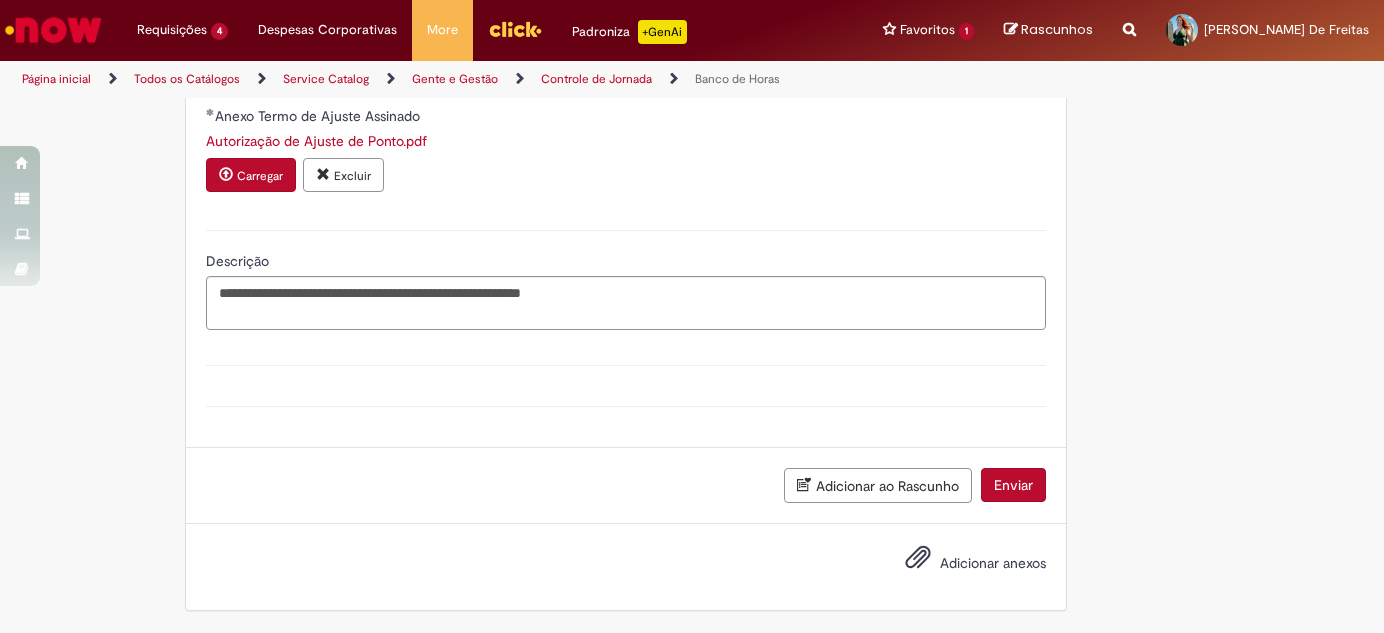 scroll, scrollTop: 2042, scrollLeft: 0, axis: vertical 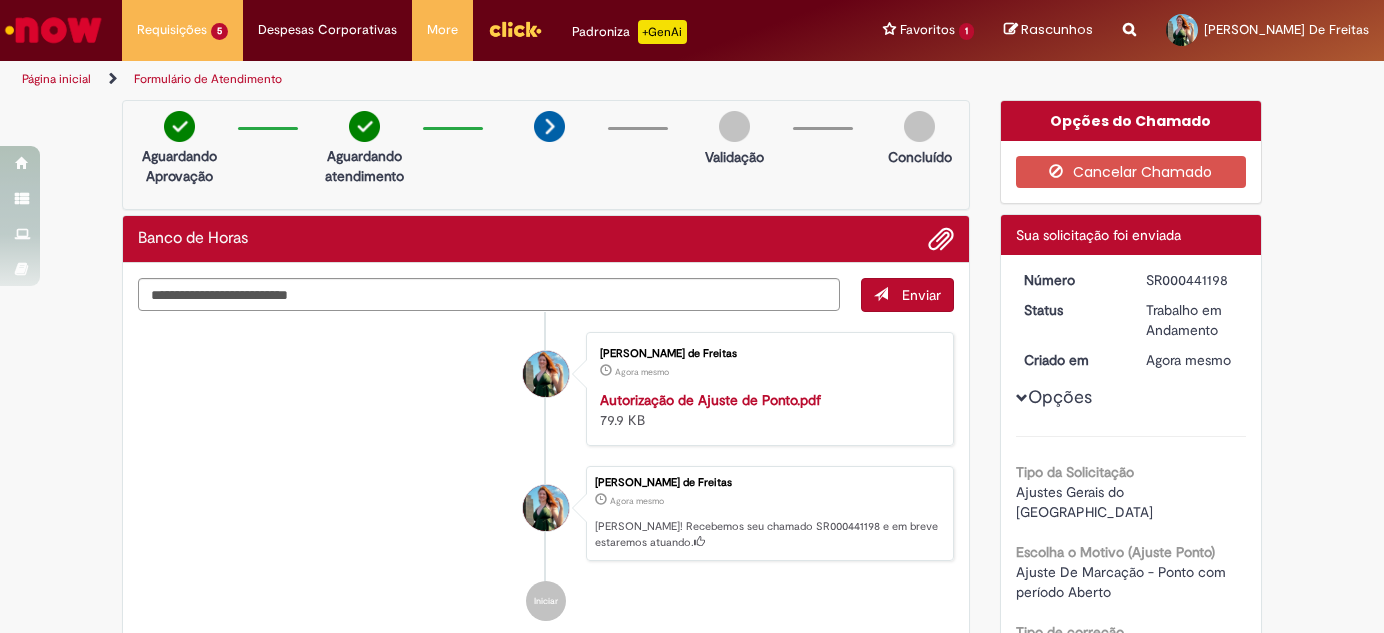 click on "SR000441198" at bounding box center [1192, 280] 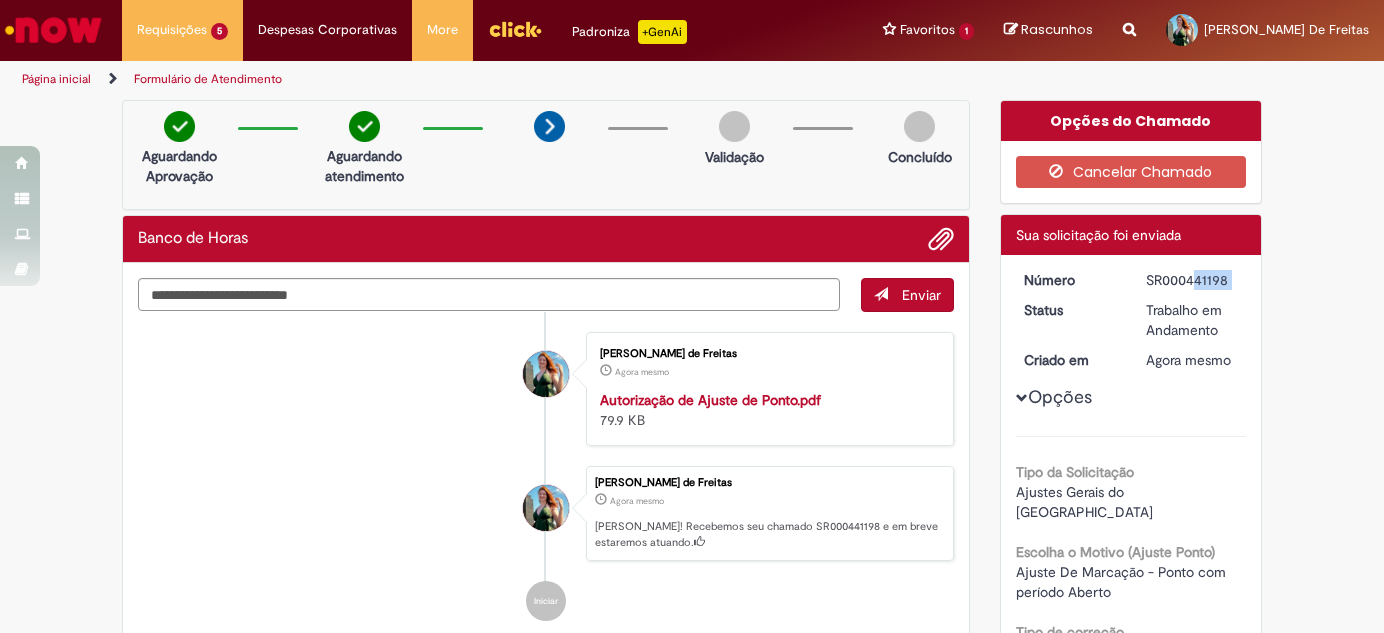 click on "SR000441198" at bounding box center [1192, 280] 